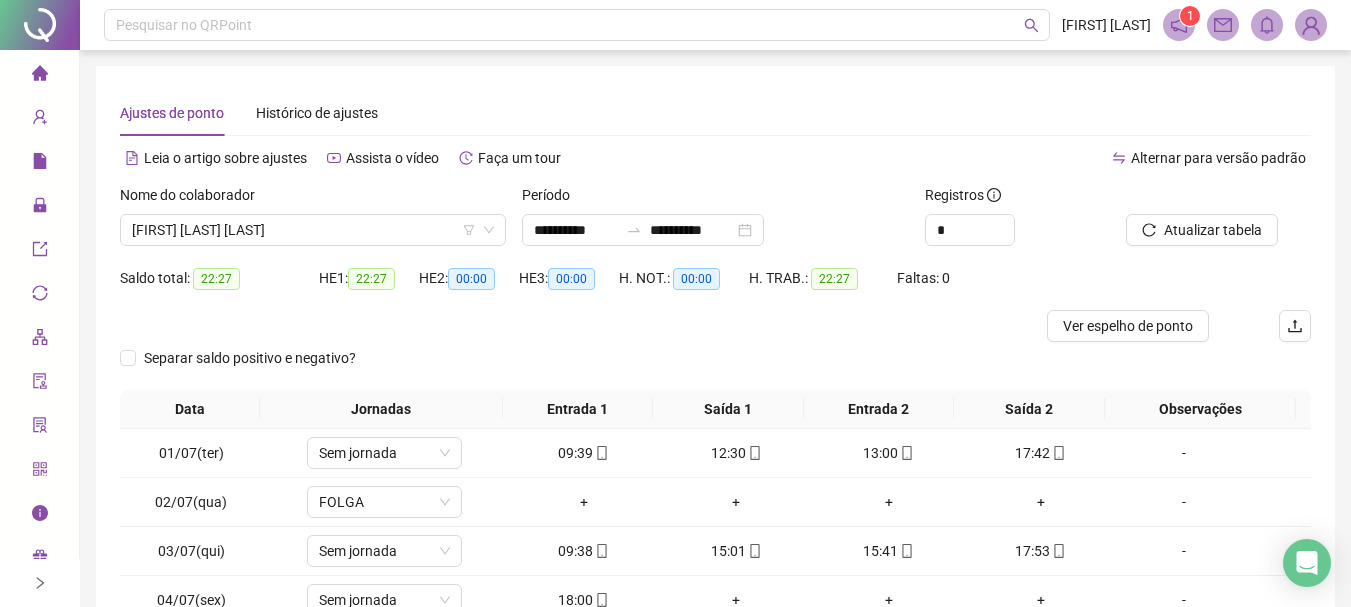 scroll, scrollTop: 102, scrollLeft: 0, axis: vertical 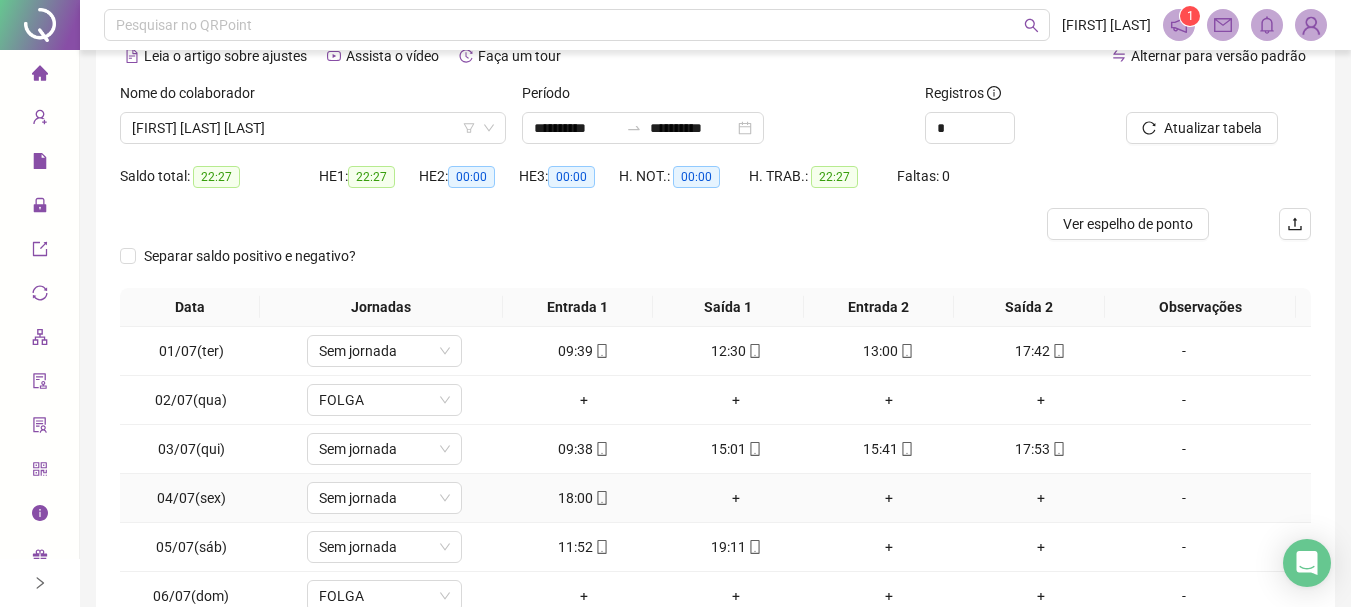 click on "+" at bounding box center (888, 498) 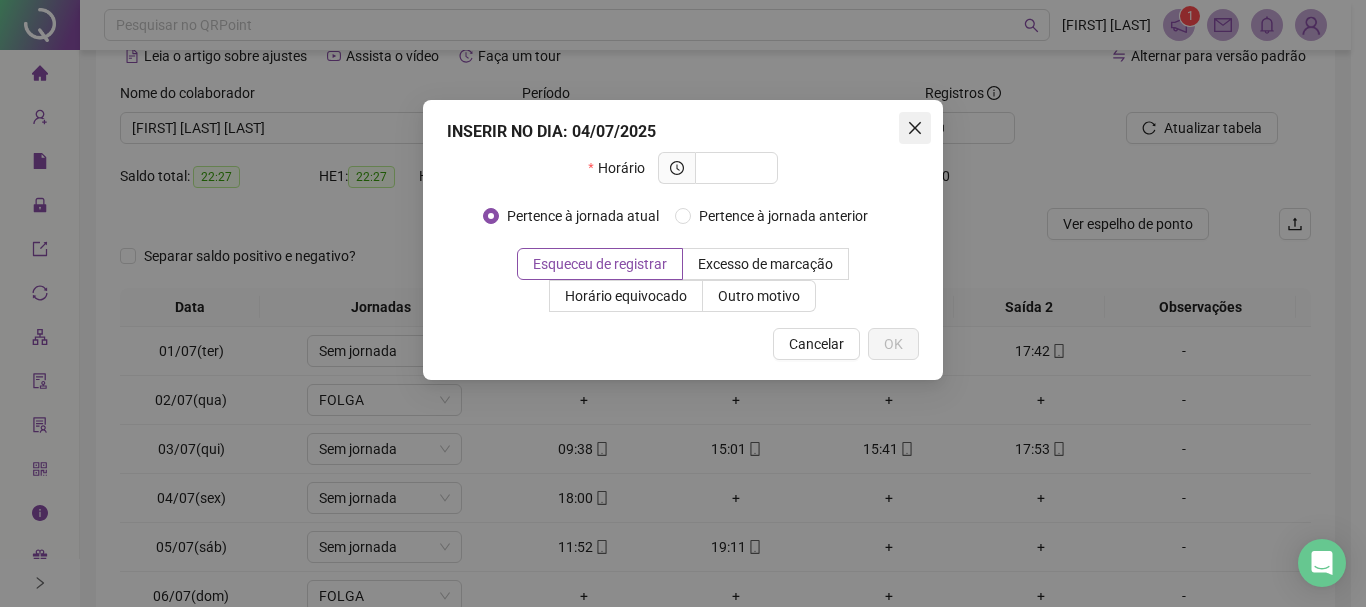 click 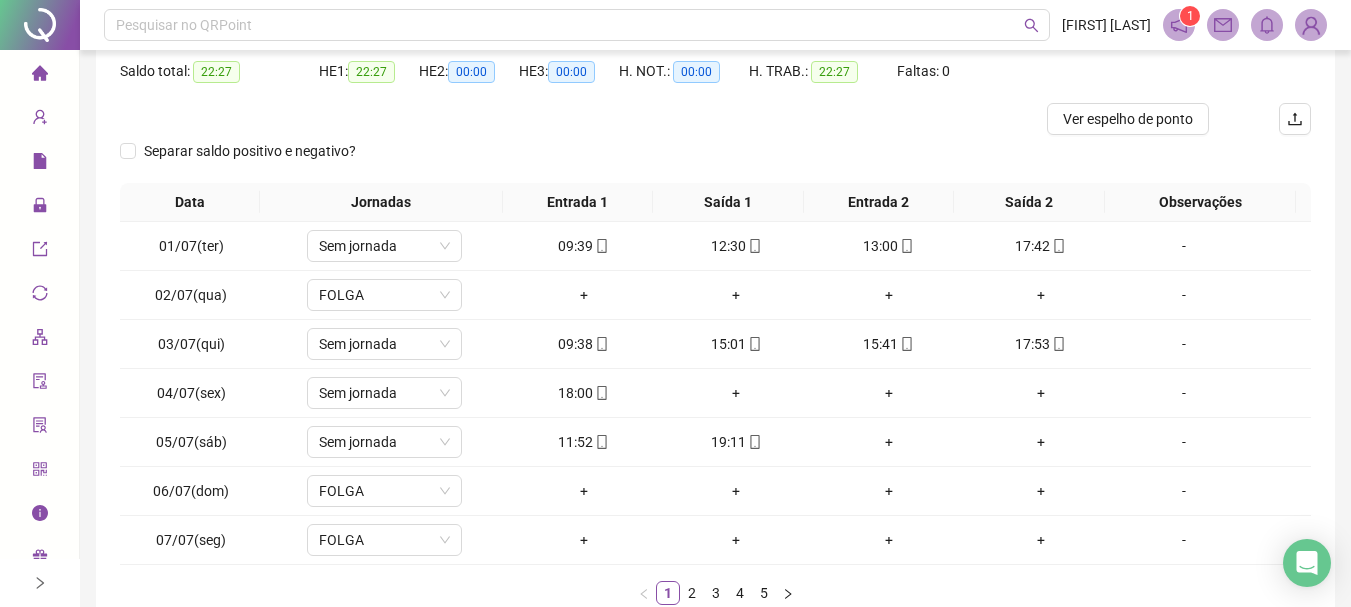 scroll, scrollTop: 206, scrollLeft: 0, axis: vertical 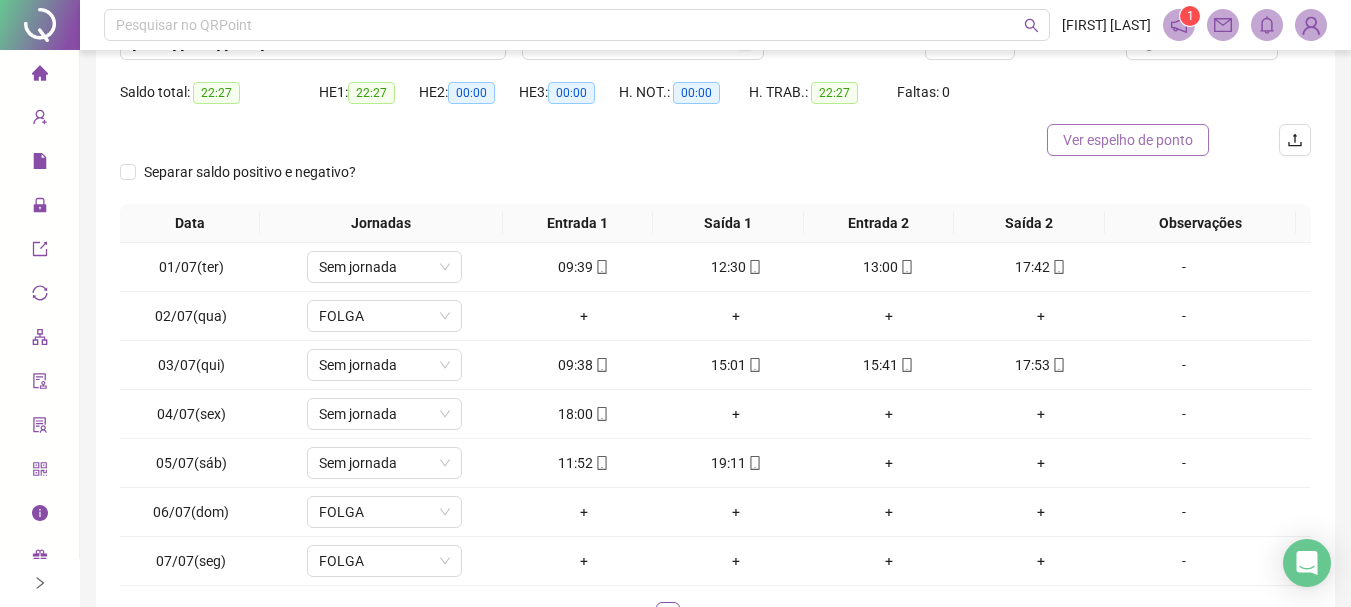 click on "Ver espelho de ponto" at bounding box center (1128, 140) 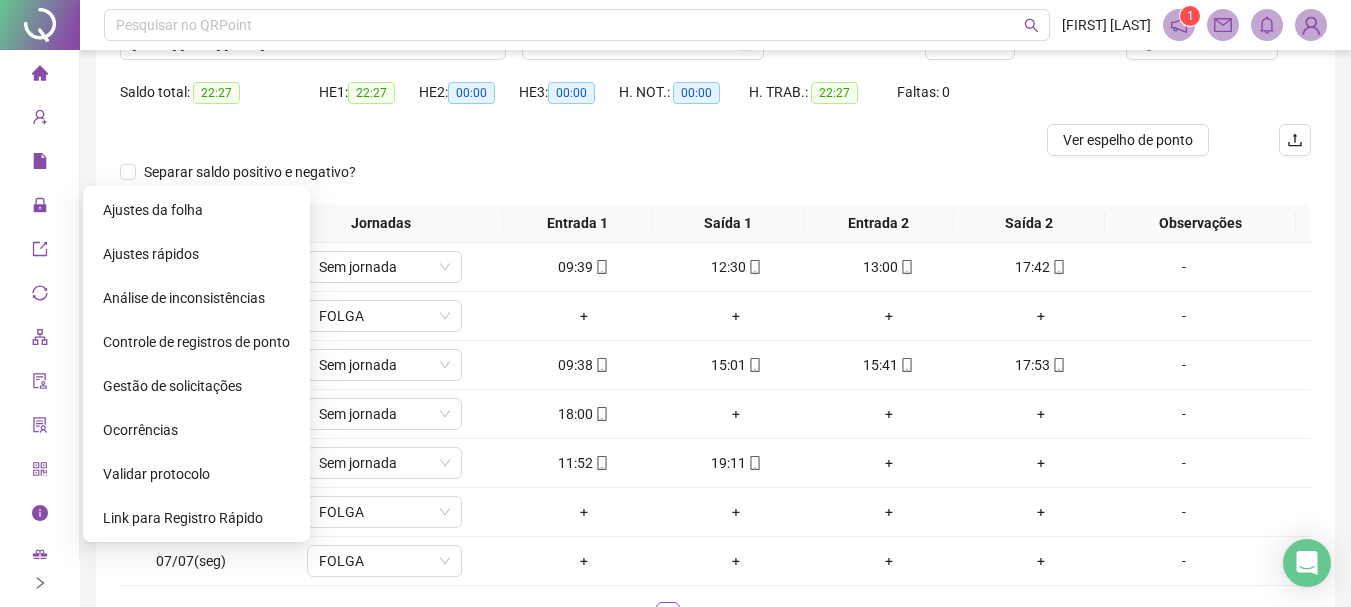 click on "Gestão de solicitações" at bounding box center [172, 386] 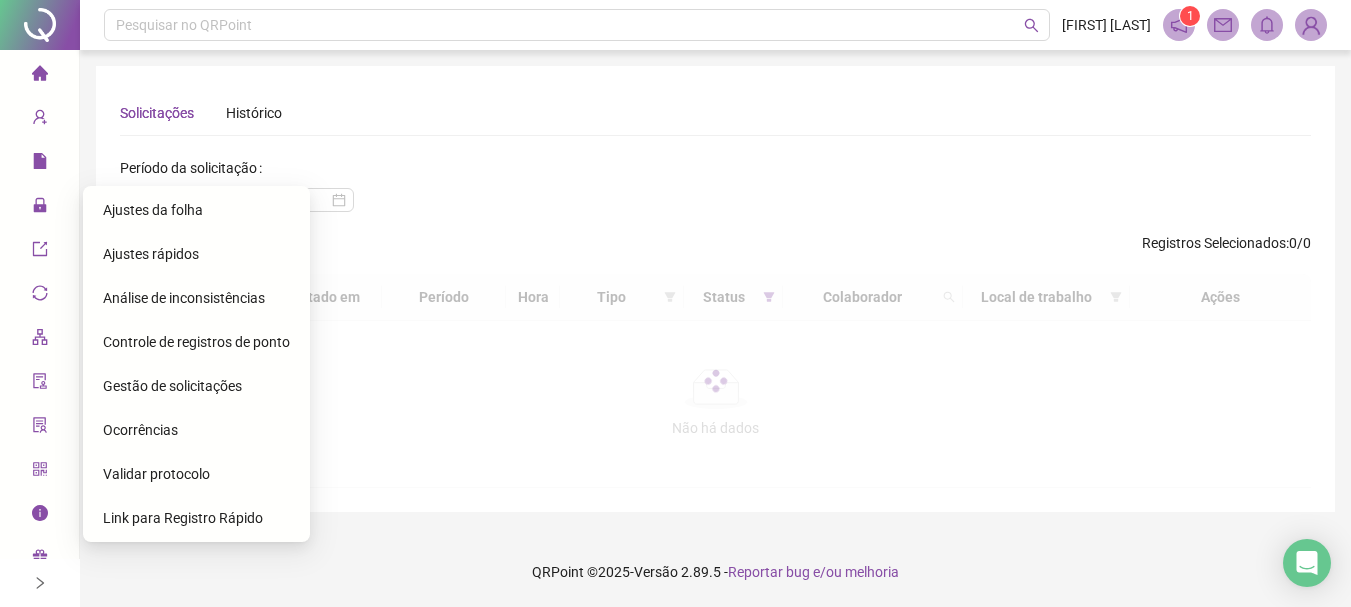 scroll, scrollTop: 0, scrollLeft: 0, axis: both 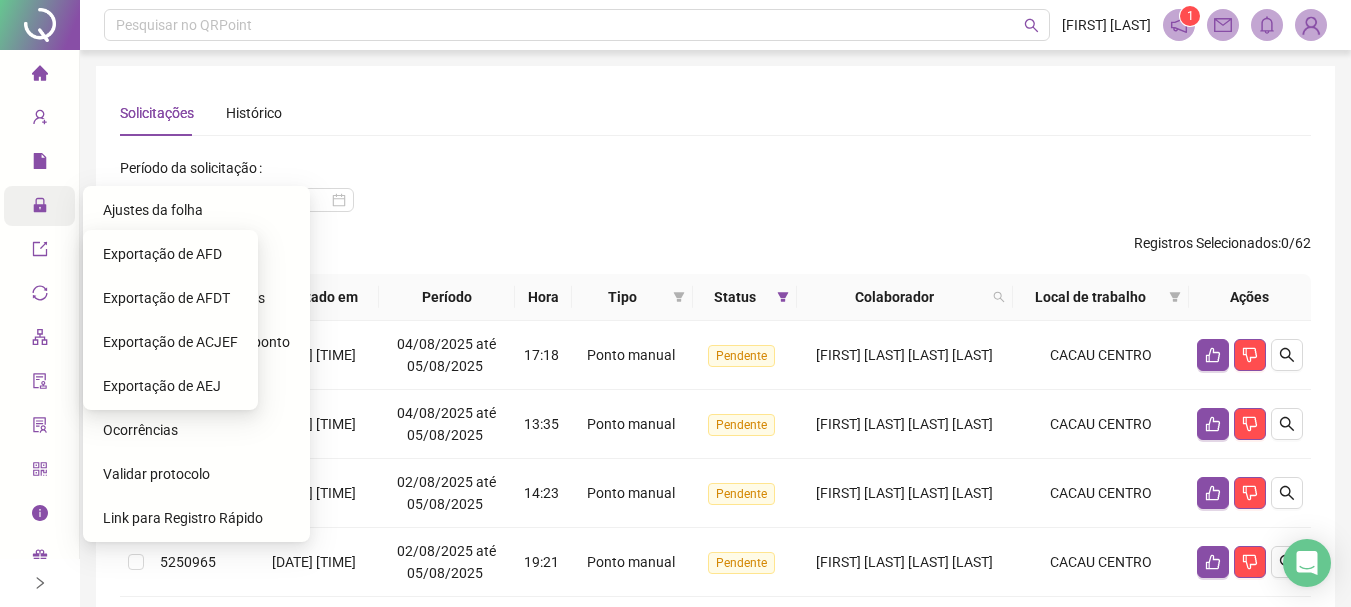 click 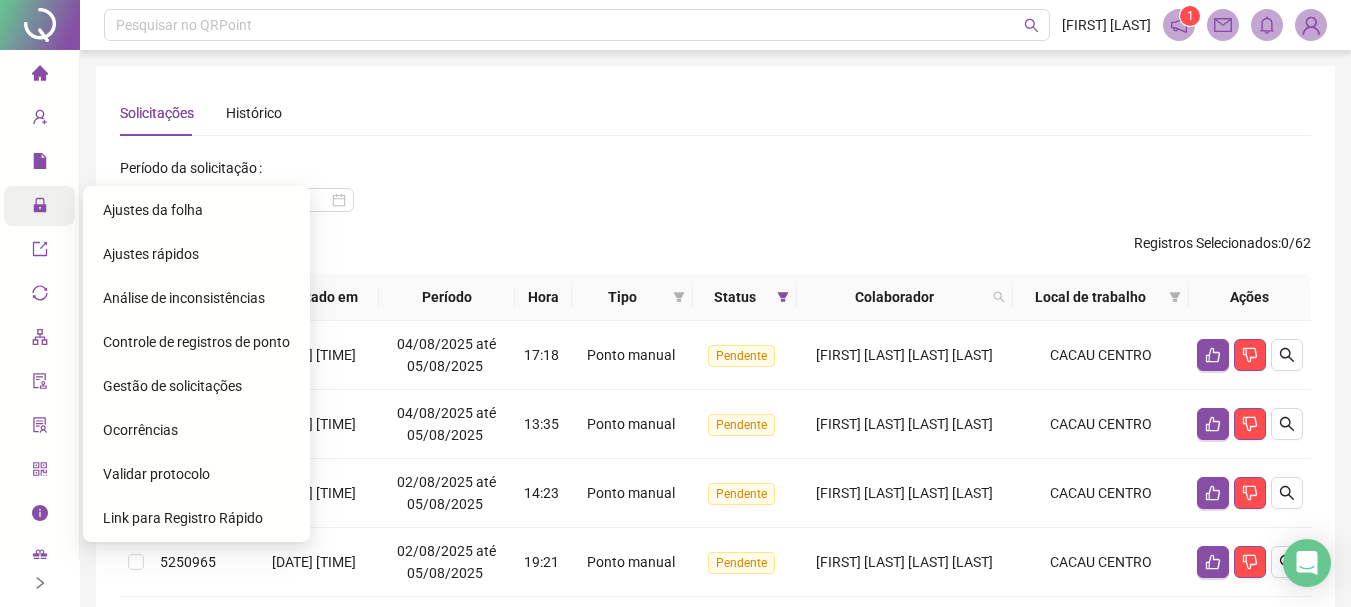 click on "Ajustes da folha" at bounding box center [153, 210] 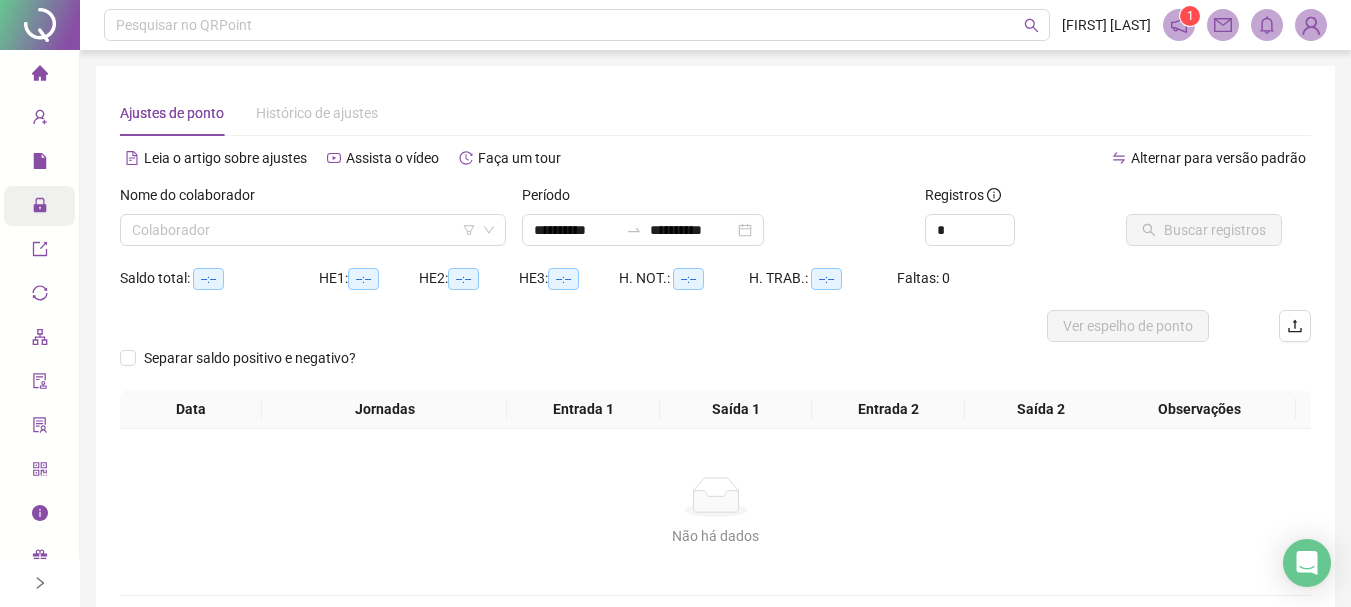click on "Nome do colaborador Colaborador" at bounding box center [313, 223] 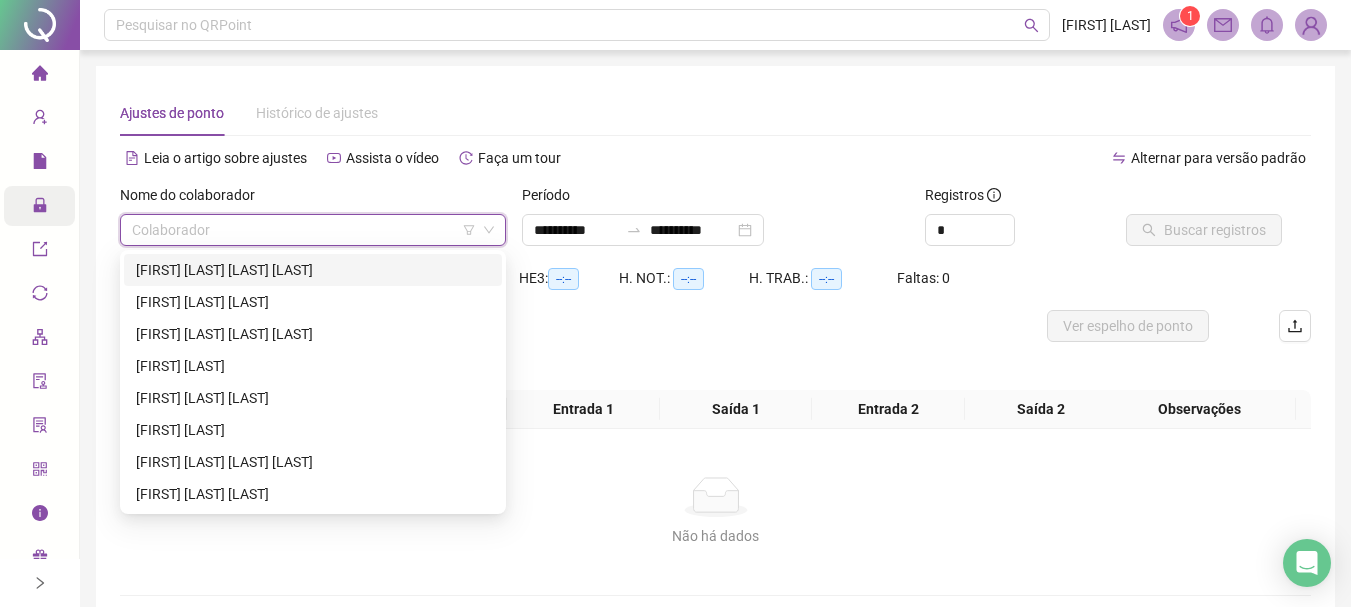 click at bounding box center [304, 230] 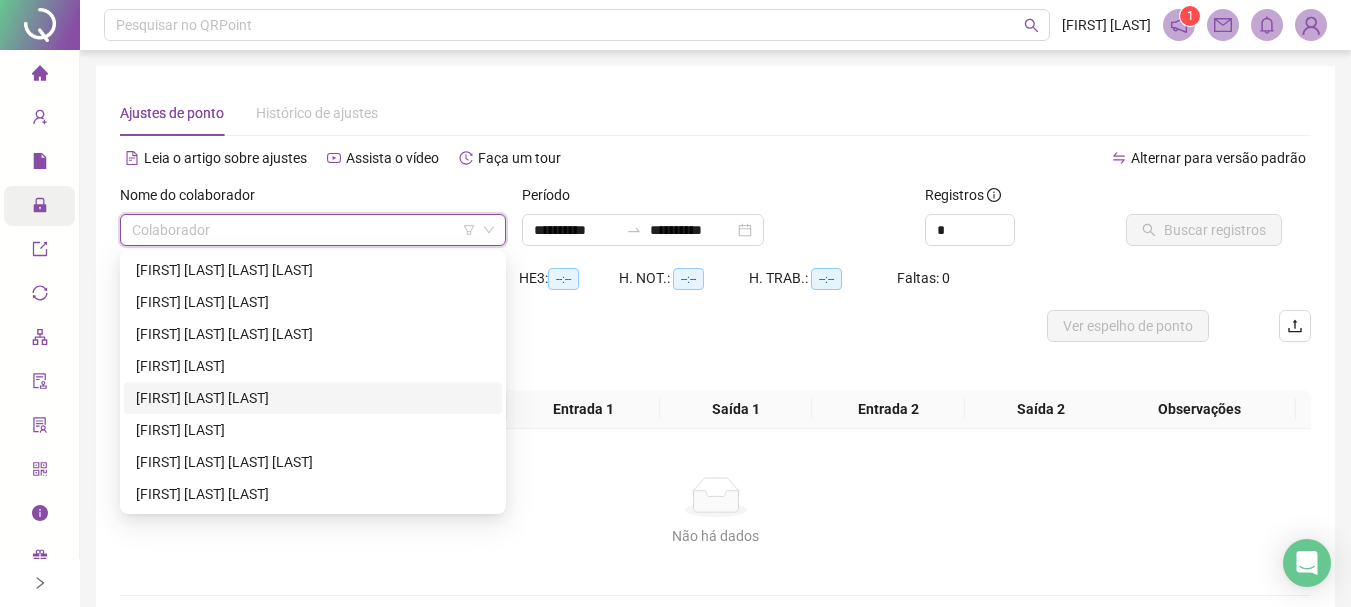 click on "[FULL_NAME]" at bounding box center [313, 398] 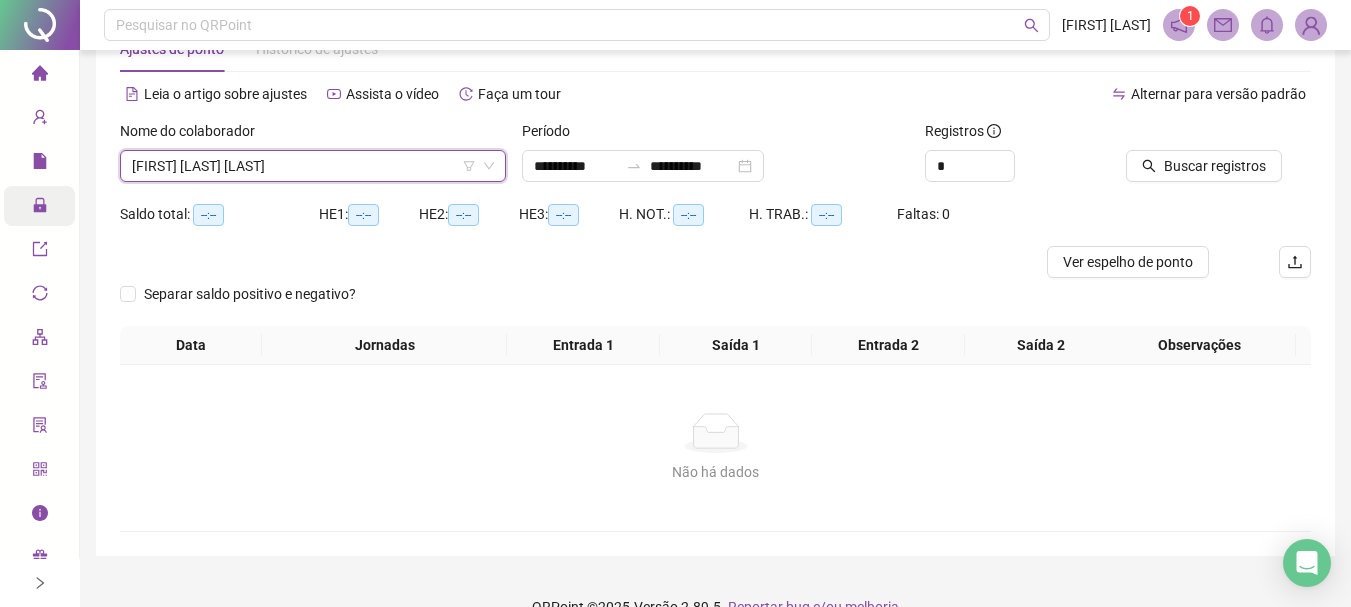 scroll, scrollTop: 99, scrollLeft: 0, axis: vertical 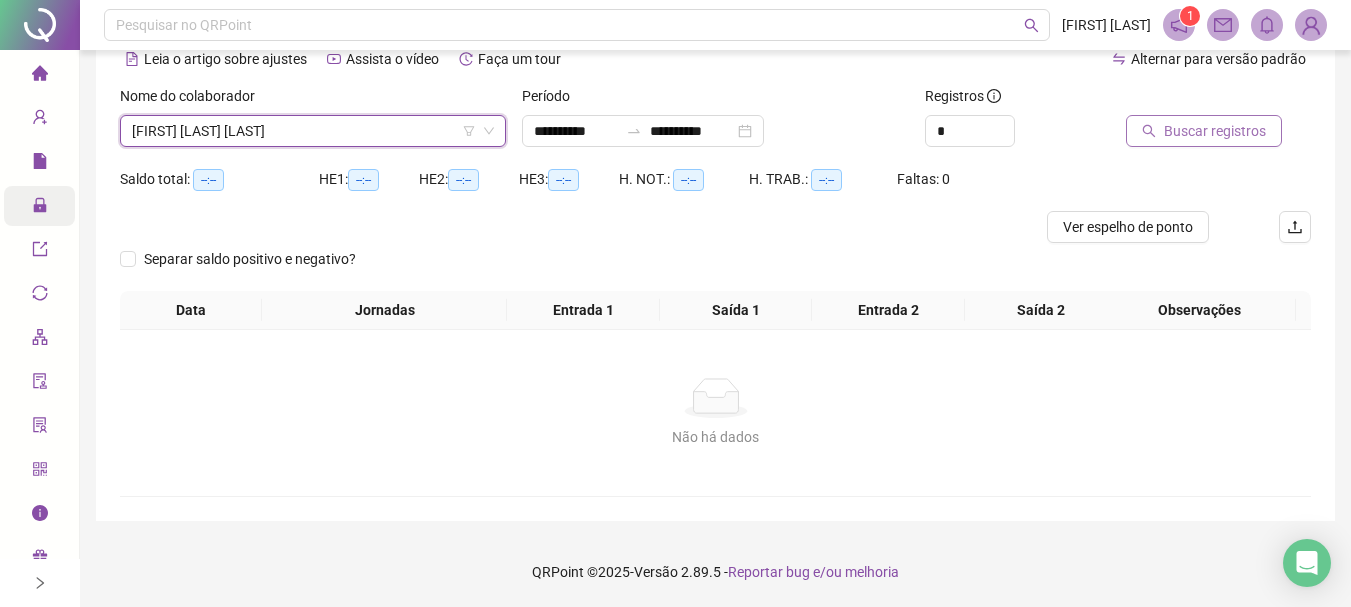 click on "Buscar registros" at bounding box center [1215, 131] 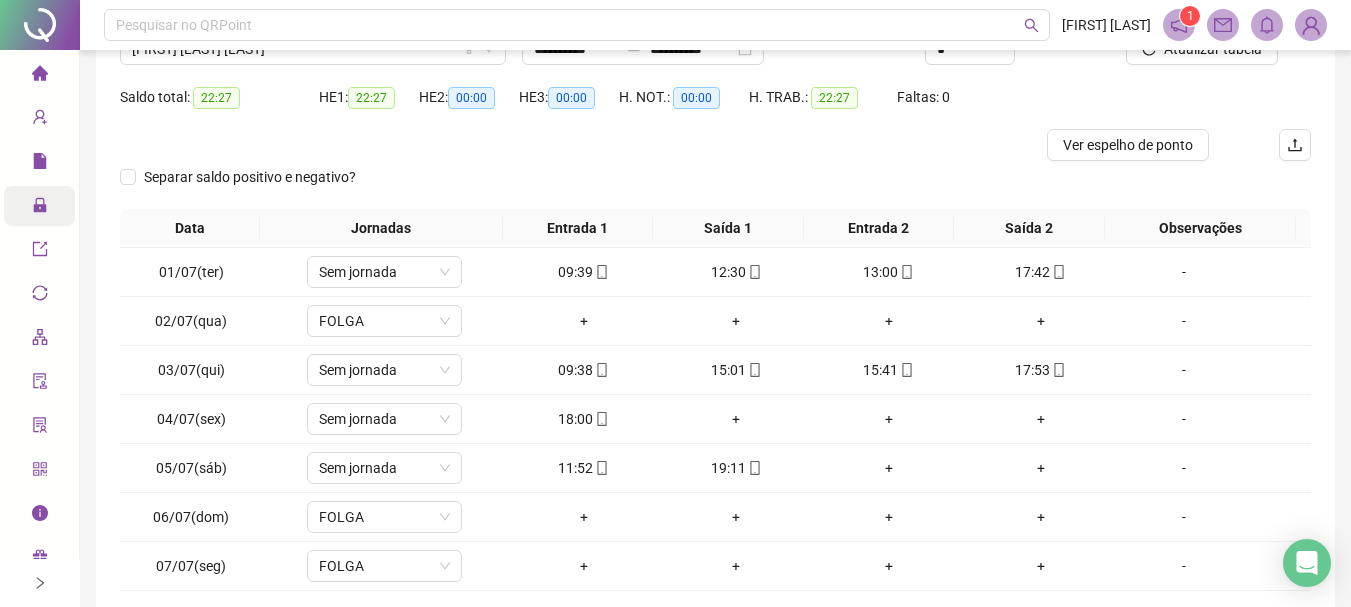 scroll, scrollTop: 155, scrollLeft: 0, axis: vertical 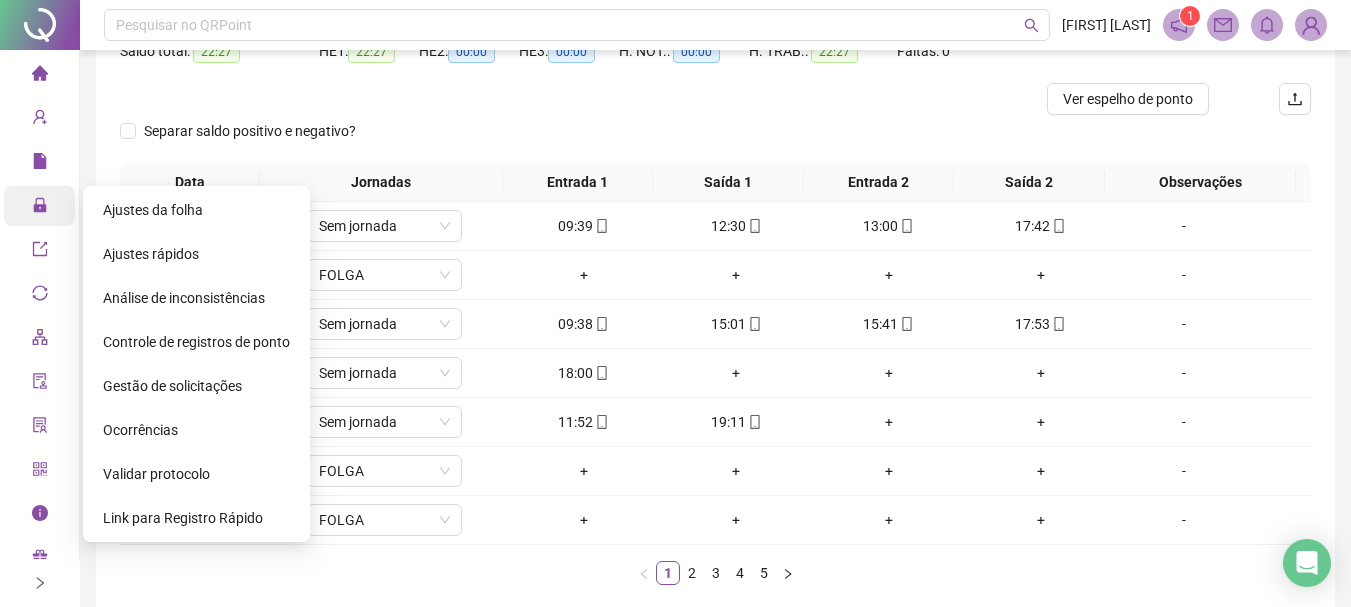 click on "Gestão de solicitações" at bounding box center [172, 386] 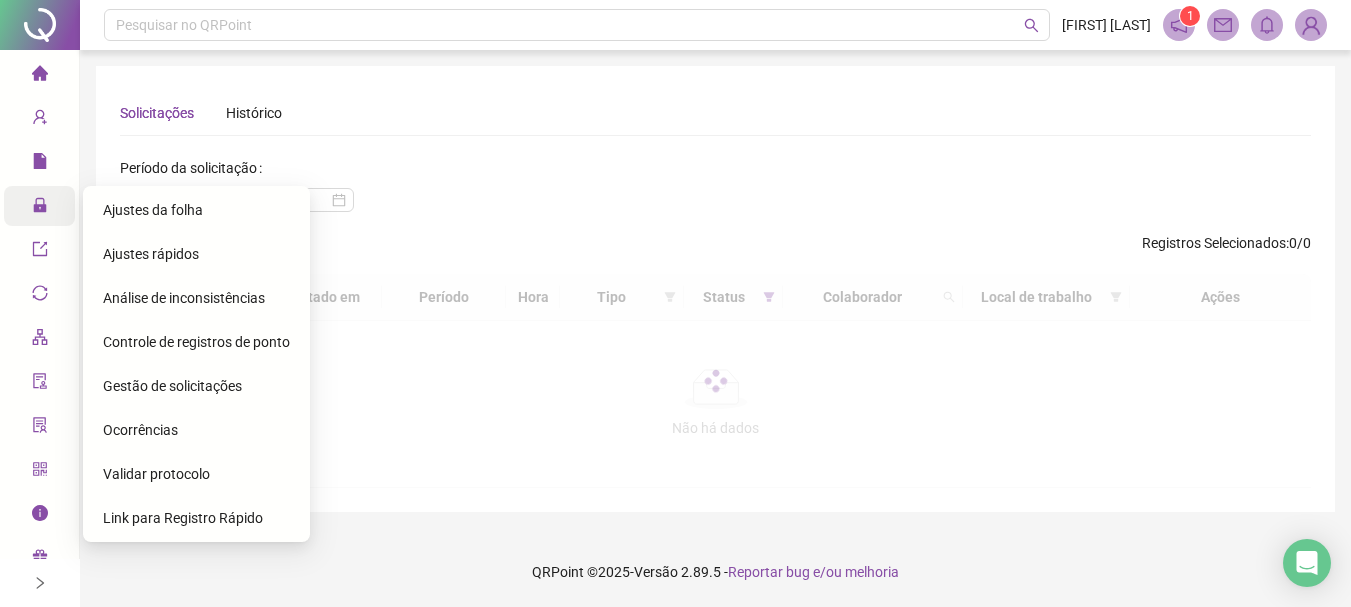 scroll, scrollTop: 0, scrollLeft: 0, axis: both 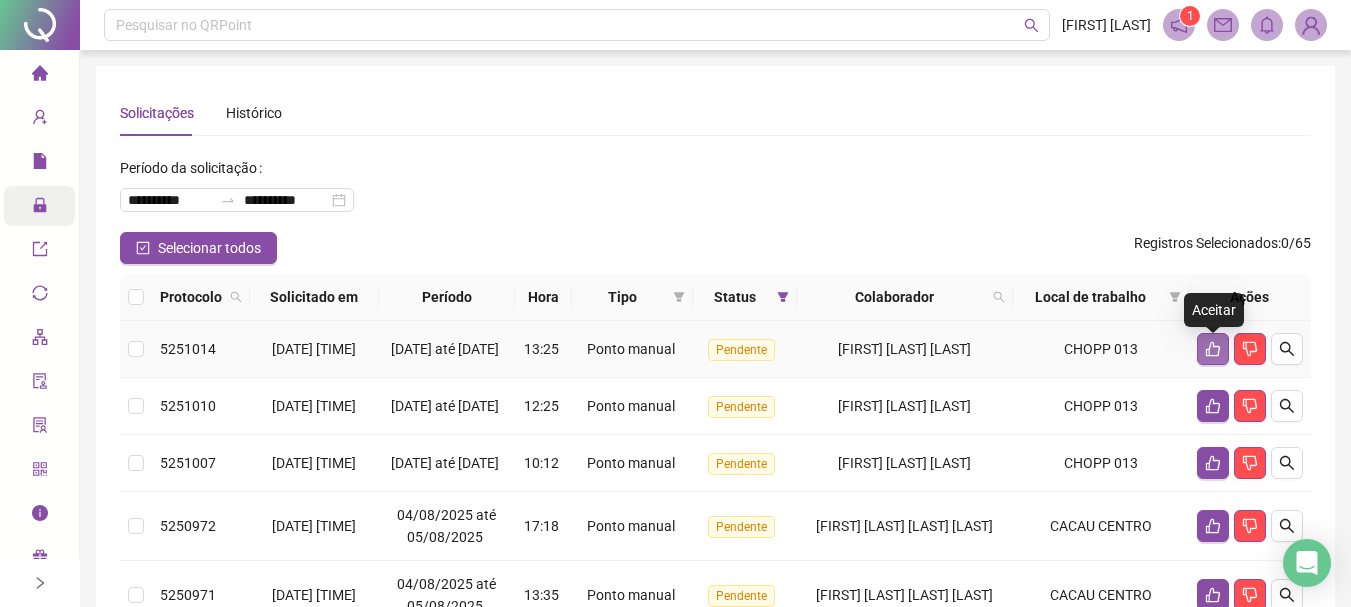 click 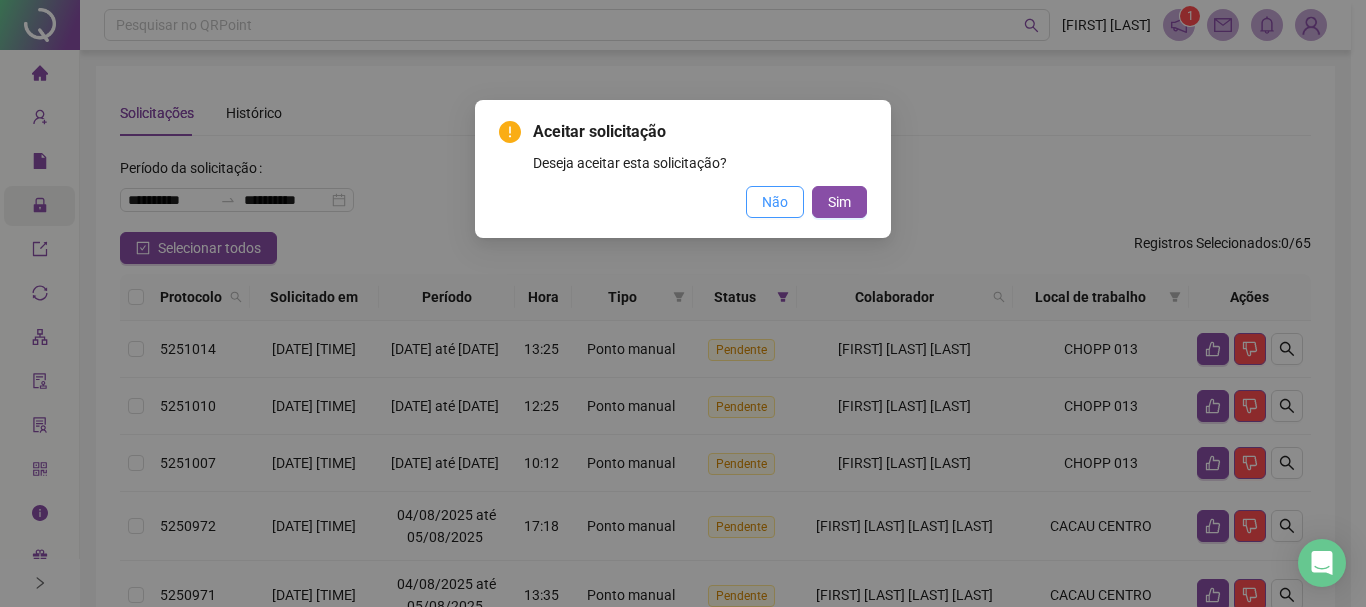 click on "Não" at bounding box center [775, 202] 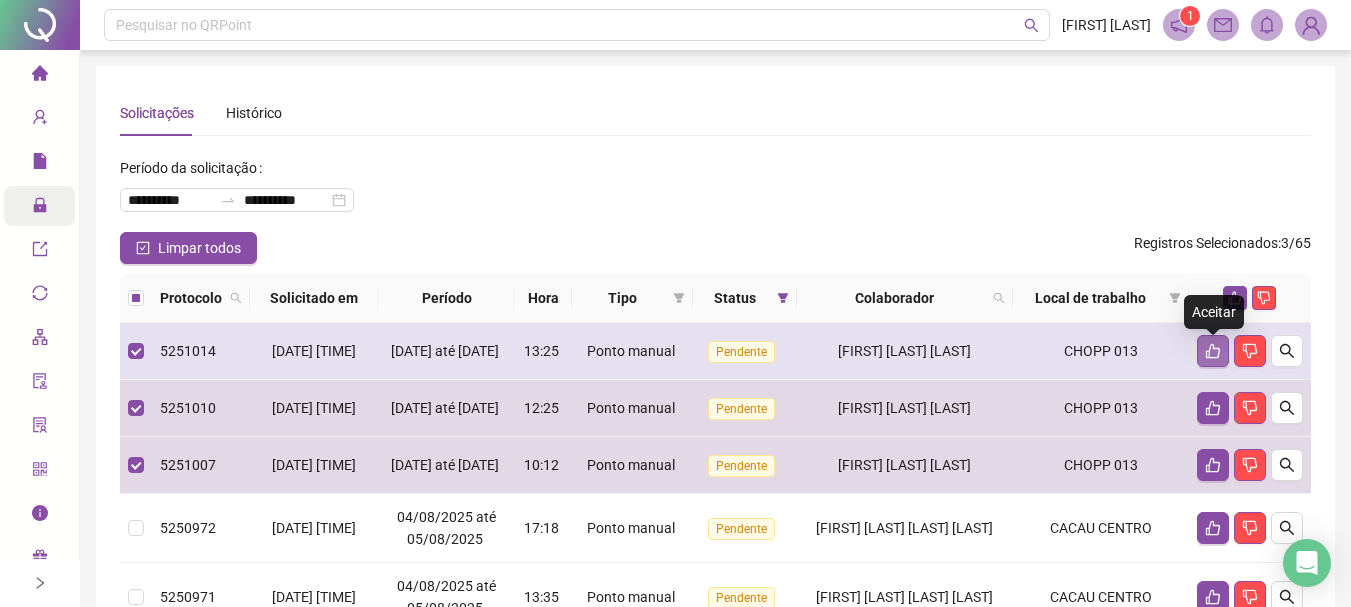 click 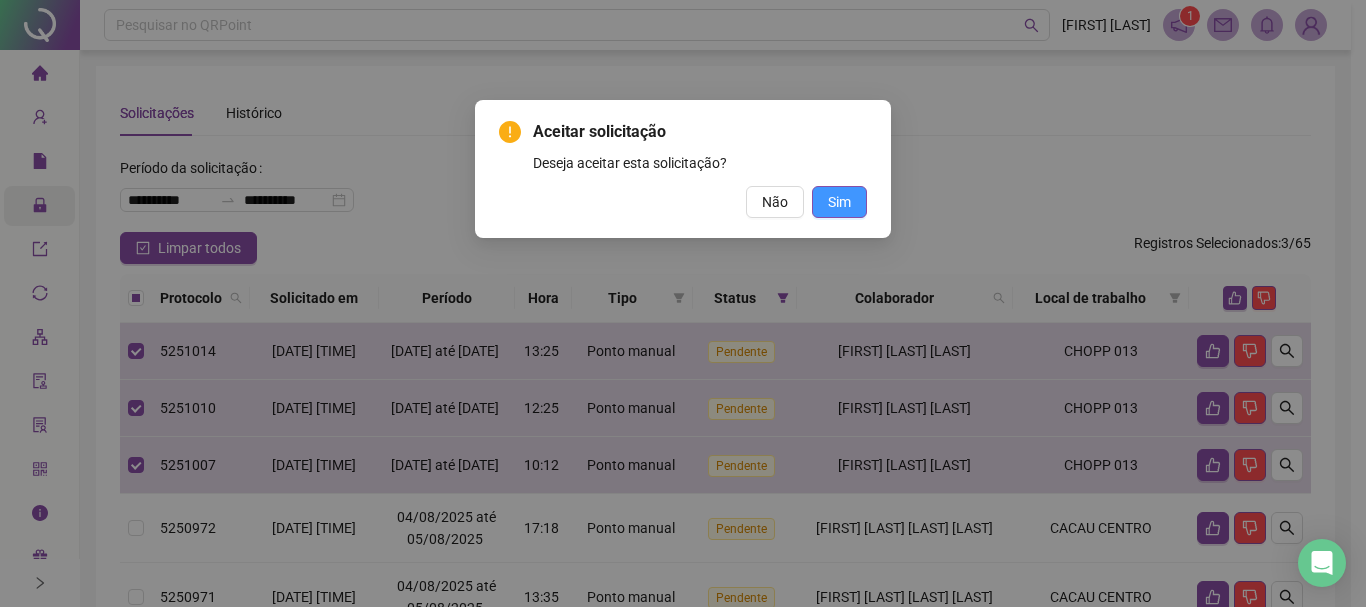 click on "Sim" at bounding box center (839, 202) 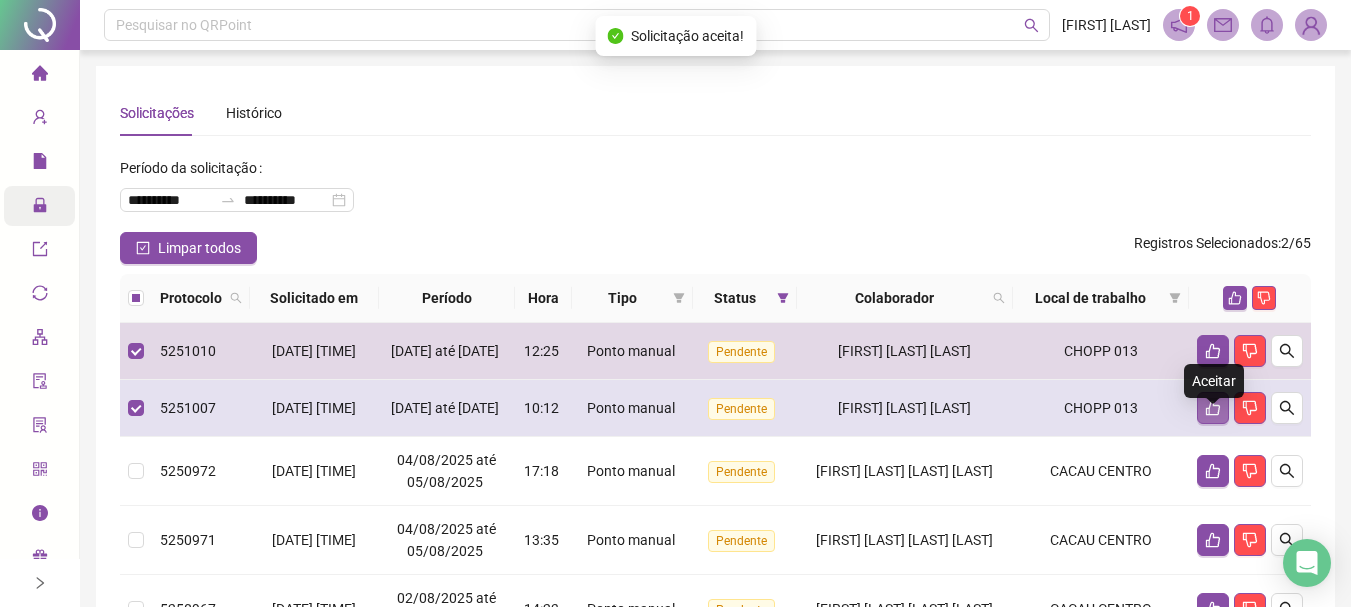 click 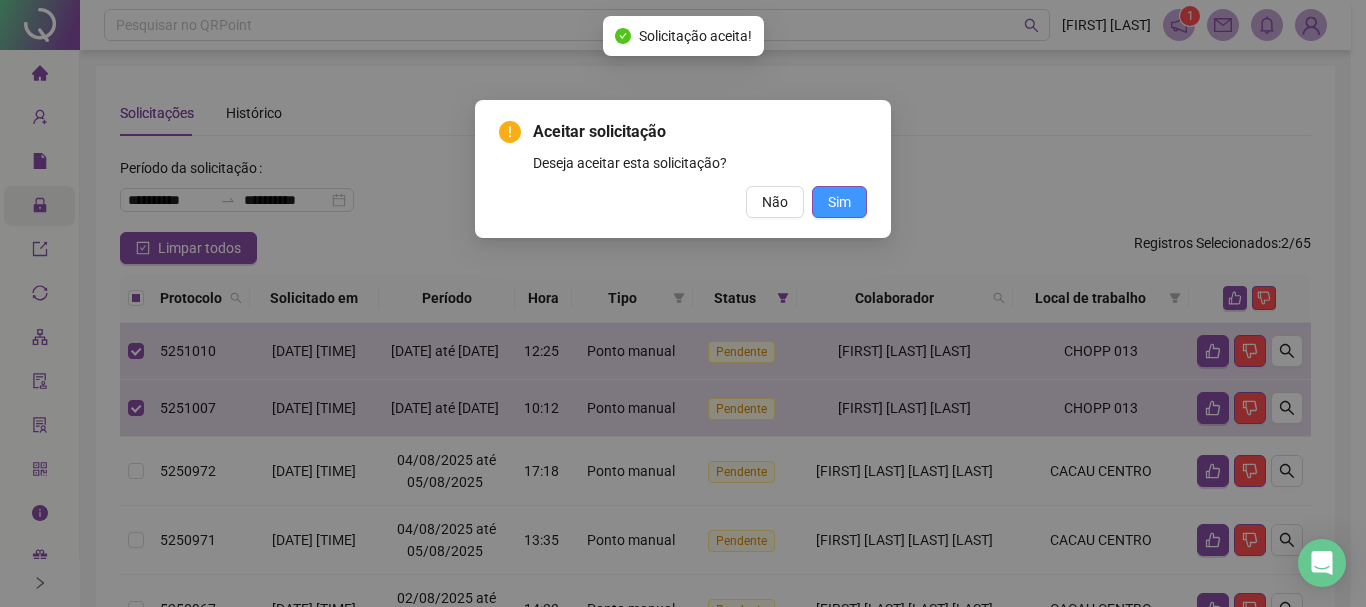 click on "Sim" at bounding box center (839, 202) 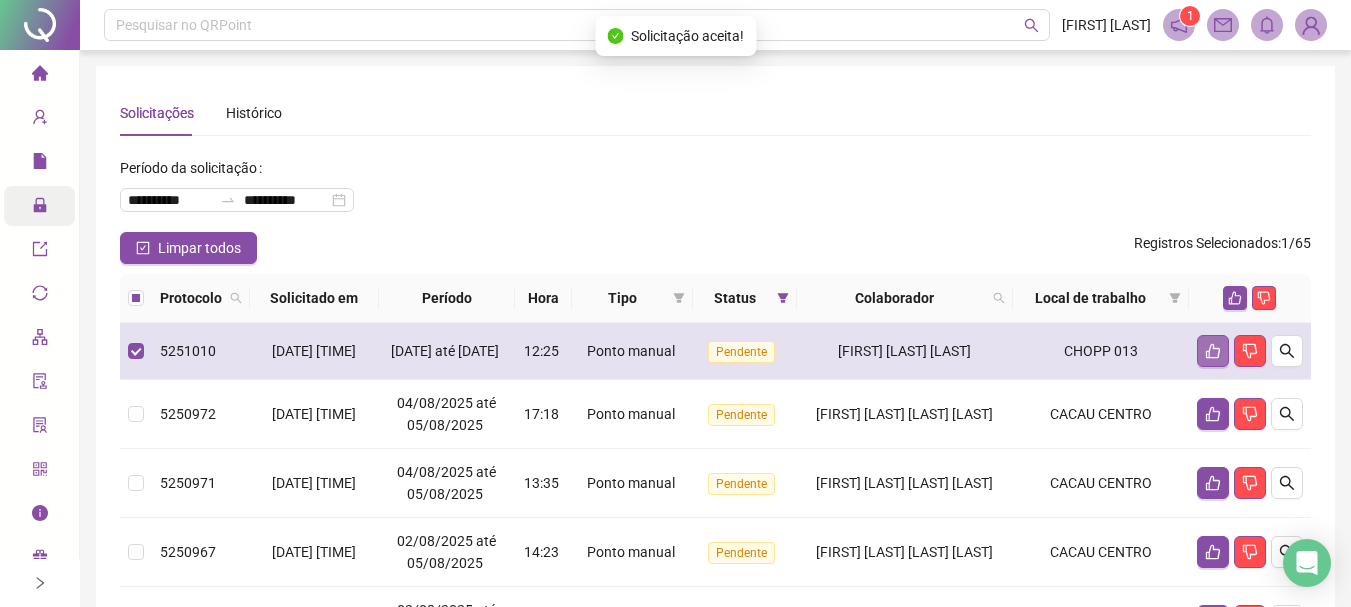 click 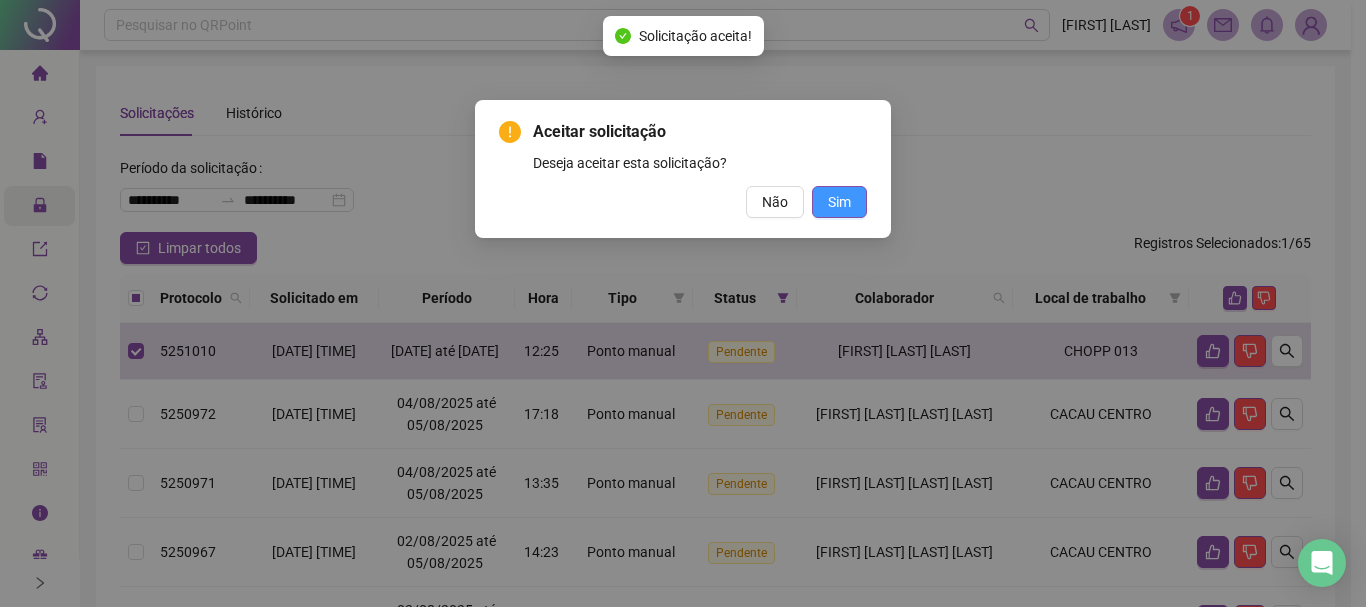 click on "Sim" at bounding box center (839, 202) 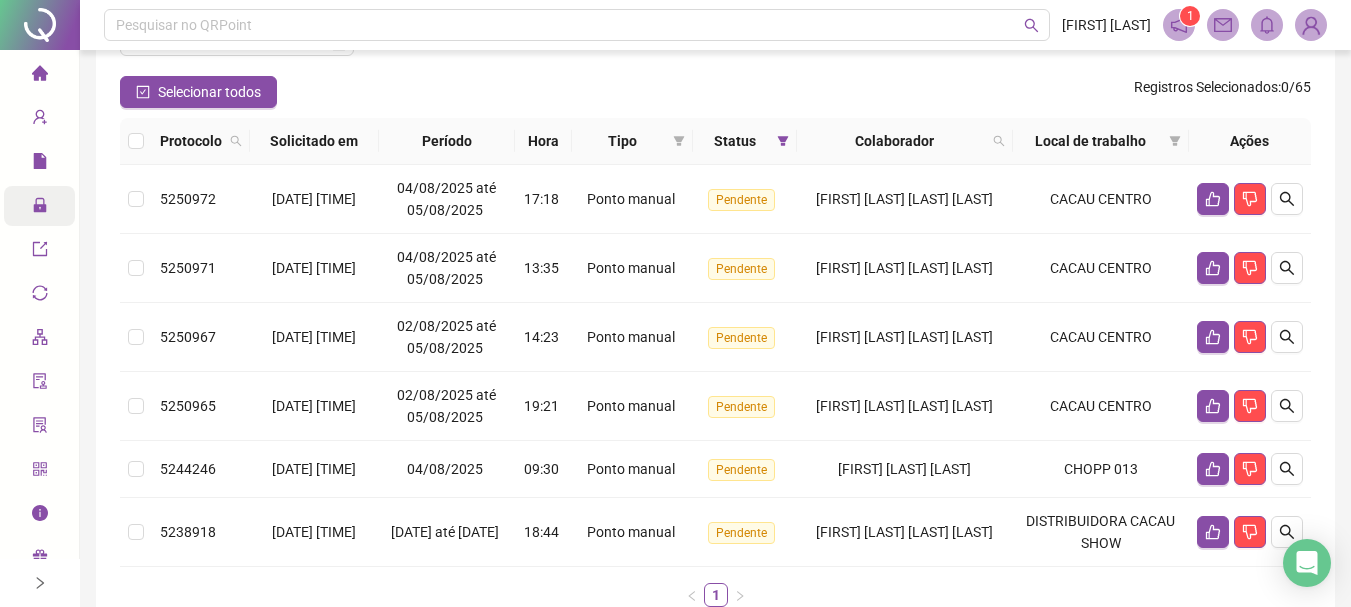 scroll, scrollTop: 0, scrollLeft: 0, axis: both 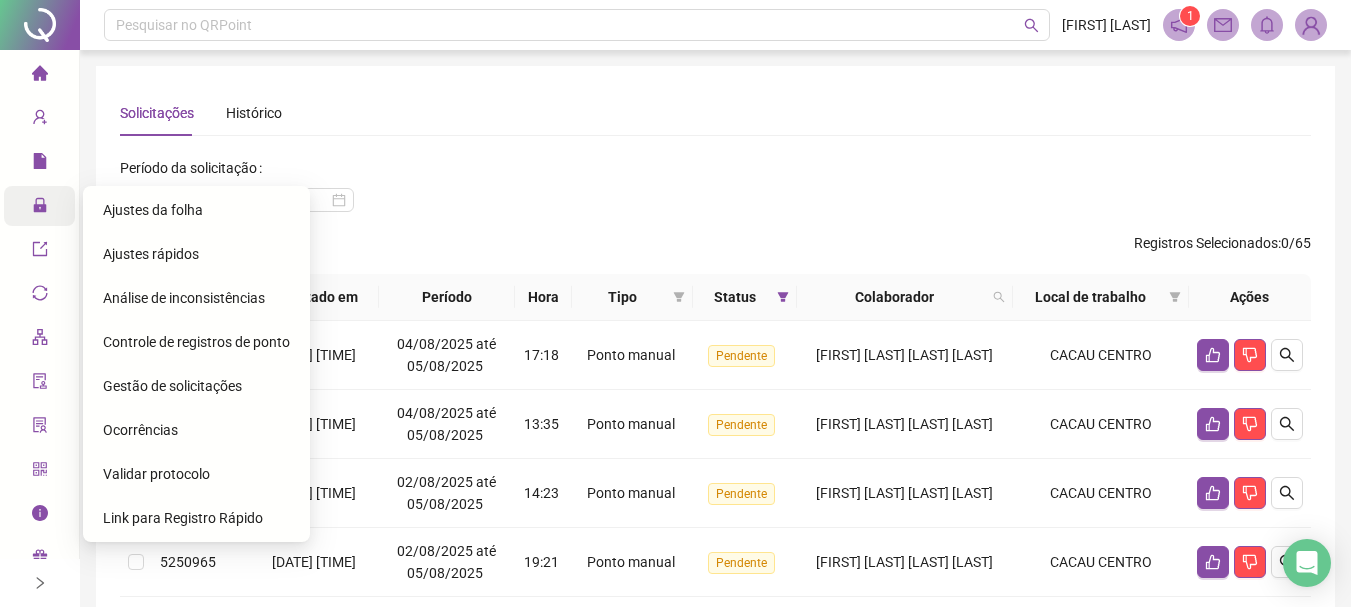 click on "Ajustes da folha" at bounding box center [153, 210] 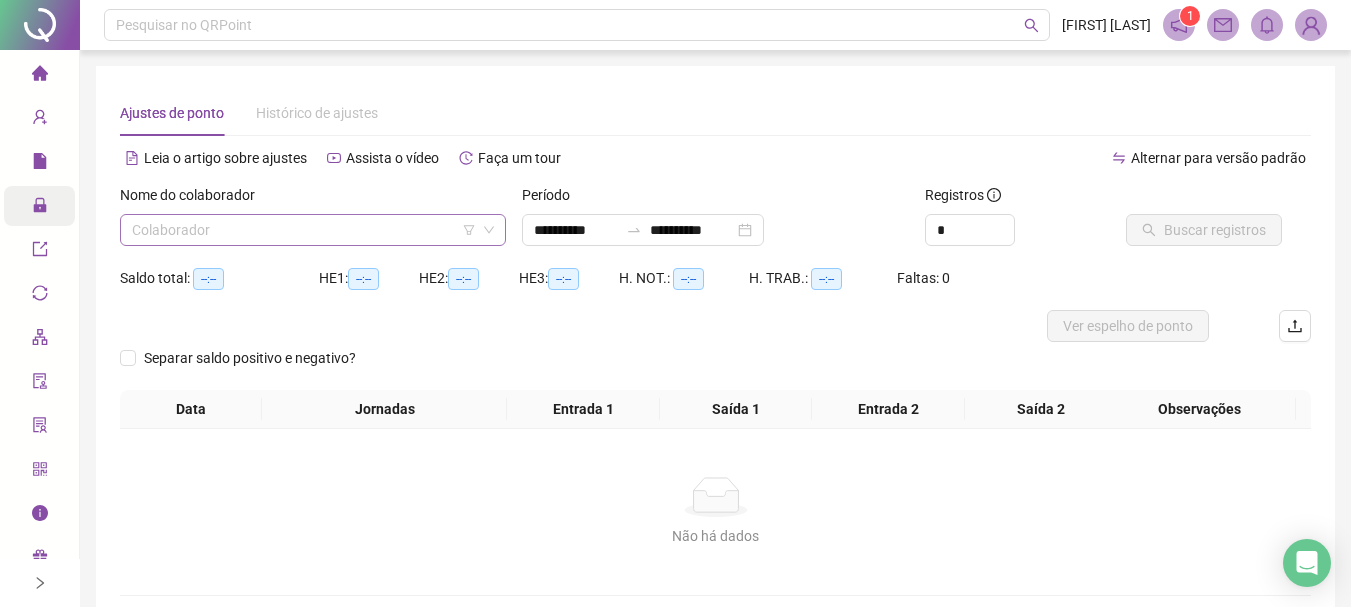 click at bounding box center (304, 230) 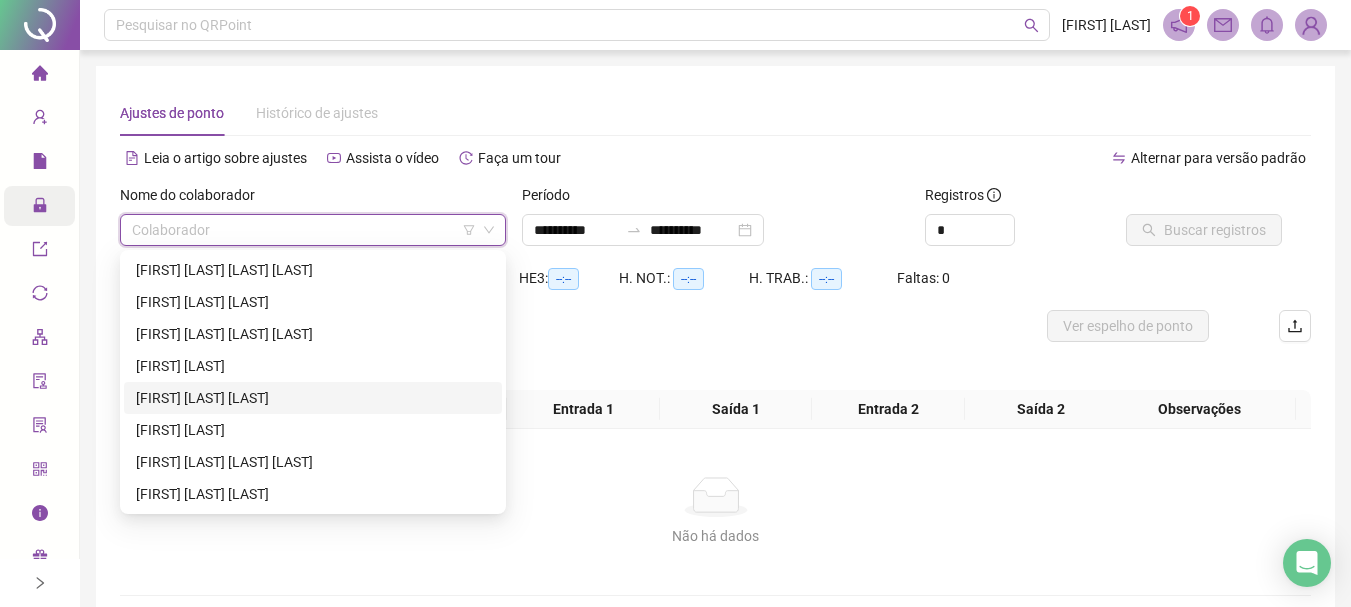 click on "[FULL_NAME]" at bounding box center [313, 398] 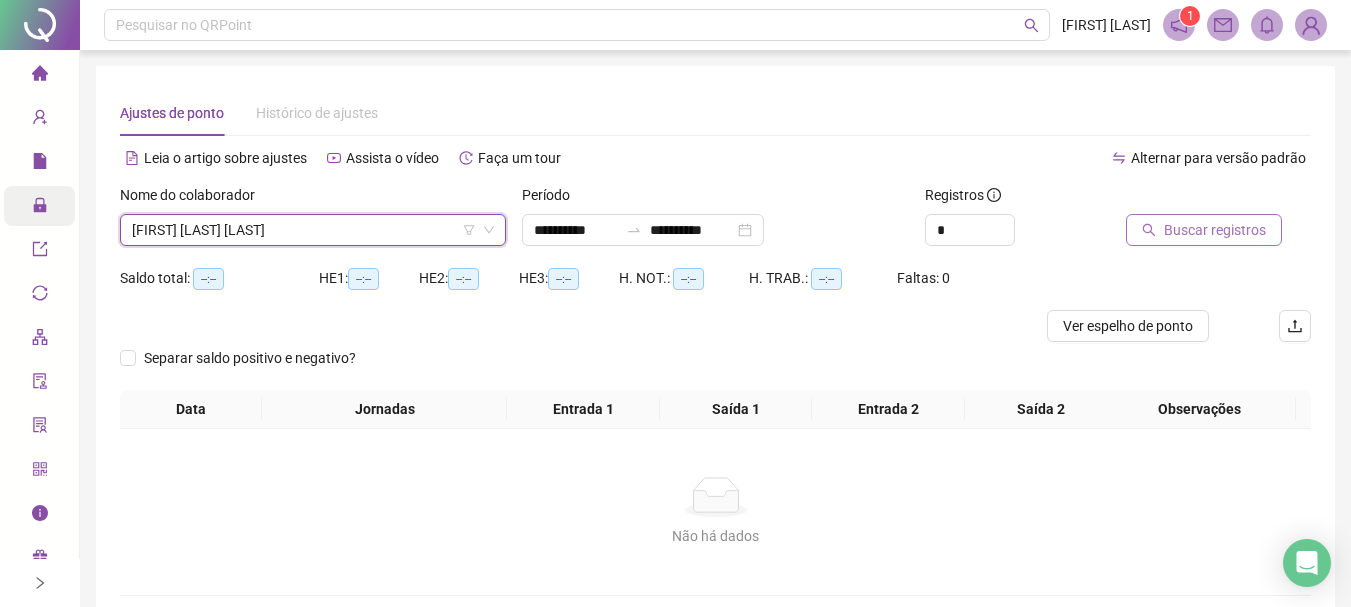click on "Buscar registros" at bounding box center [1215, 230] 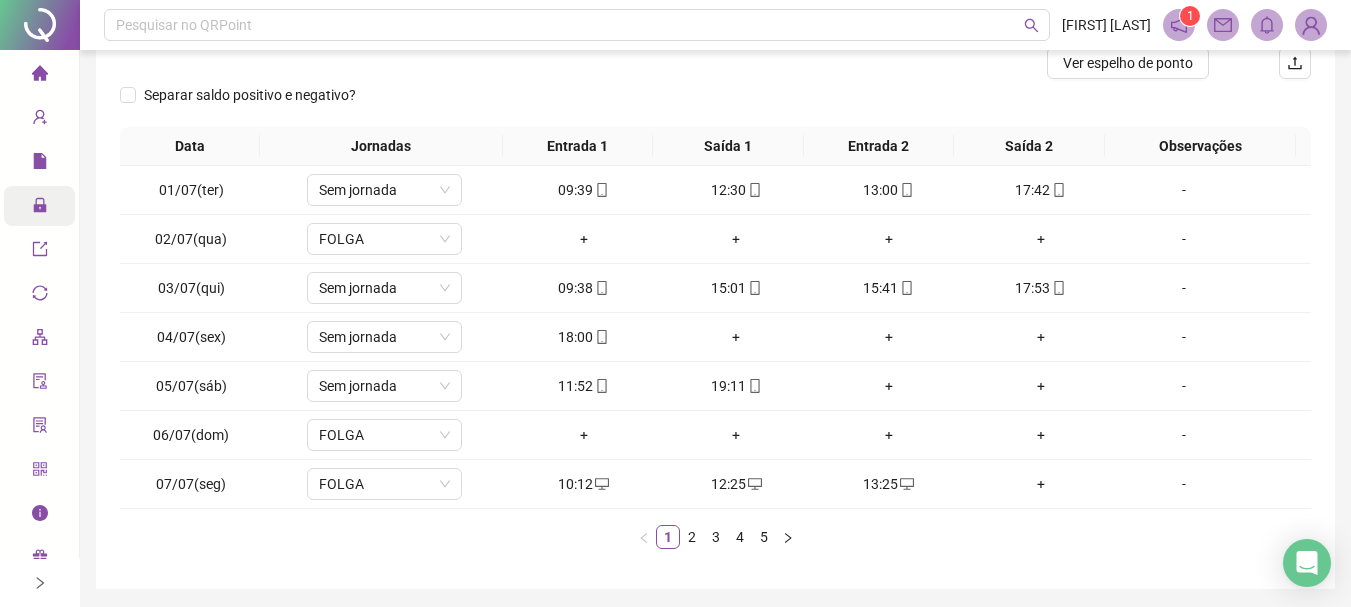 scroll, scrollTop: 265, scrollLeft: 0, axis: vertical 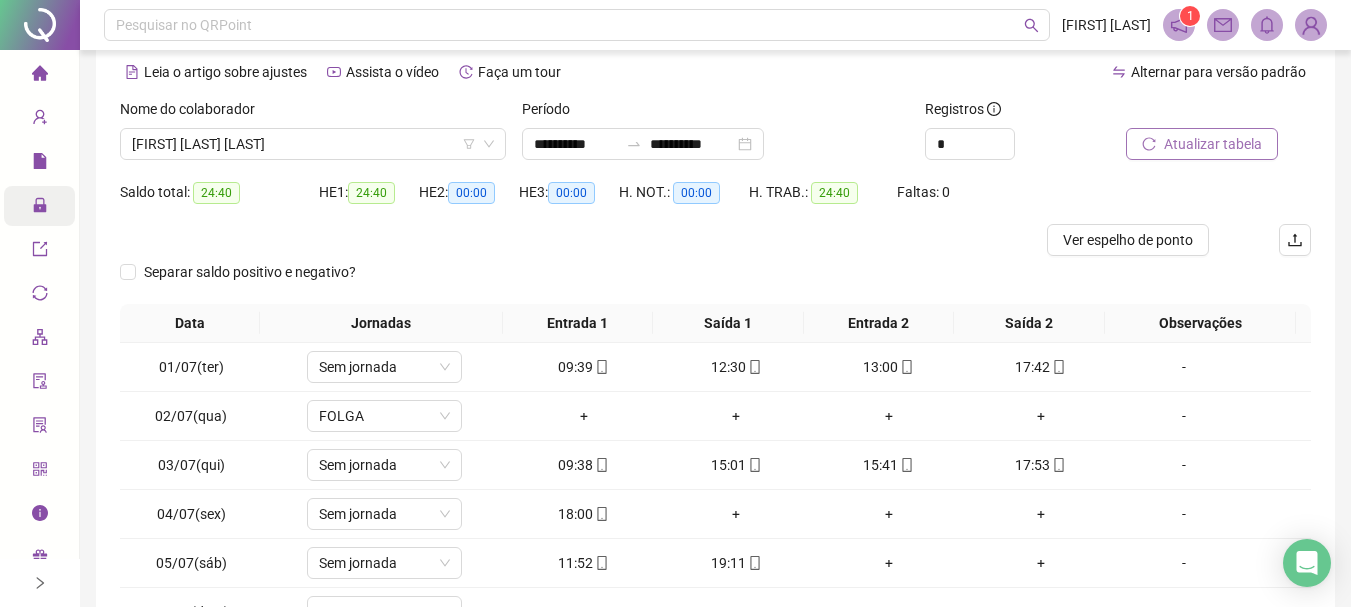 click on "Atualizar tabela" at bounding box center [1213, 144] 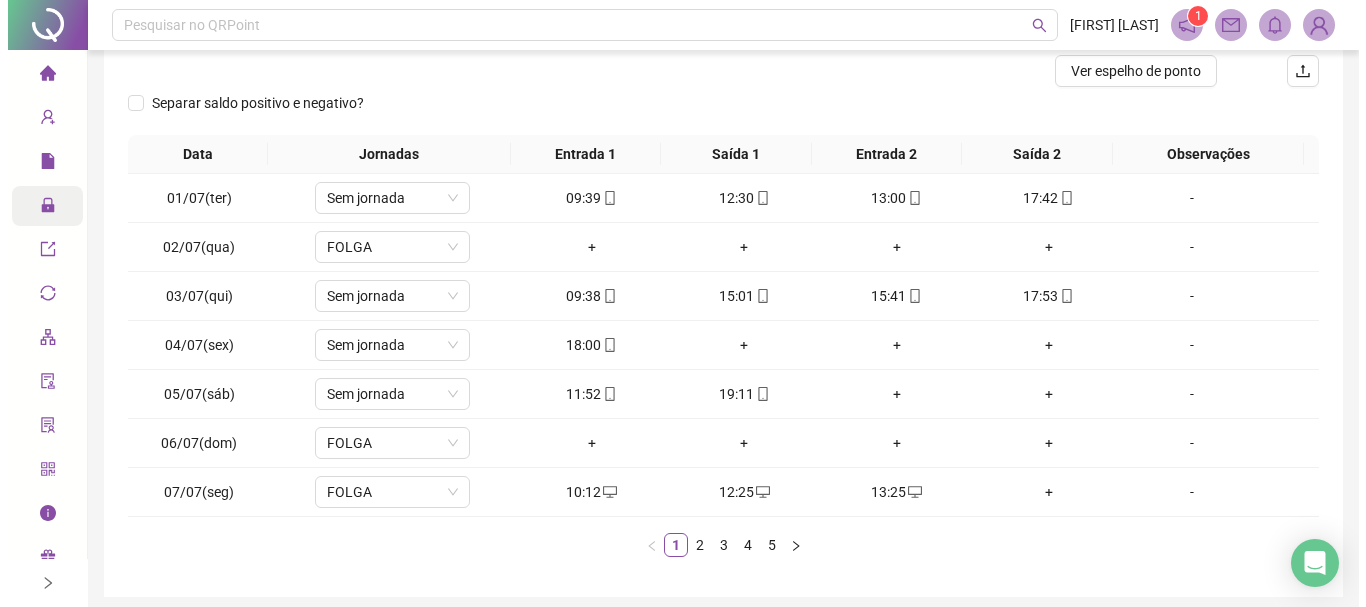 scroll, scrollTop: 268, scrollLeft: 0, axis: vertical 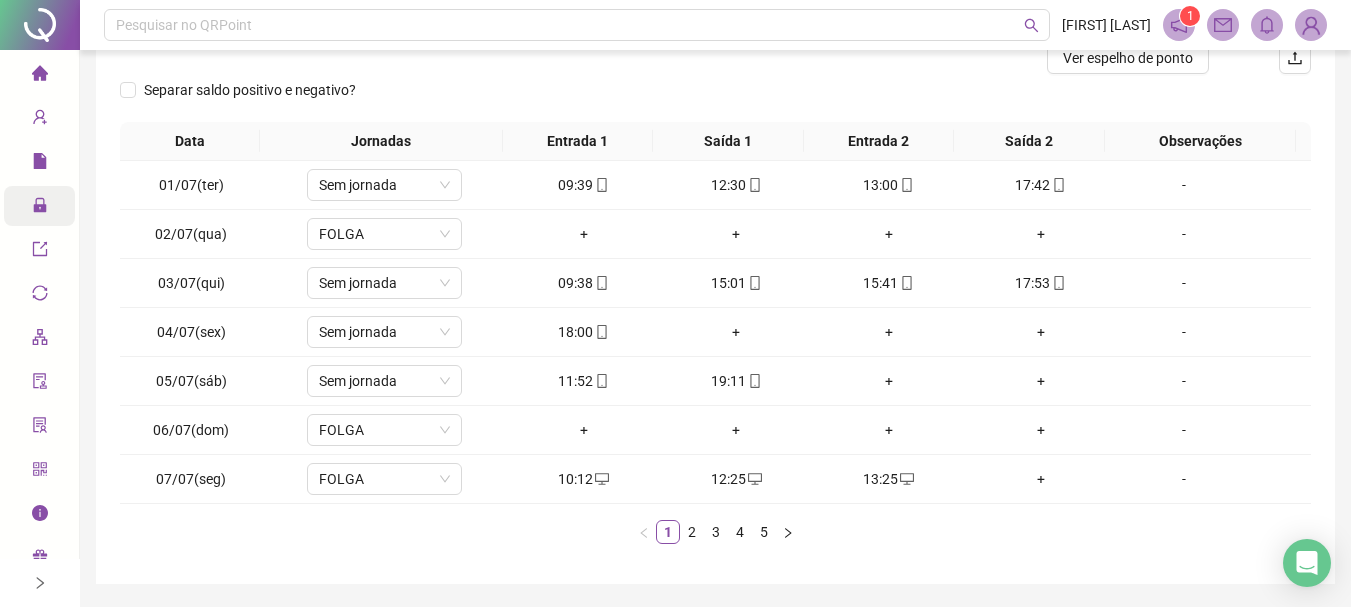 click at bounding box center (1311, 25) 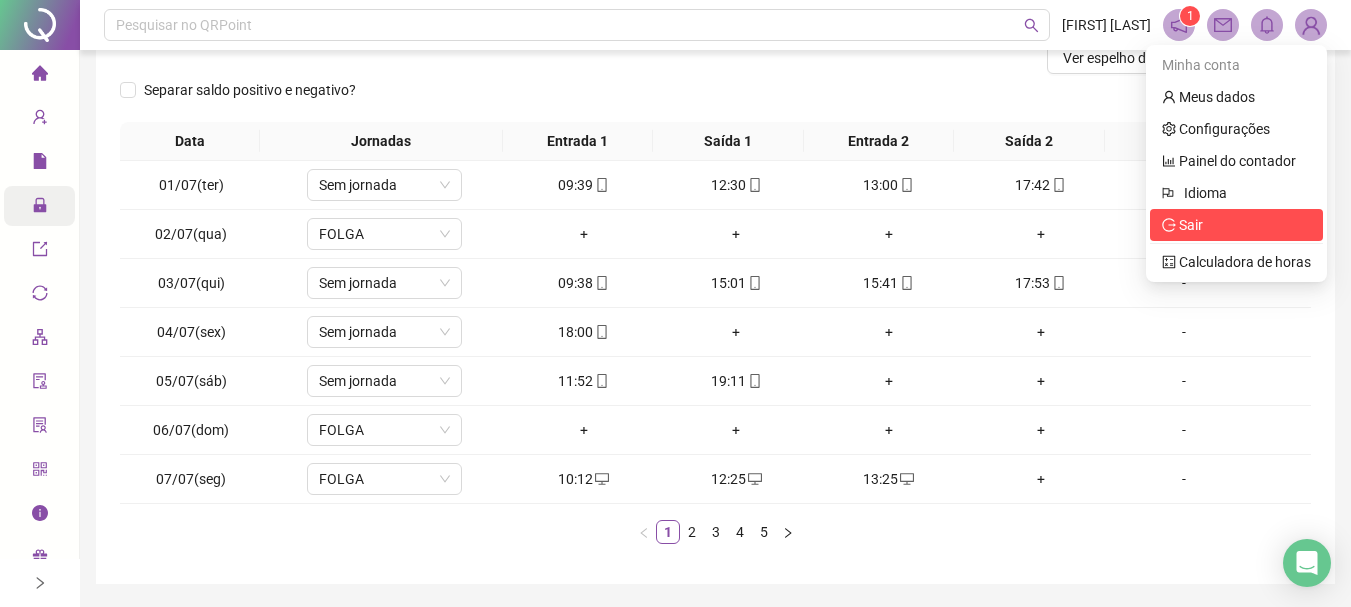 click on "Sair" at bounding box center (1236, 225) 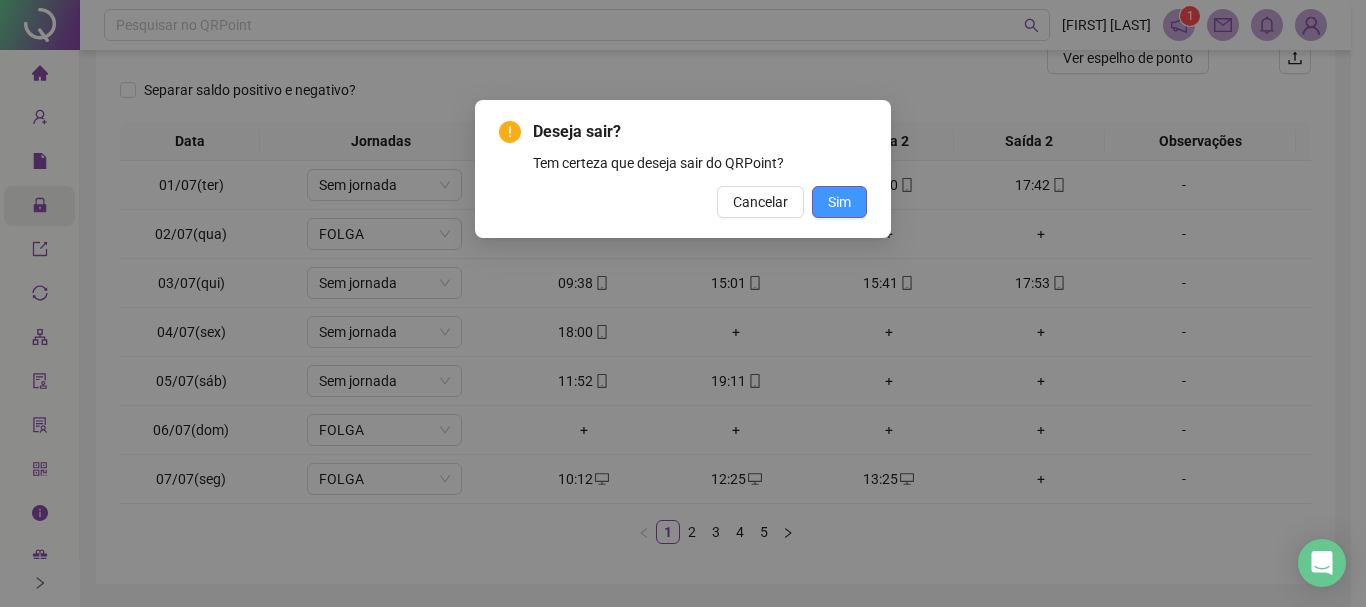click on "Sim" at bounding box center (839, 202) 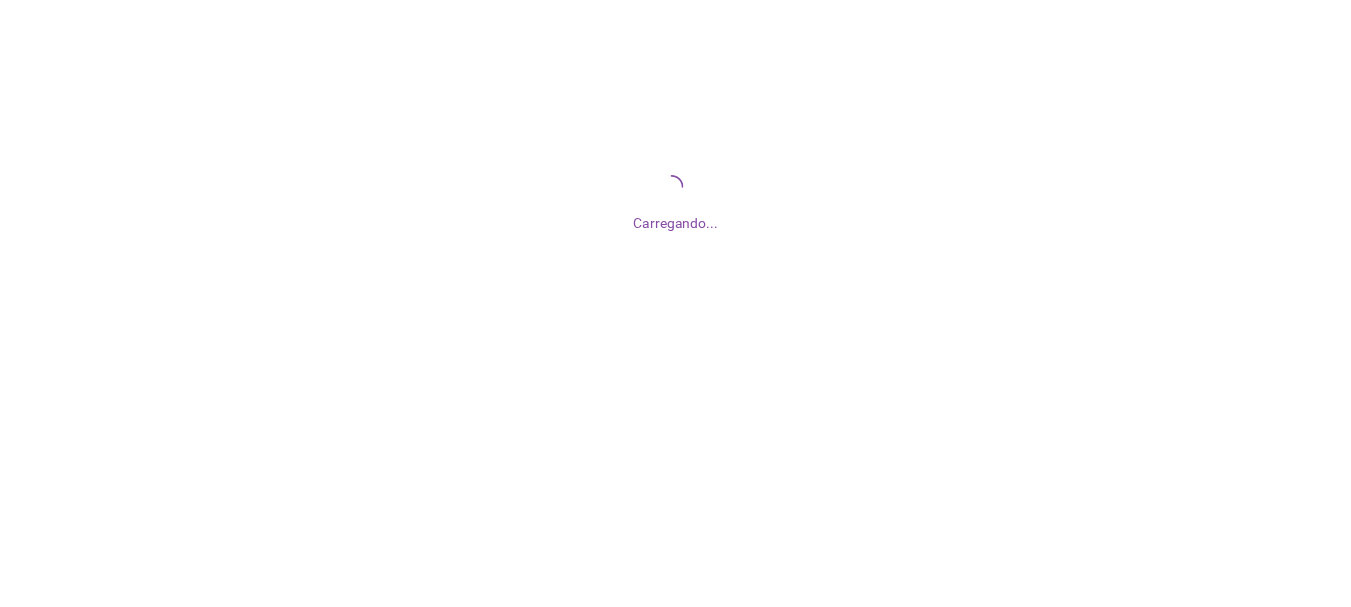 scroll, scrollTop: 0, scrollLeft: 0, axis: both 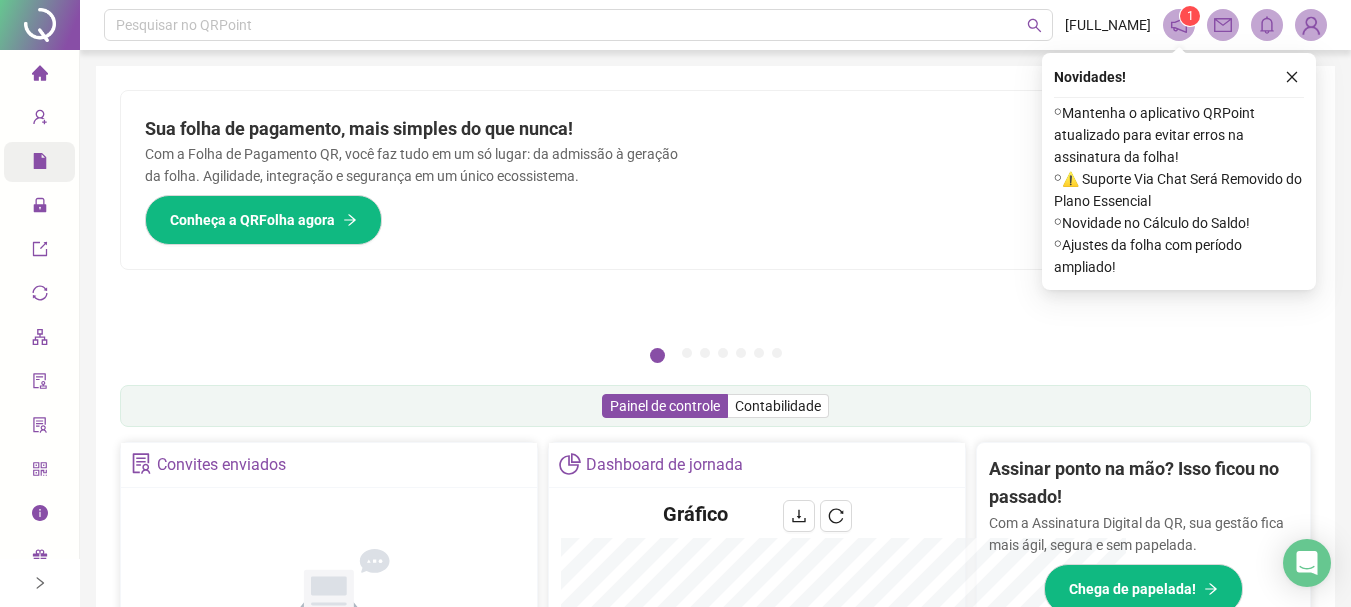 click on "Relatórios" at bounding box center (76, 164) 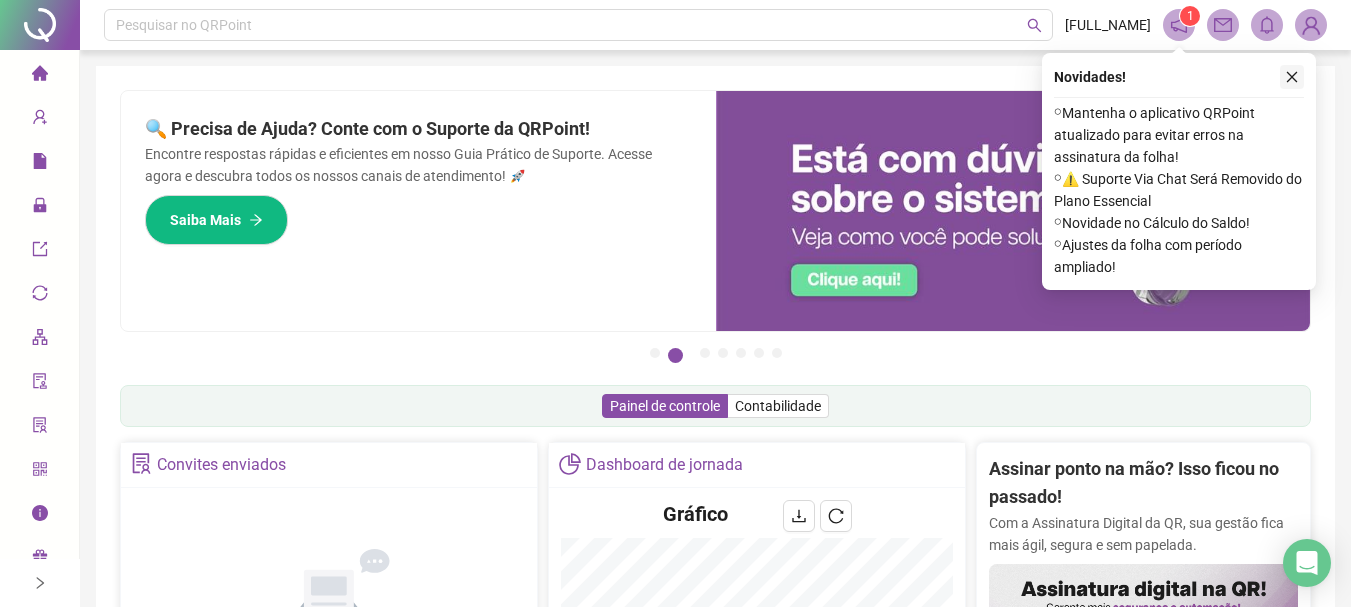 click 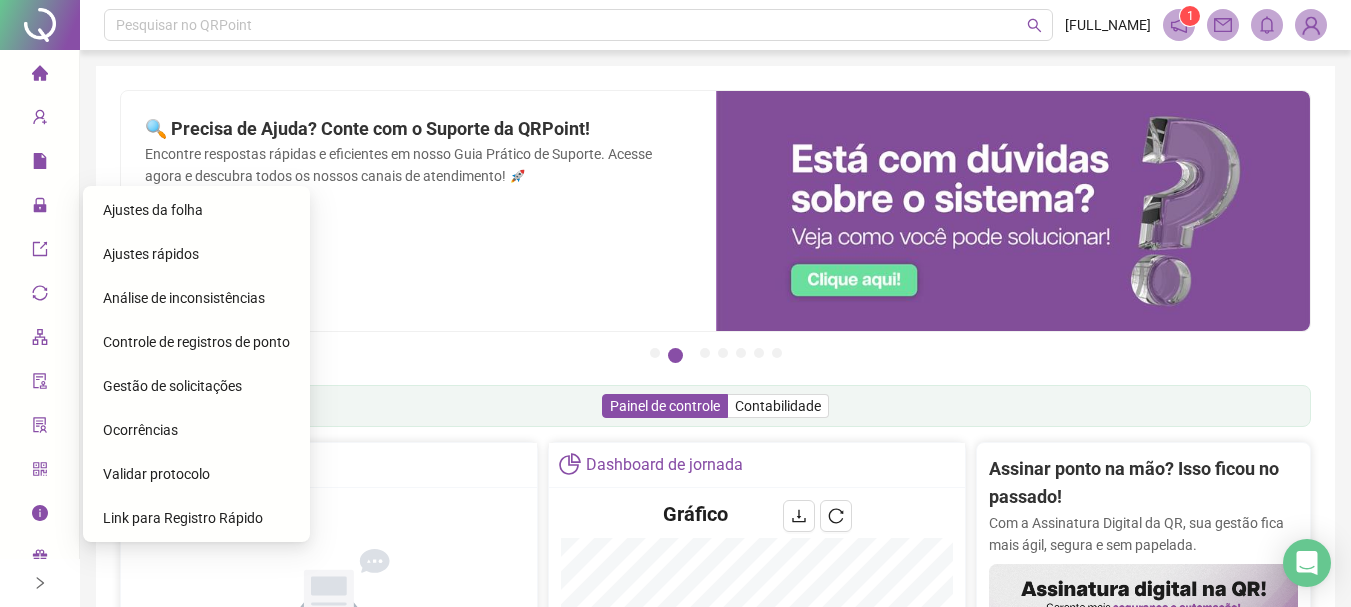 click on "Gestão de solicitações" at bounding box center [172, 386] 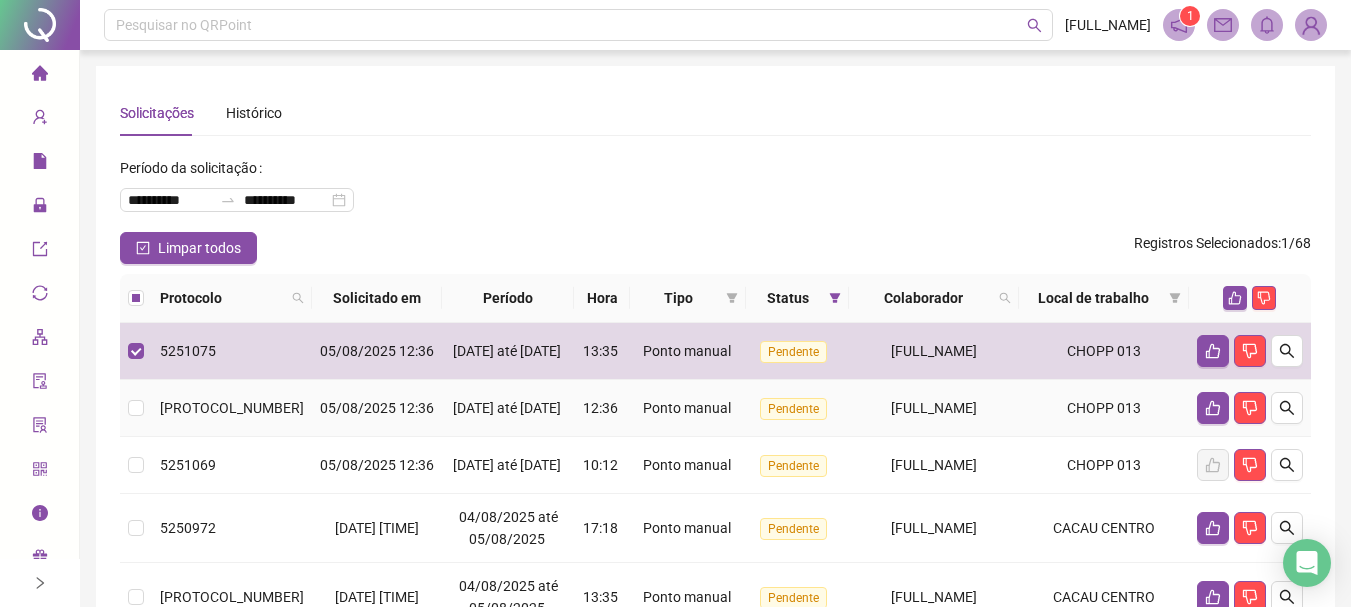 click at bounding box center (136, 408) 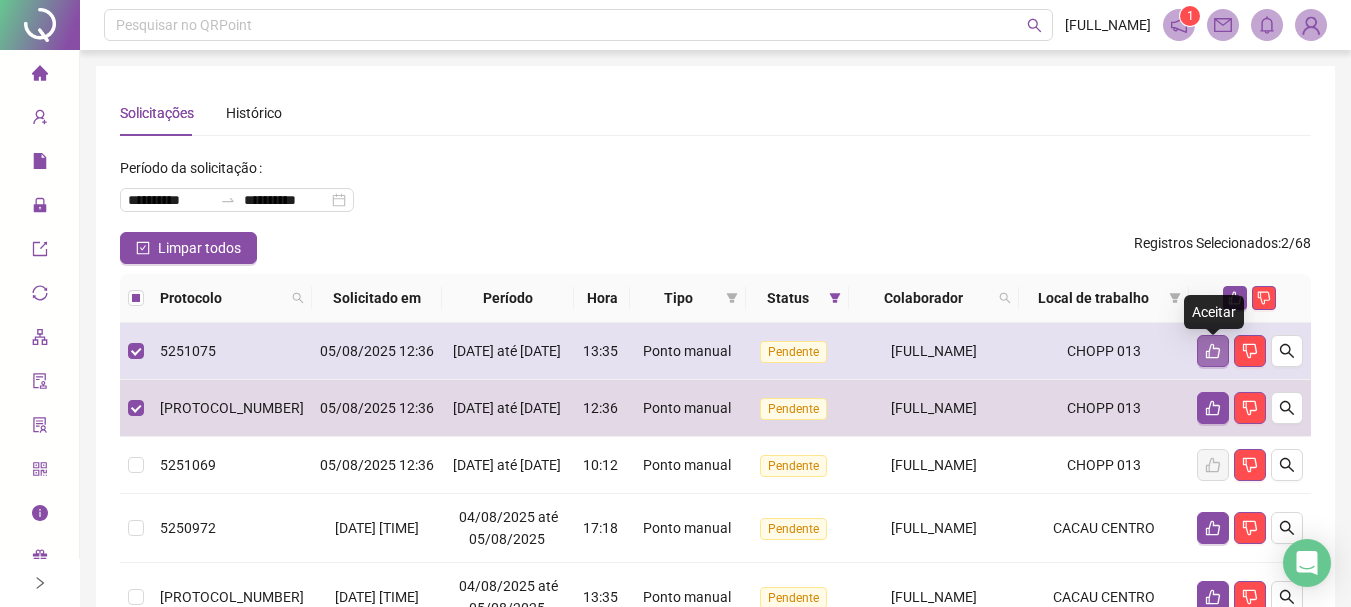 click at bounding box center (1213, 351) 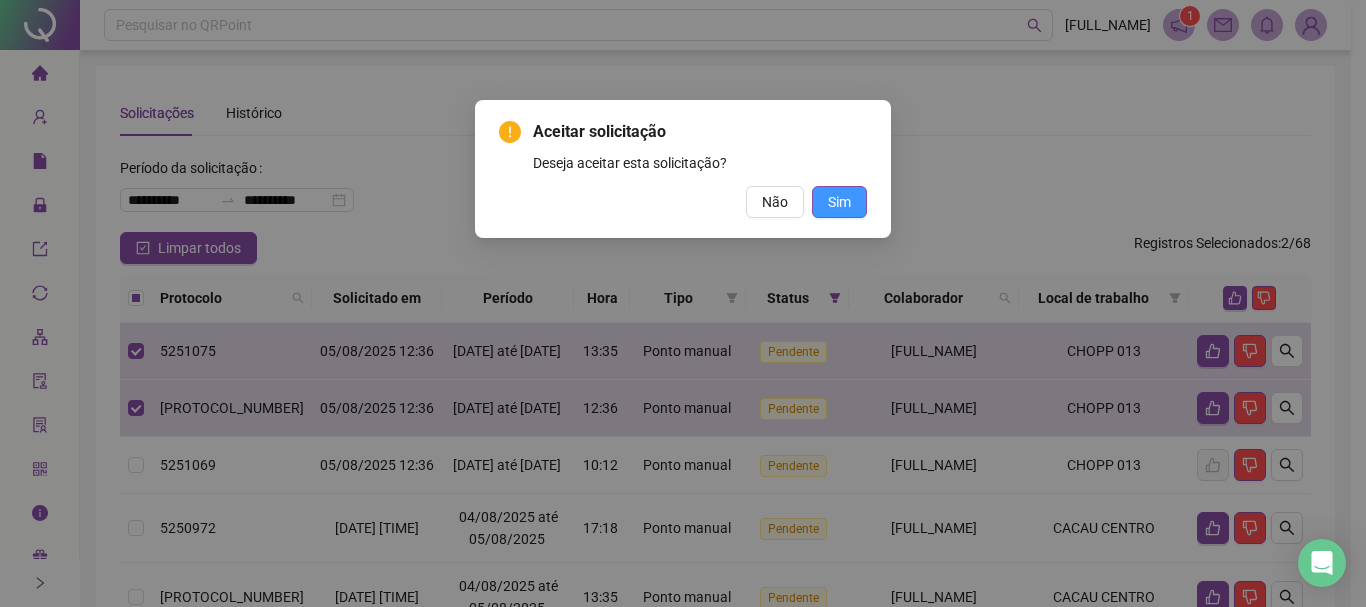 click on "Sim" at bounding box center [839, 202] 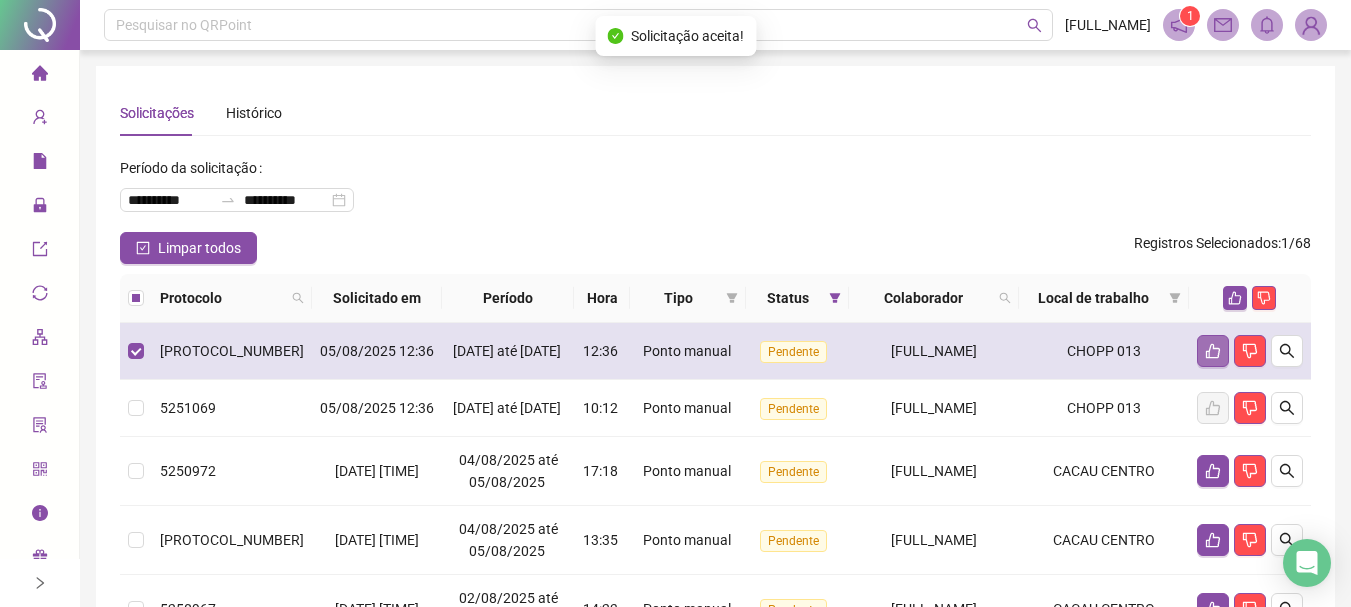 click 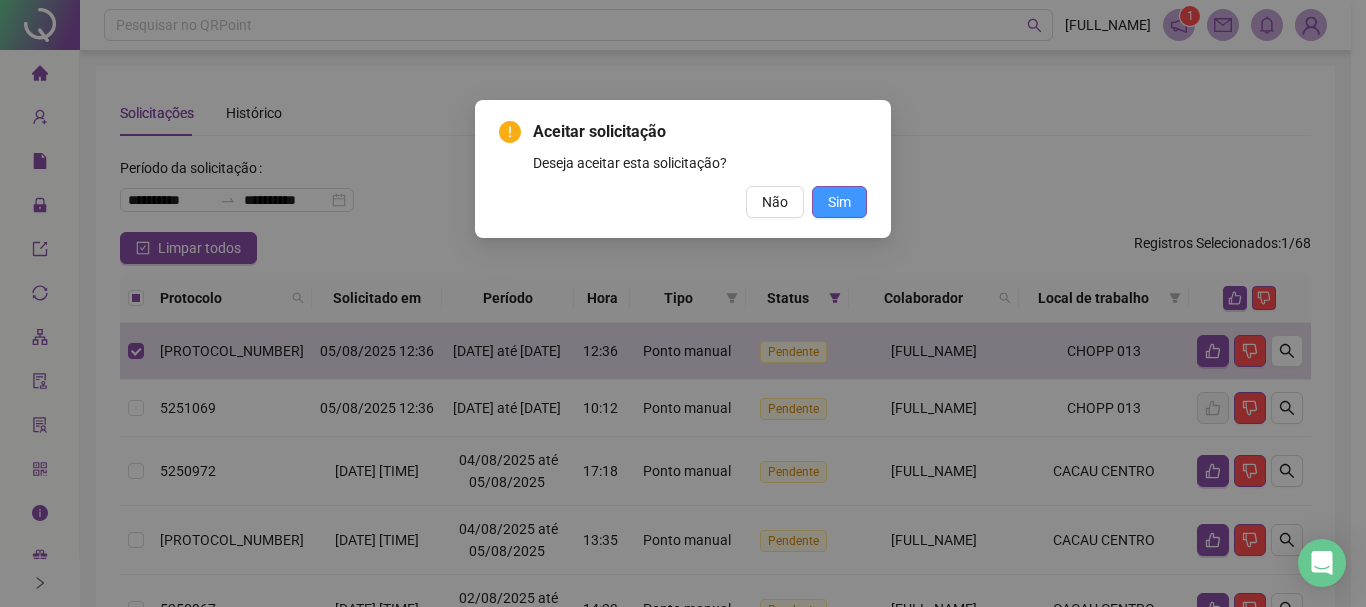 click on "Sim" at bounding box center (839, 202) 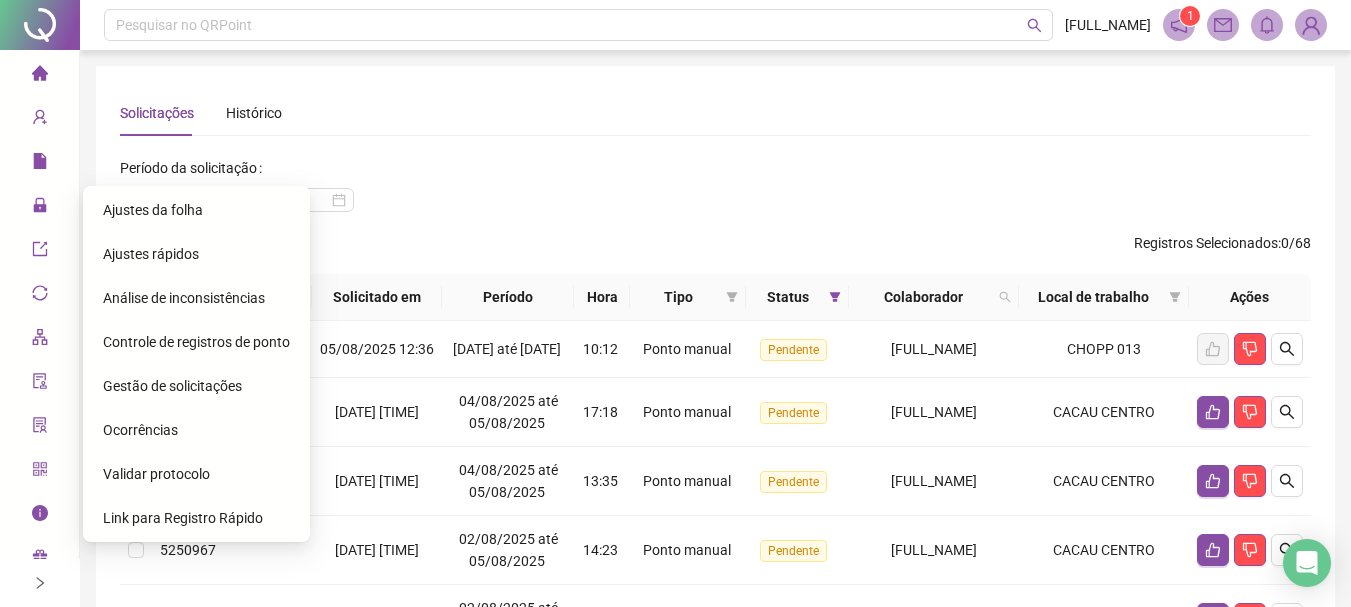 click on "Ajustes da folha" at bounding box center (153, 210) 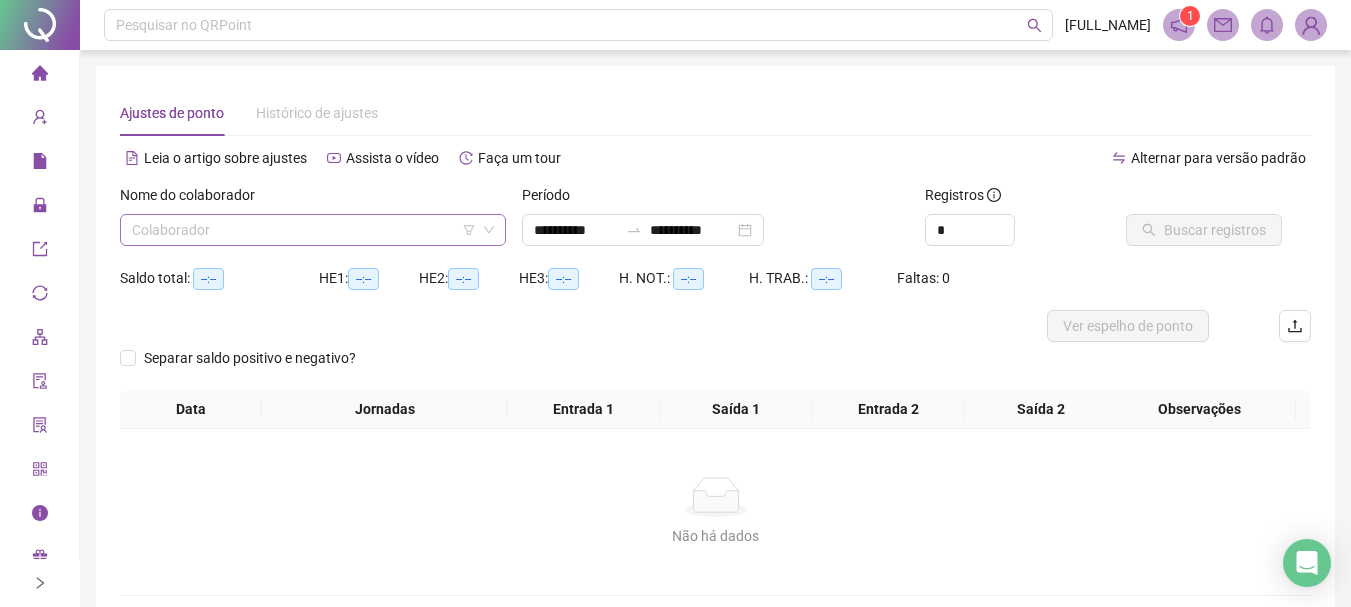click at bounding box center (304, 230) 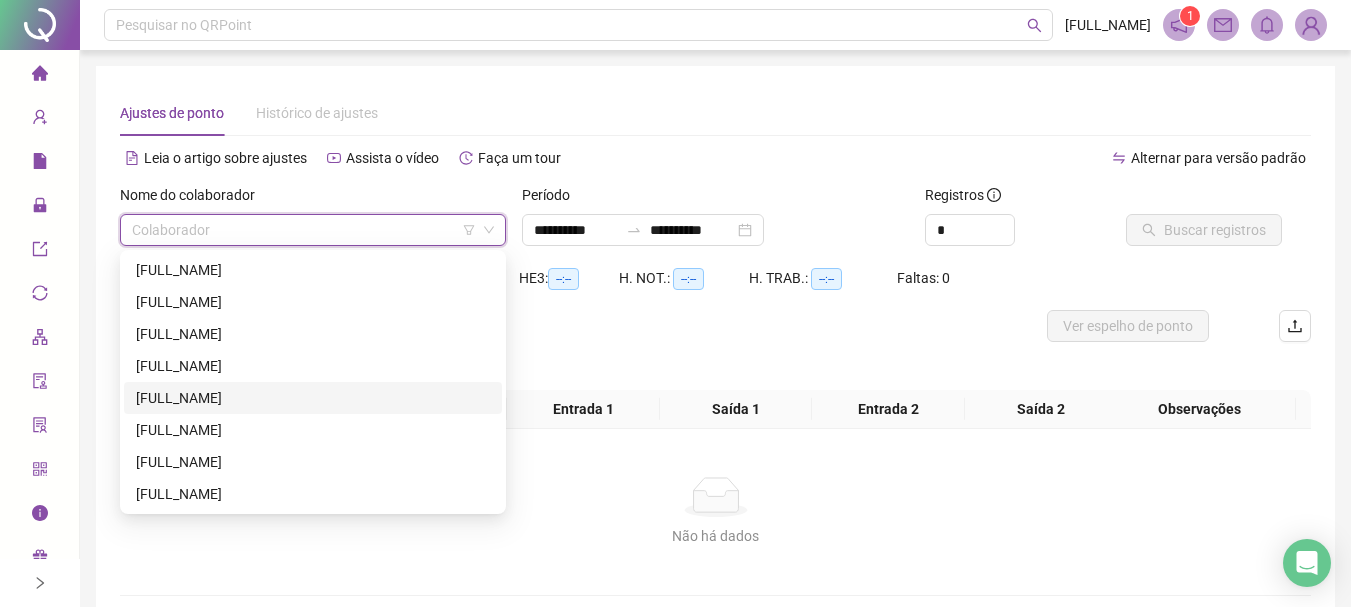 click on "[FULL_NAME]" at bounding box center [313, 398] 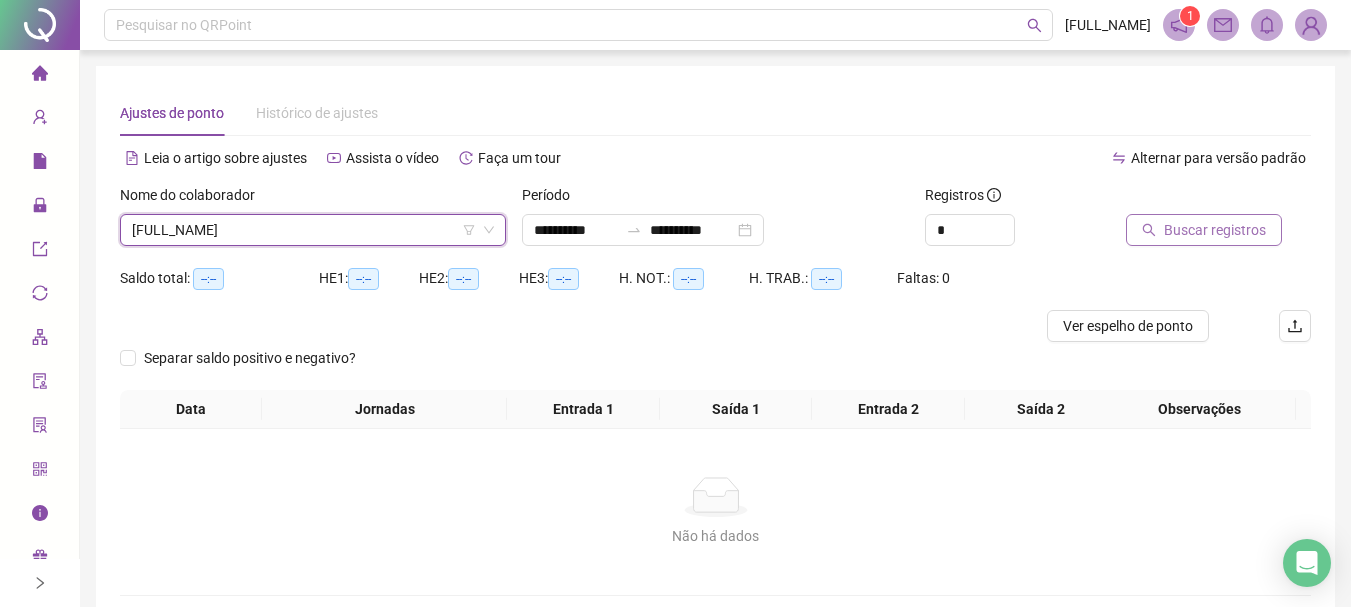 click 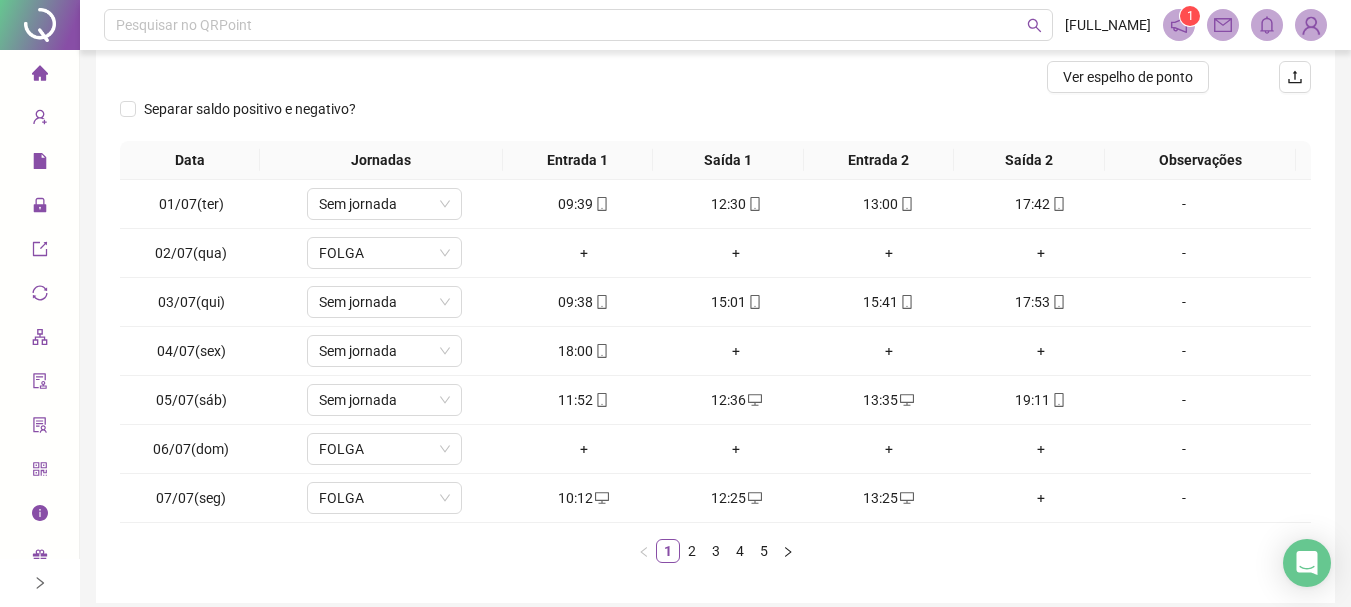 scroll, scrollTop: 250, scrollLeft: 0, axis: vertical 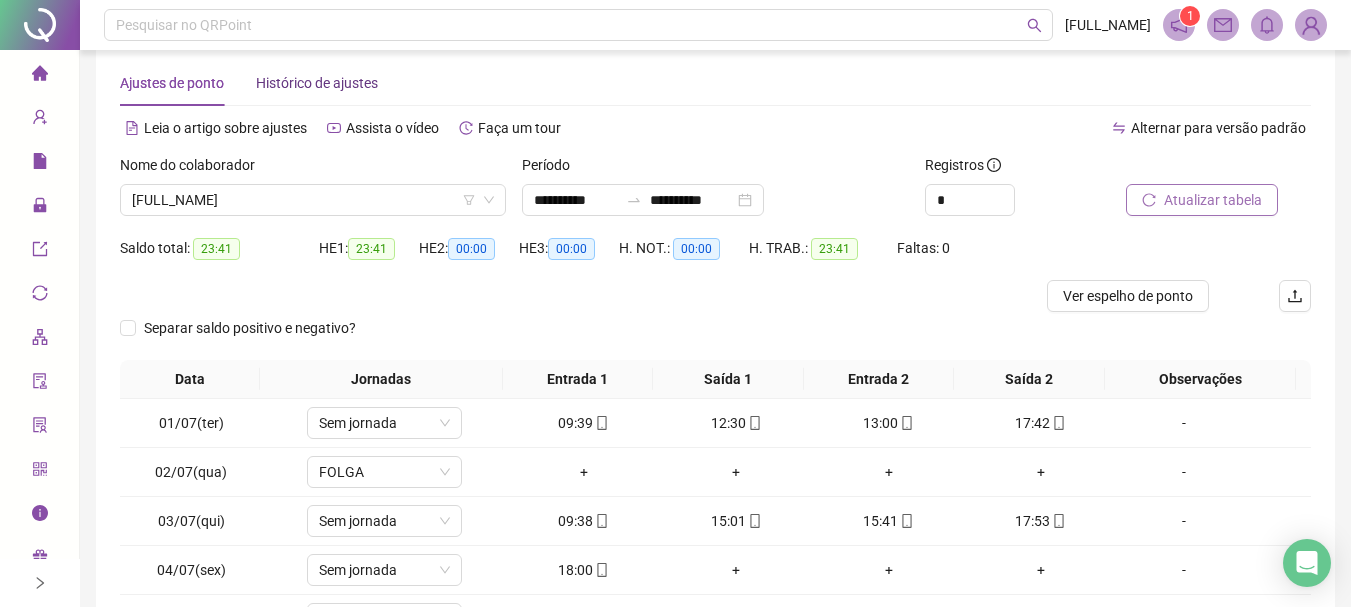 click on "Histórico de ajustes" at bounding box center [317, 83] 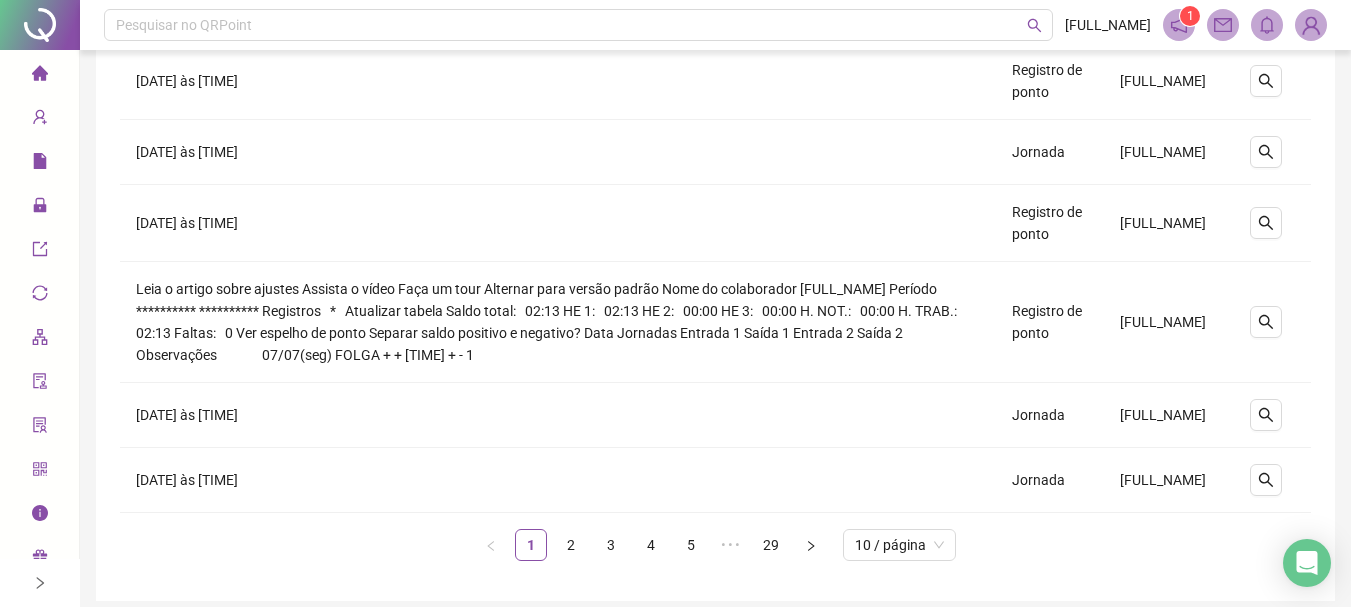 scroll, scrollTop: 0, scrollLeft: 0, axis: both 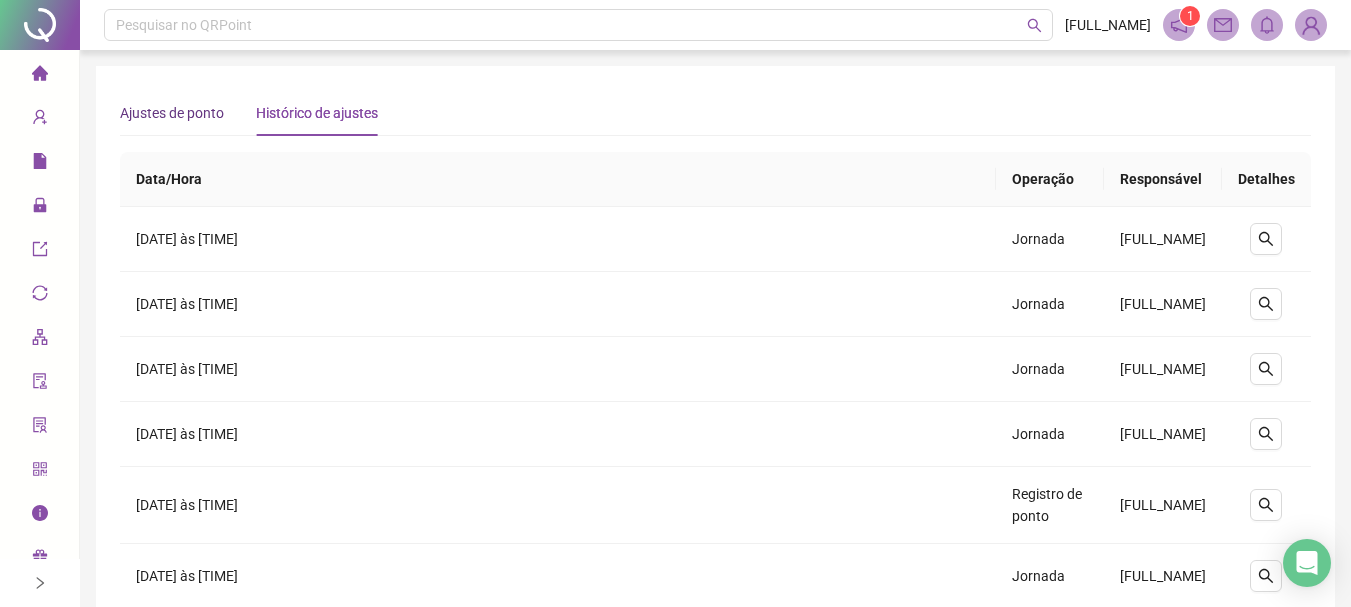 click on "Ajustes de ponto" at bounding box center [172, 113] 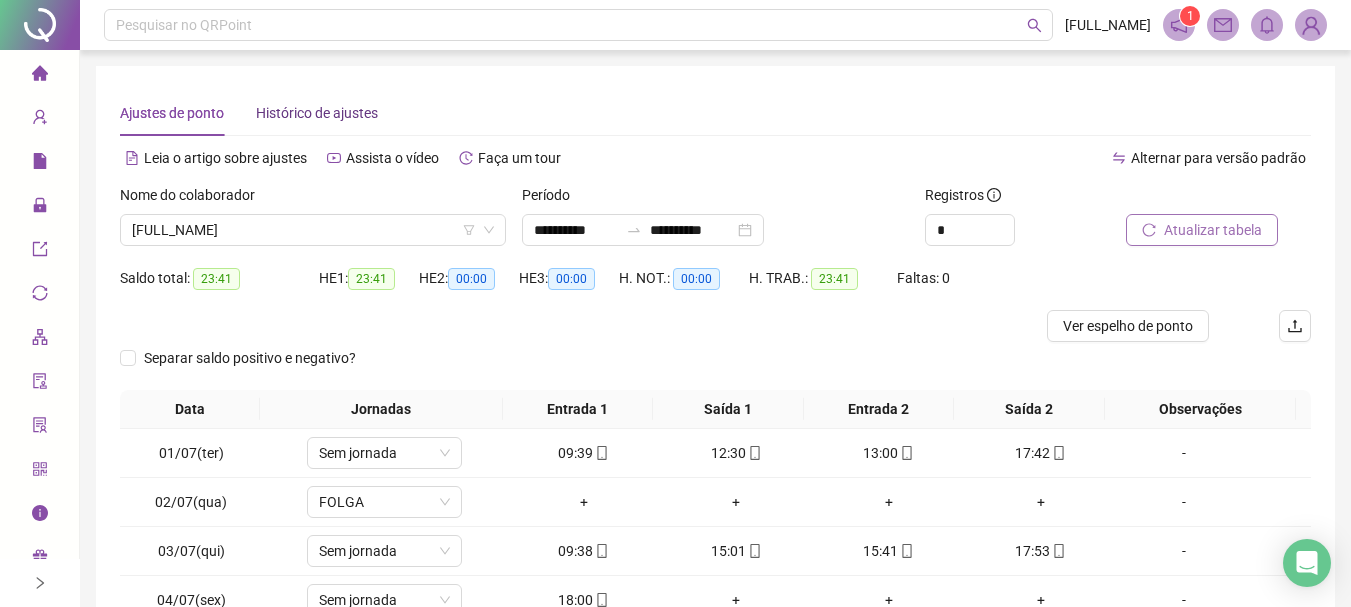 click on "Histórico de ajustes" at bounding box center [317, 113] 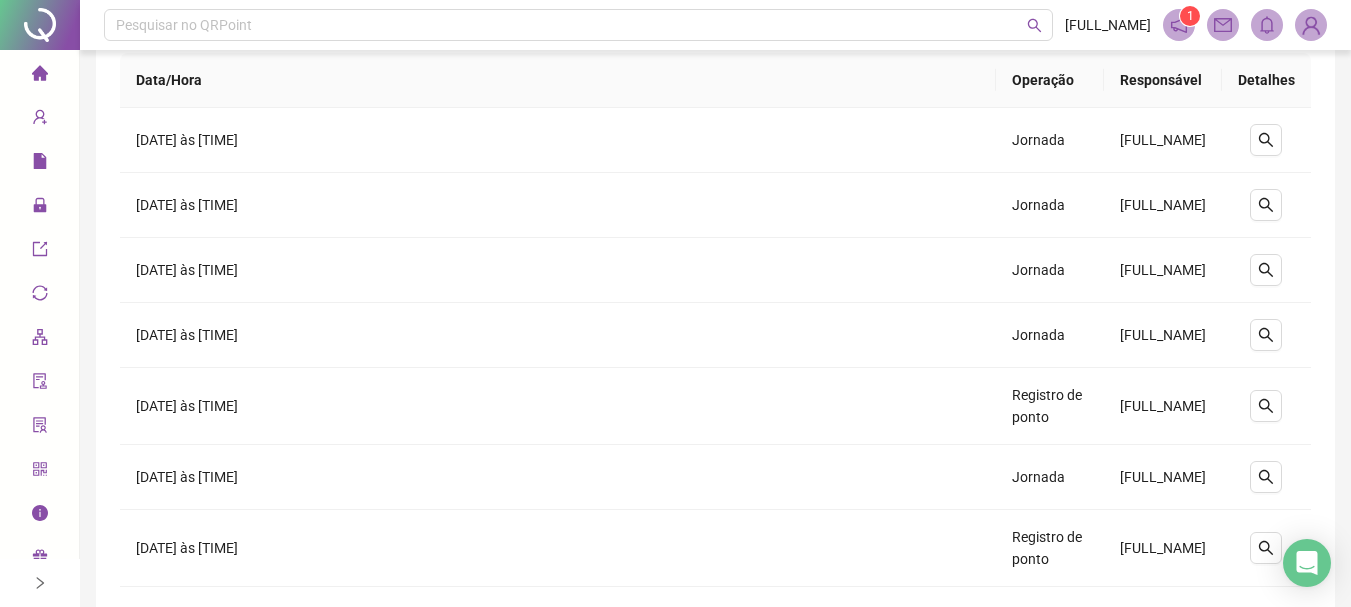scroll, scrollTop: 0, scrollLeft: 0, axis: both 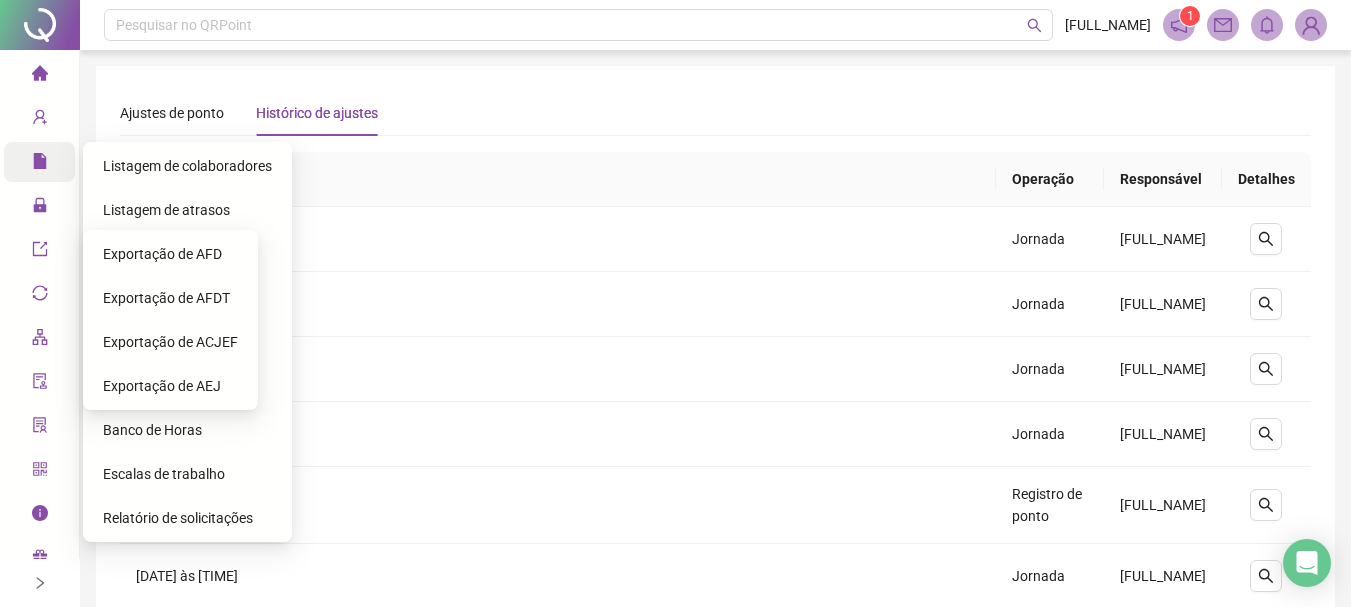 click on "Relatórios" at bounding box center (76, 162) 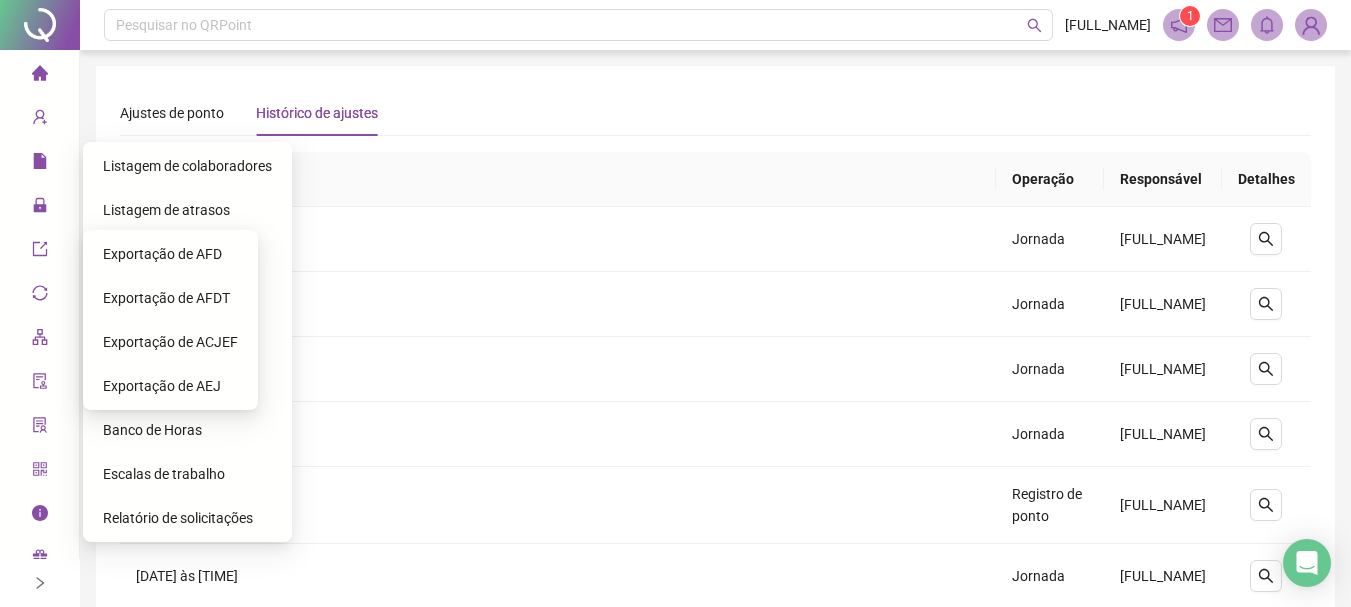 click on "Data/Hora" at bounding box center (558, 179) 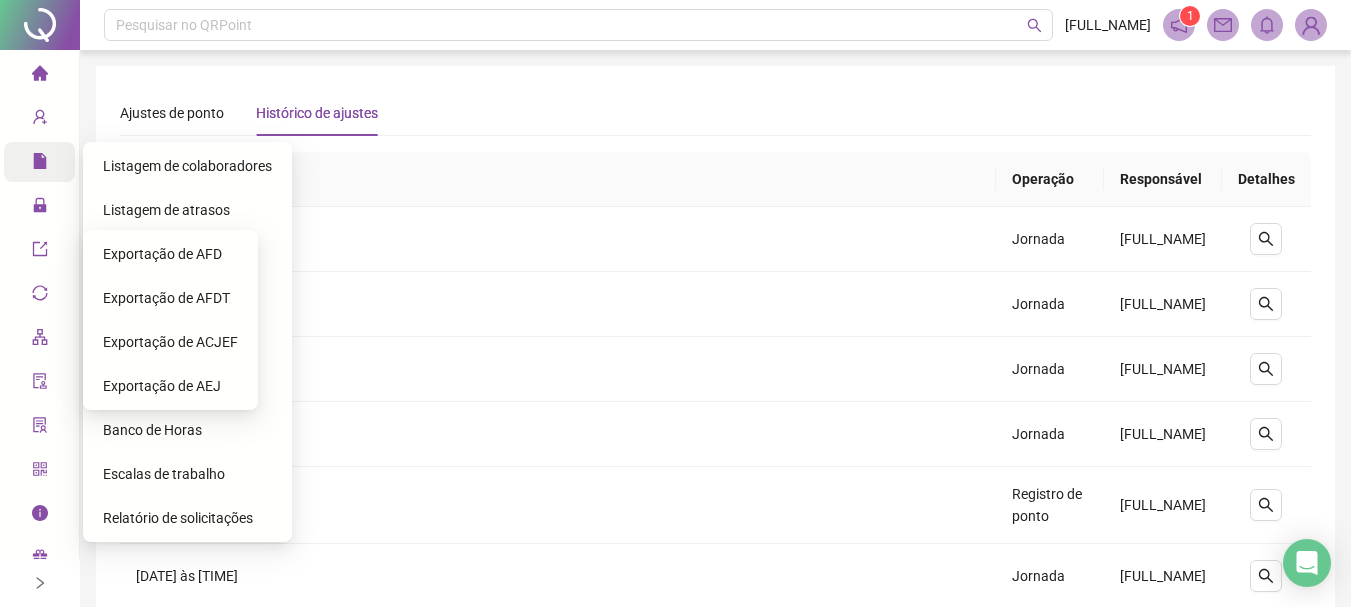 click on "Relatórios" at bounding box center (76, 162) 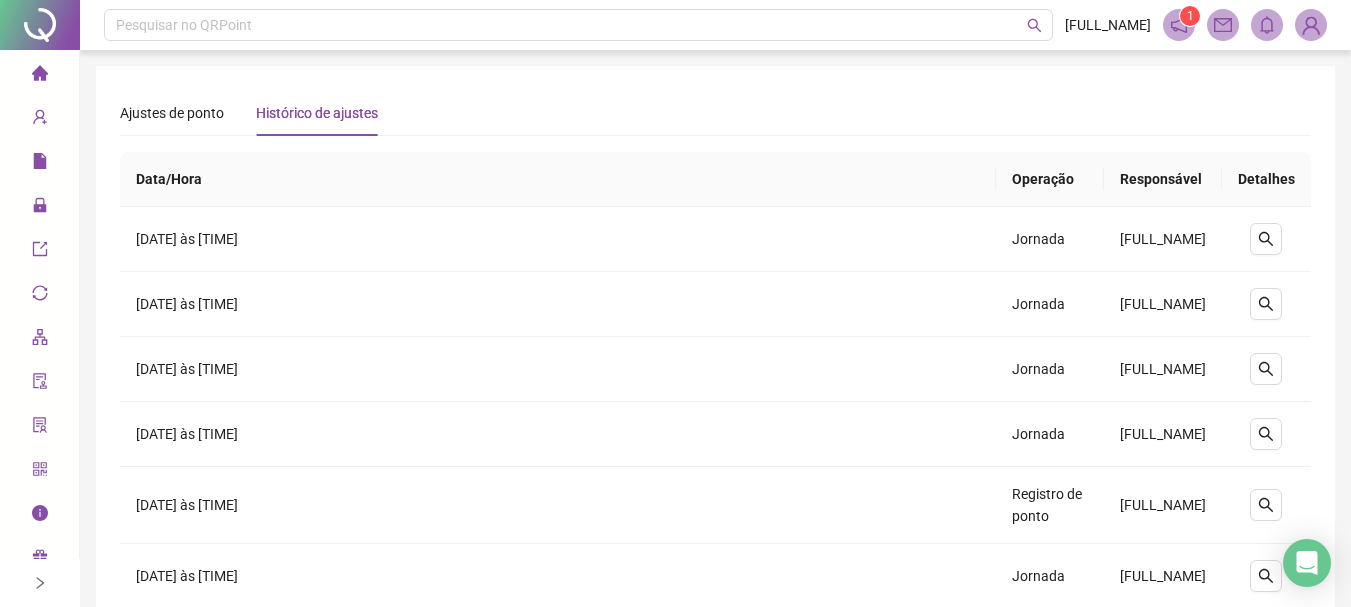 click on "Ajustes de ponto Histórico de ajustes" at bounding box center [715, 113] 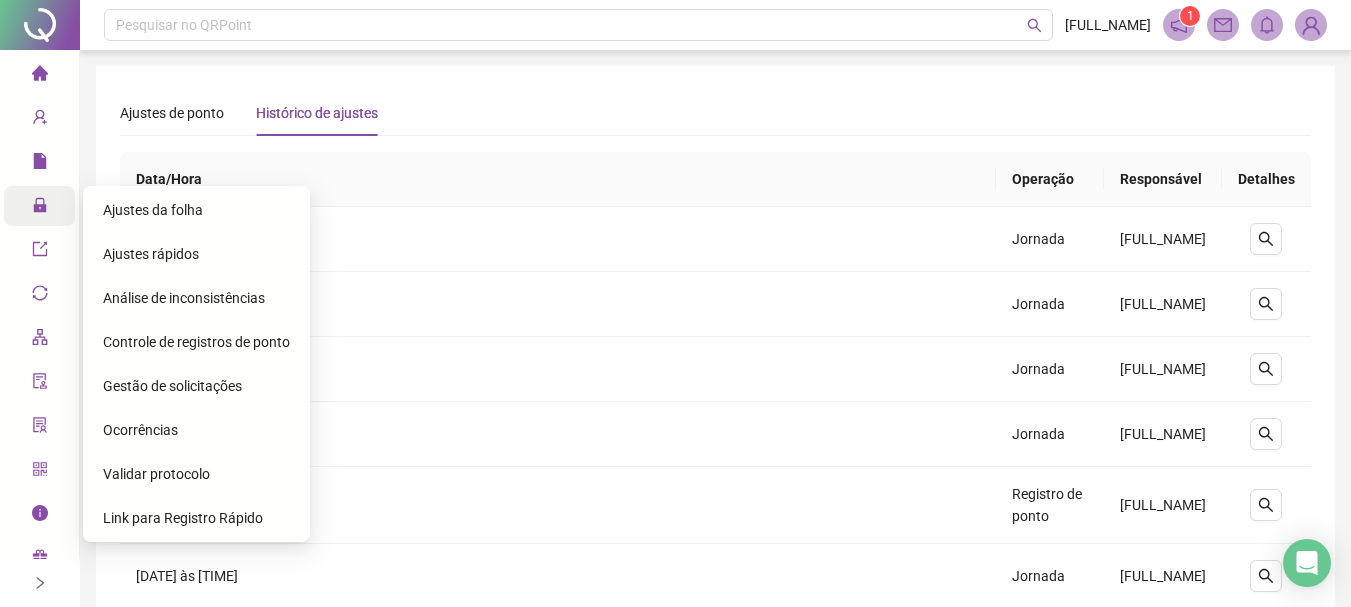 click 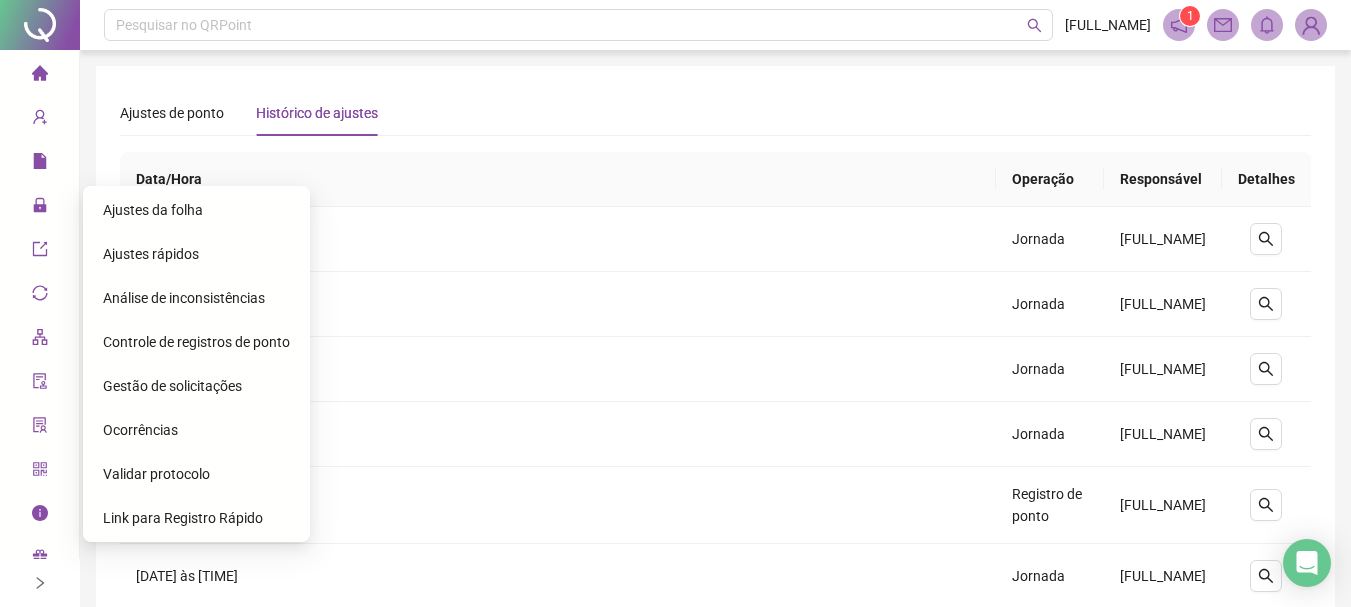 click on "Análise de inconsistências" at bounding box center (184, 298) 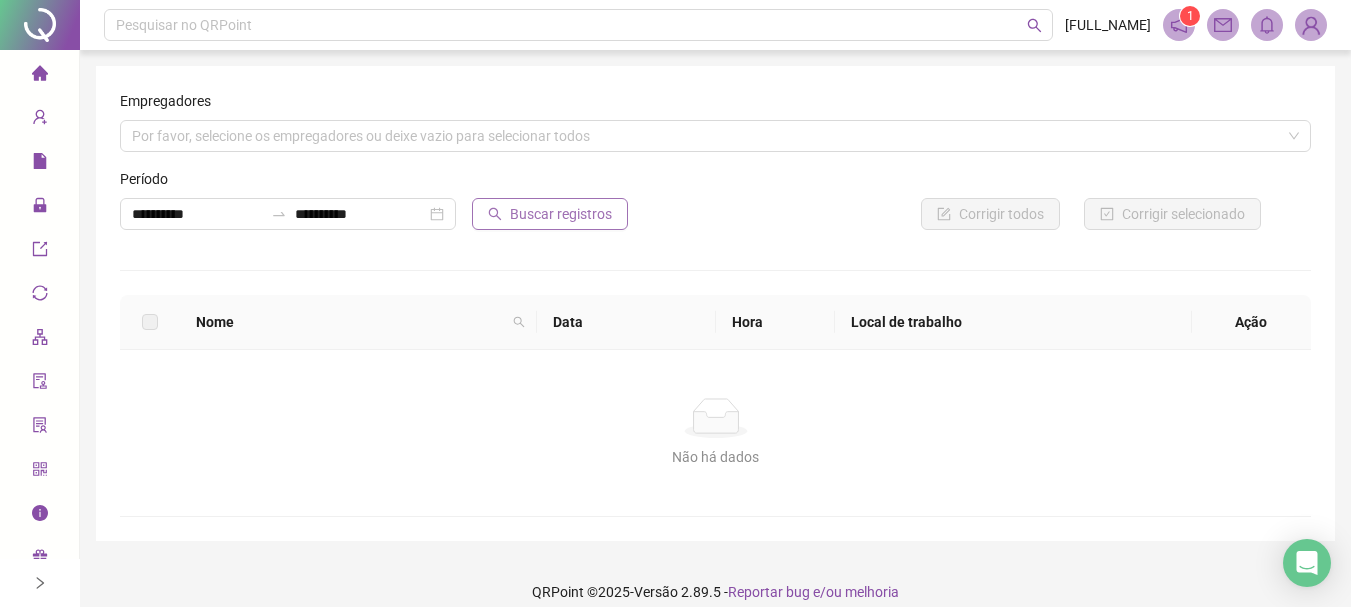 click on "Buscar registros" at bounding box center (561, 214) 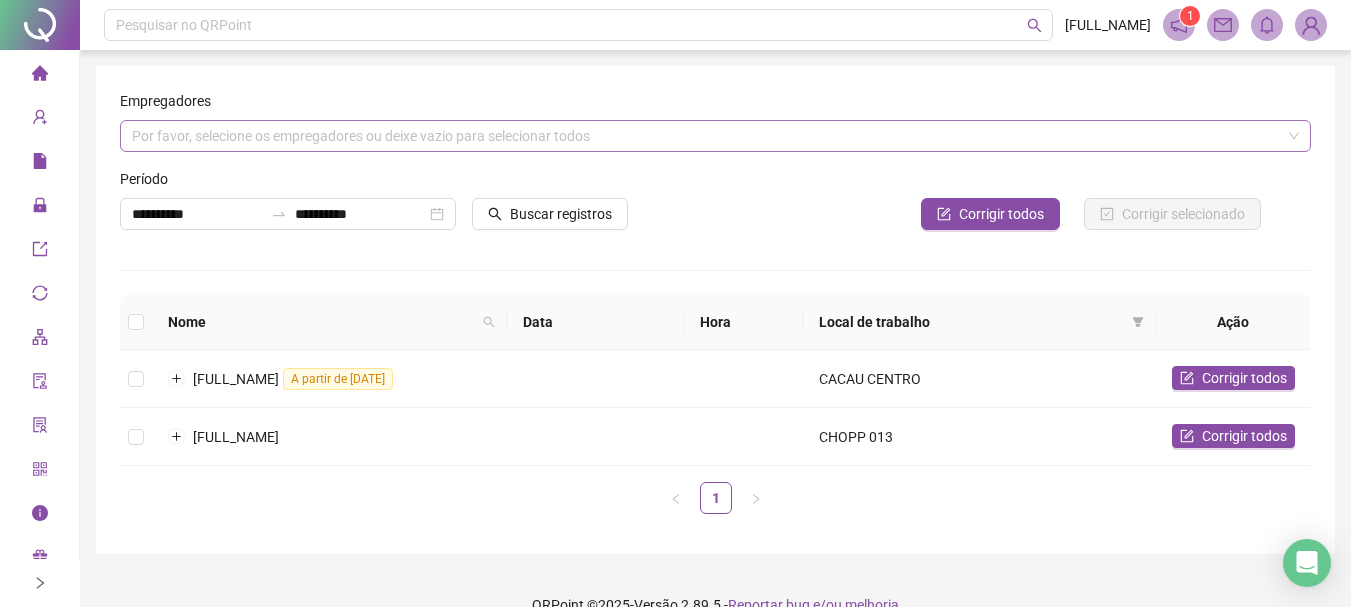 click on "Por favor, selecione os empregadores ou deixe vazio para selecionar todos" at bounding box center (715, 136) 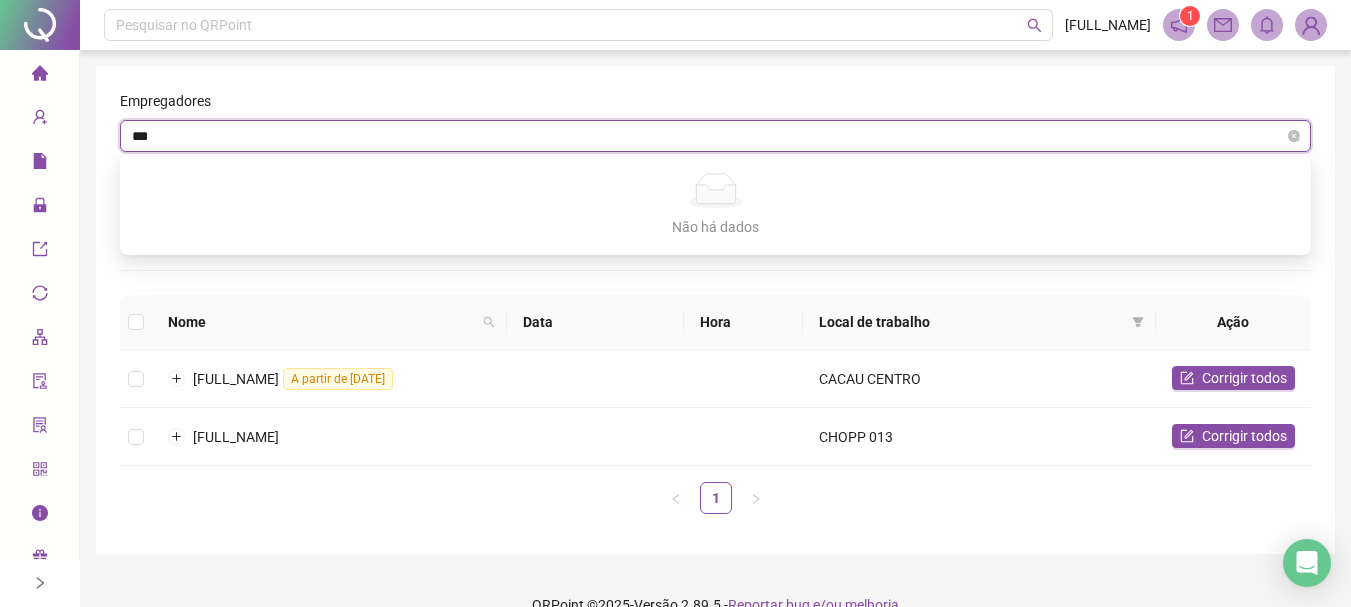 type on "****" 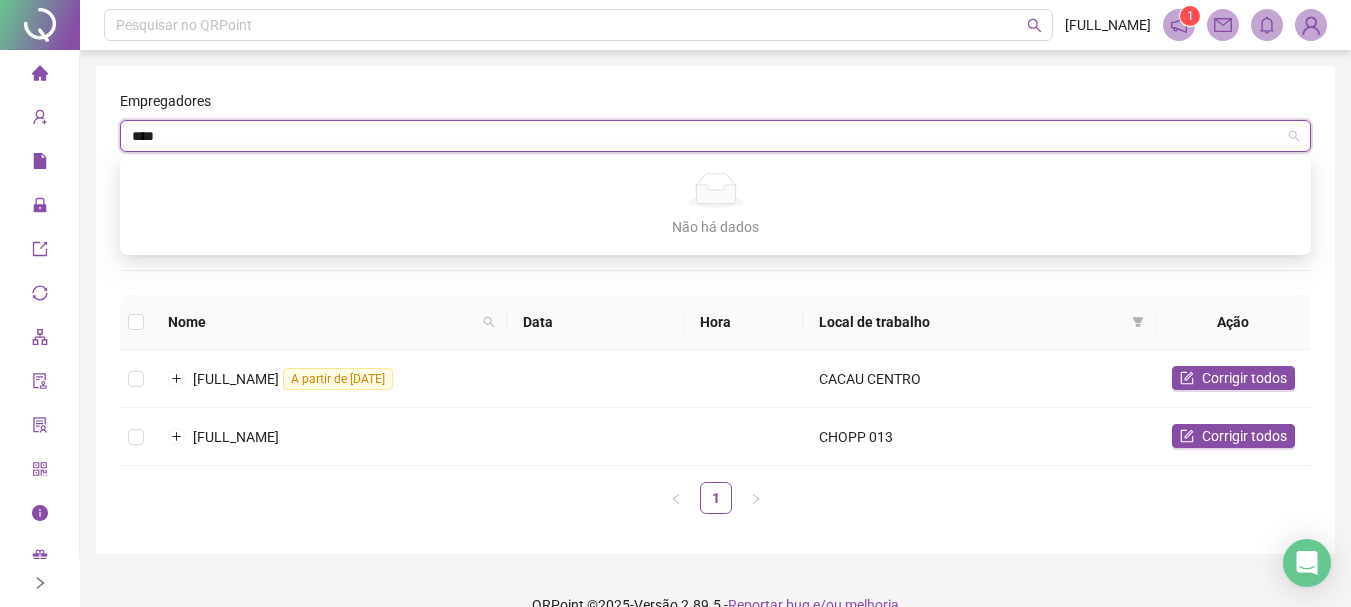 click on "Não há dados" at bounding box center (715, 190) 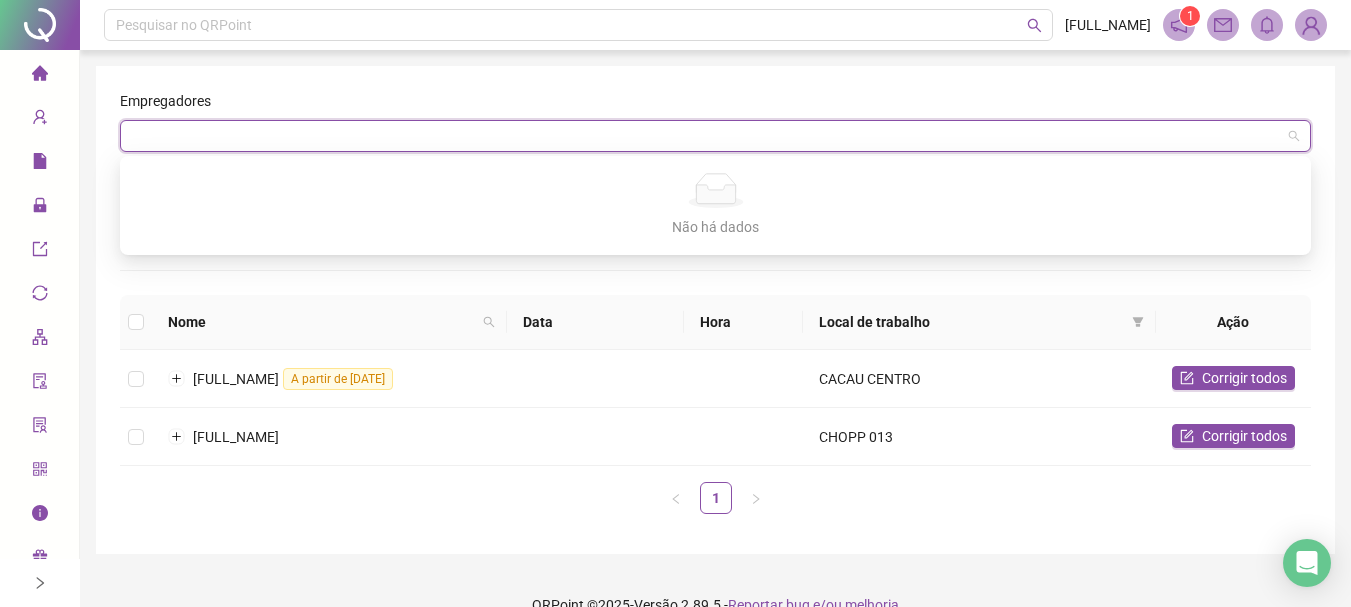 click on "Empregadores" at bounding box center (715, 105) 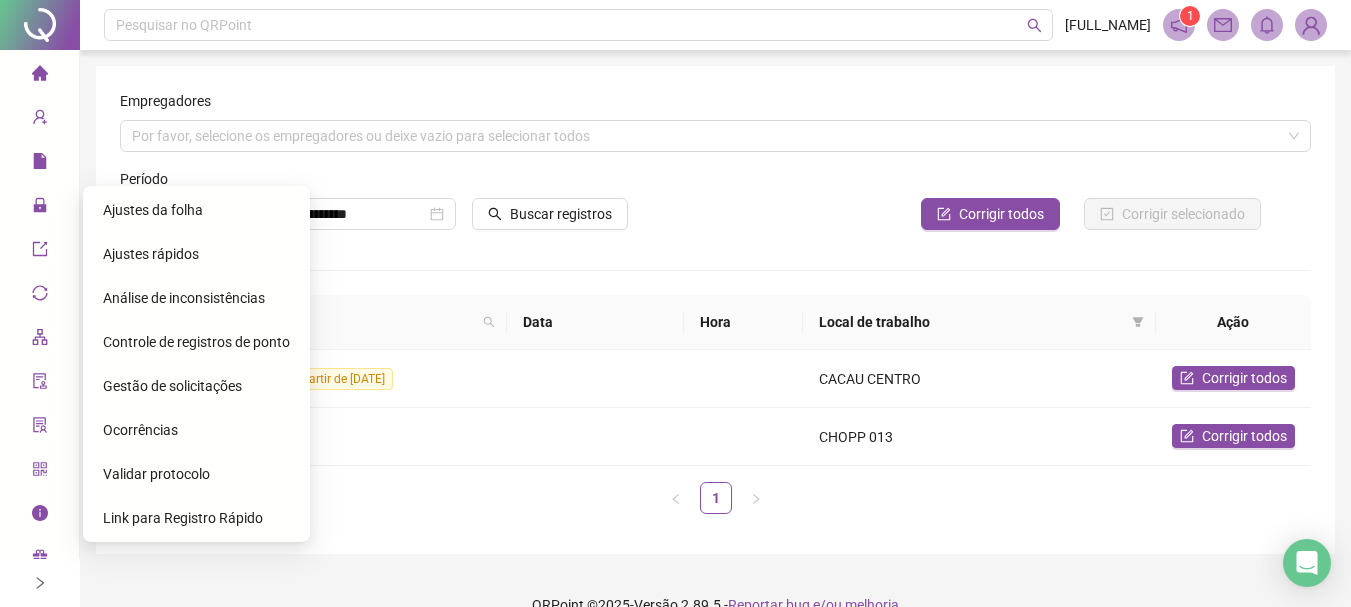 click on "Controle de registros de ponto" at bounding box center [196, 342] 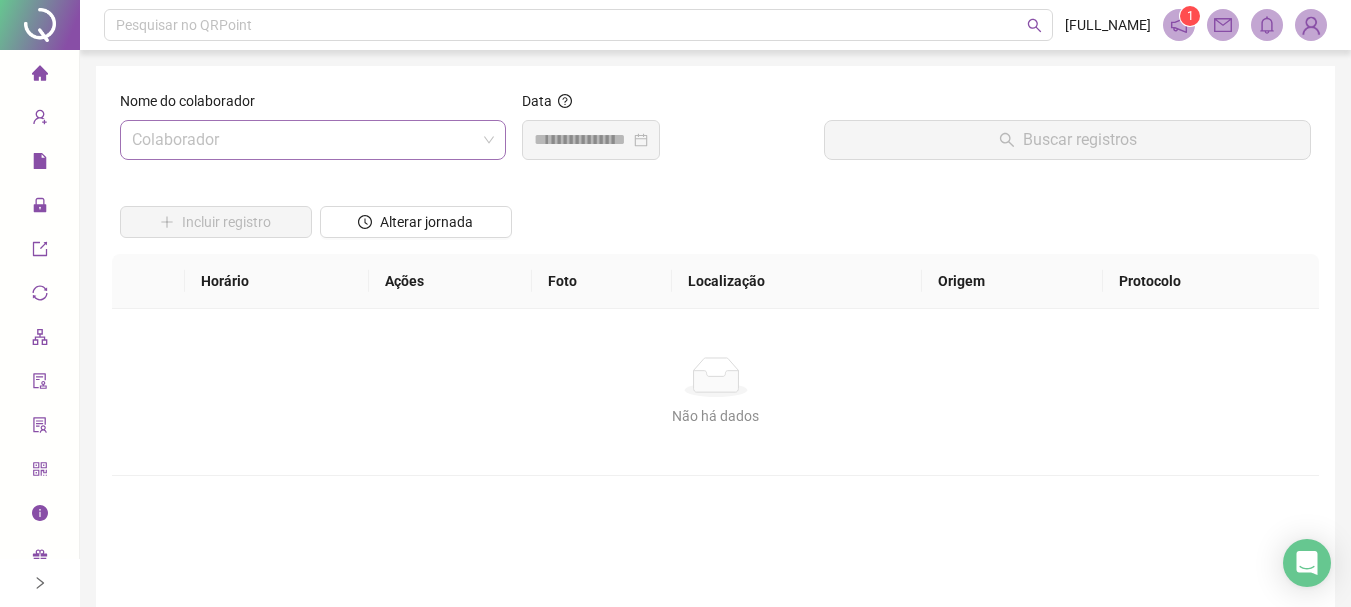 click at bounding box center [304, 140] 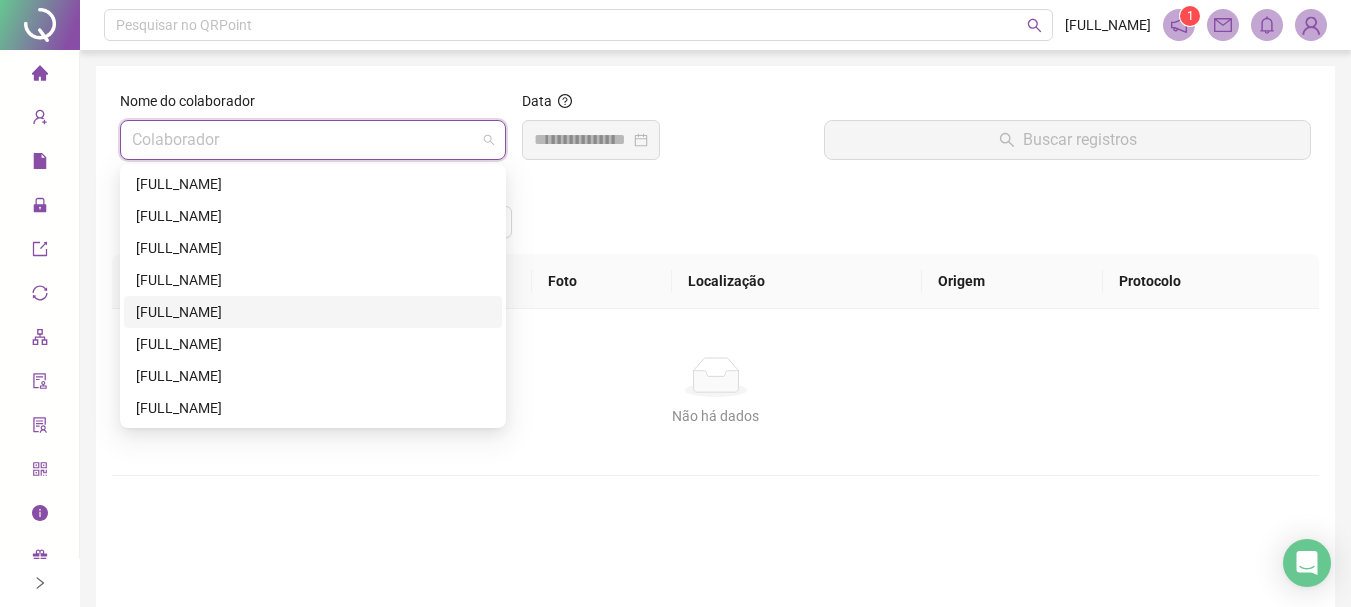 click on "[FULL_NAME]" at bounding box center (313, 312) 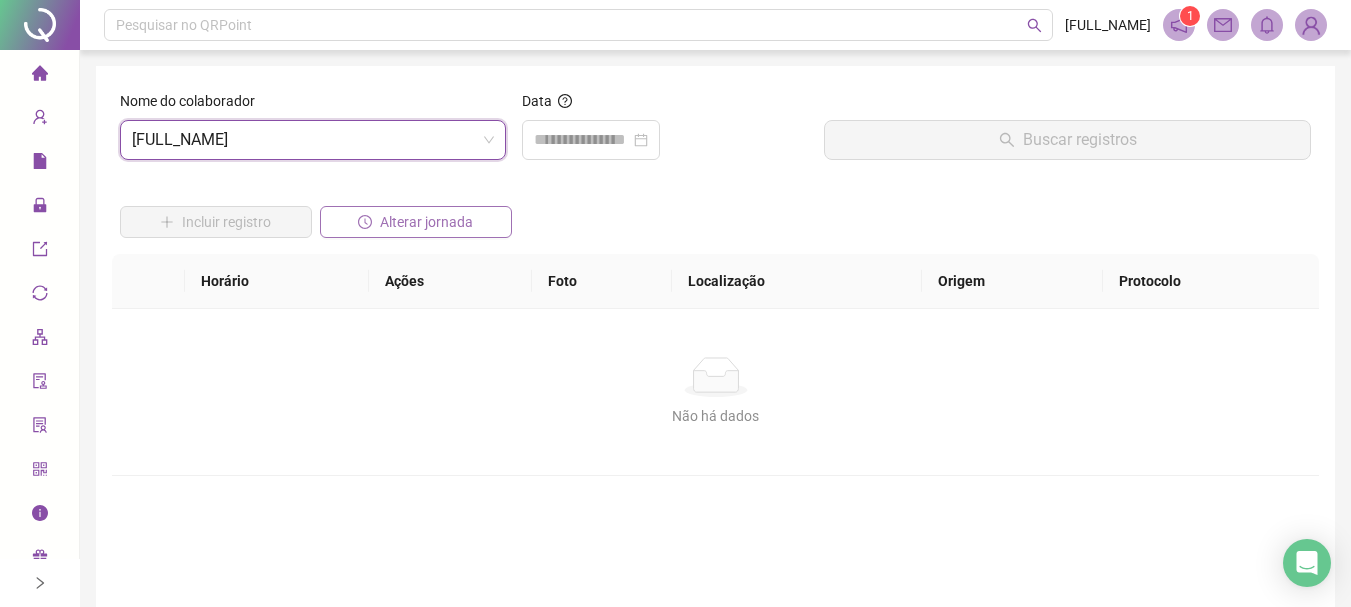 click on "Alterar jornada" at bounding box center (426, 222) 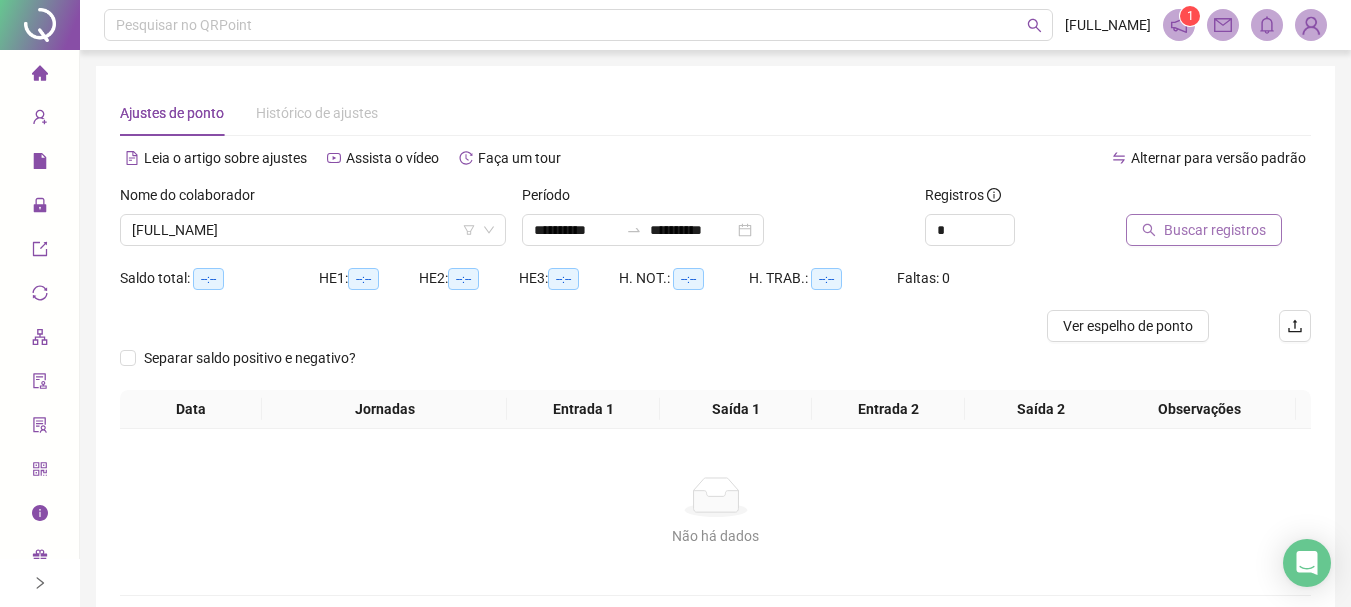 click on "Buscar registros" at bounding box center (1215, 230) 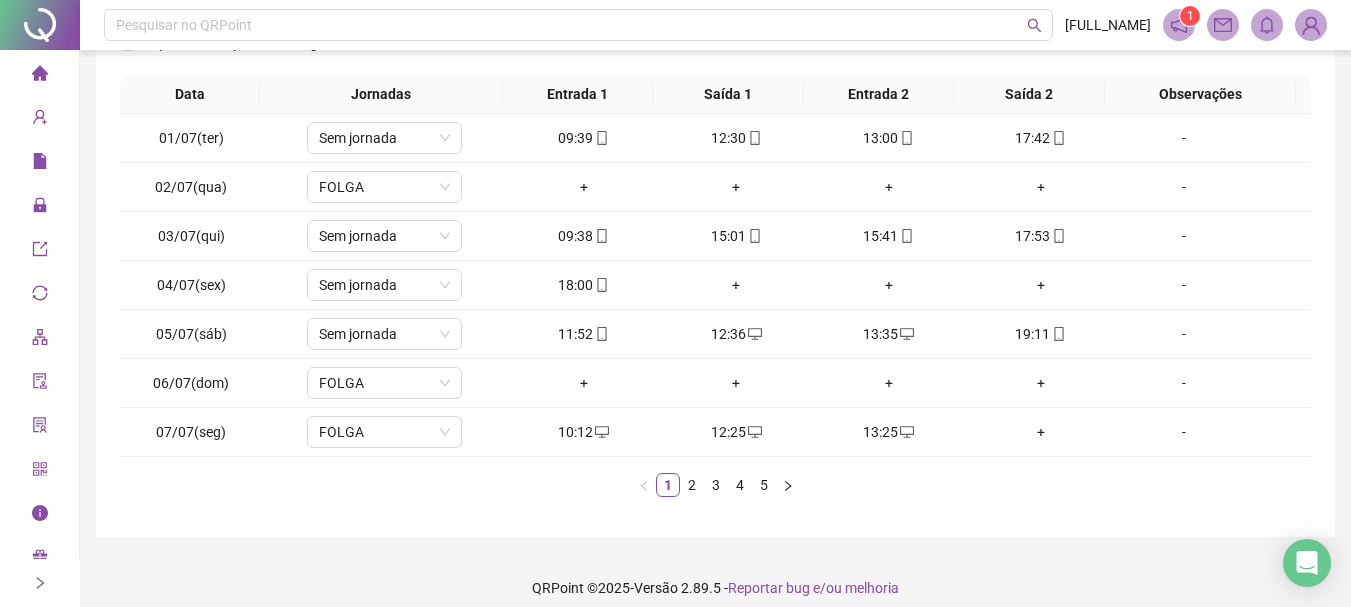 scroll, scrollTop: 331, scrollLeft: 0, axis: vertical 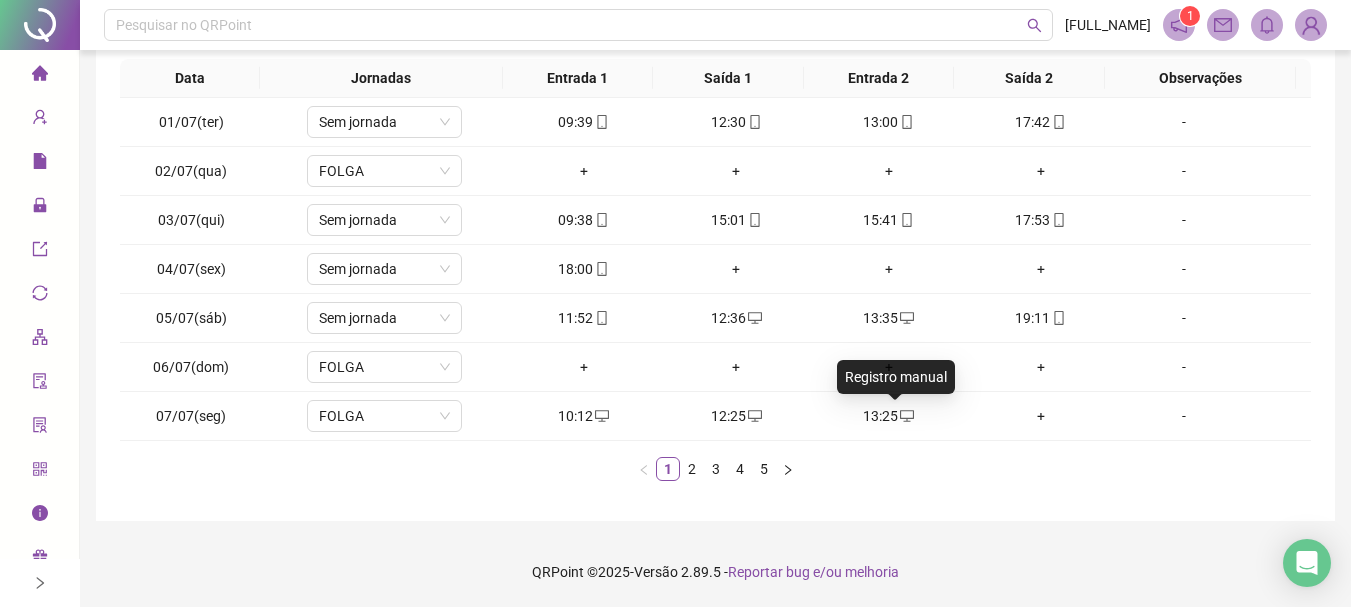 drag, startPoint x: 896, startPoint y: 413, endPoint x: 925, endPoint y: 524, distance: 114.72576 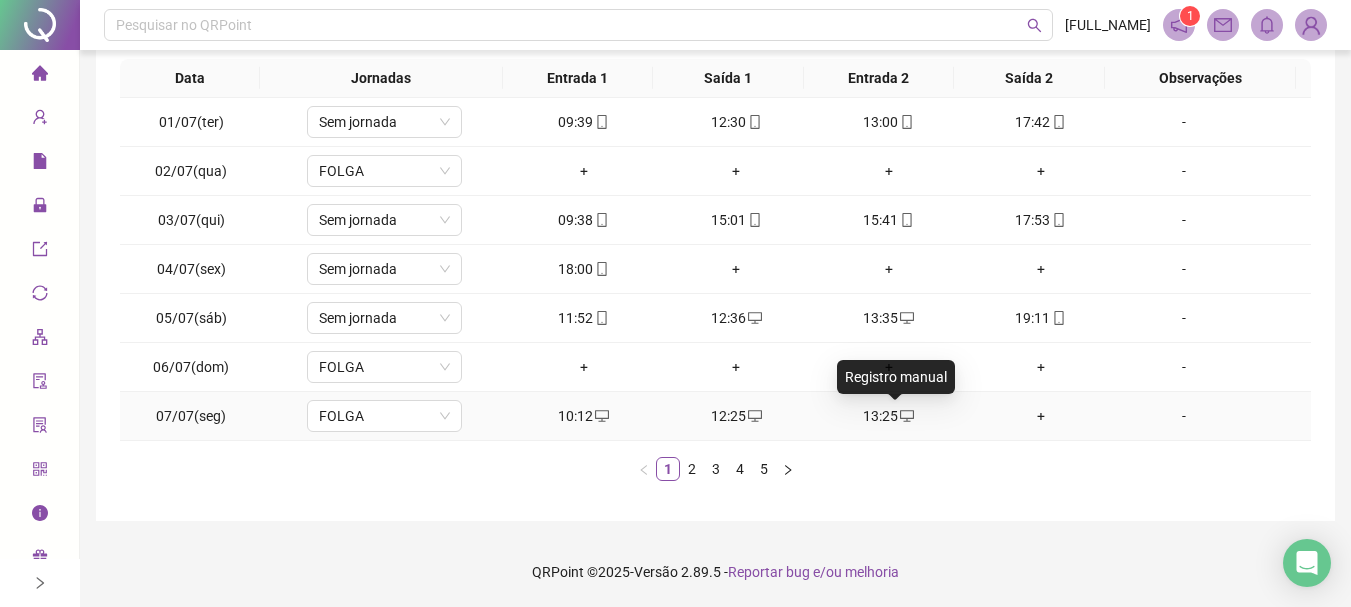 click 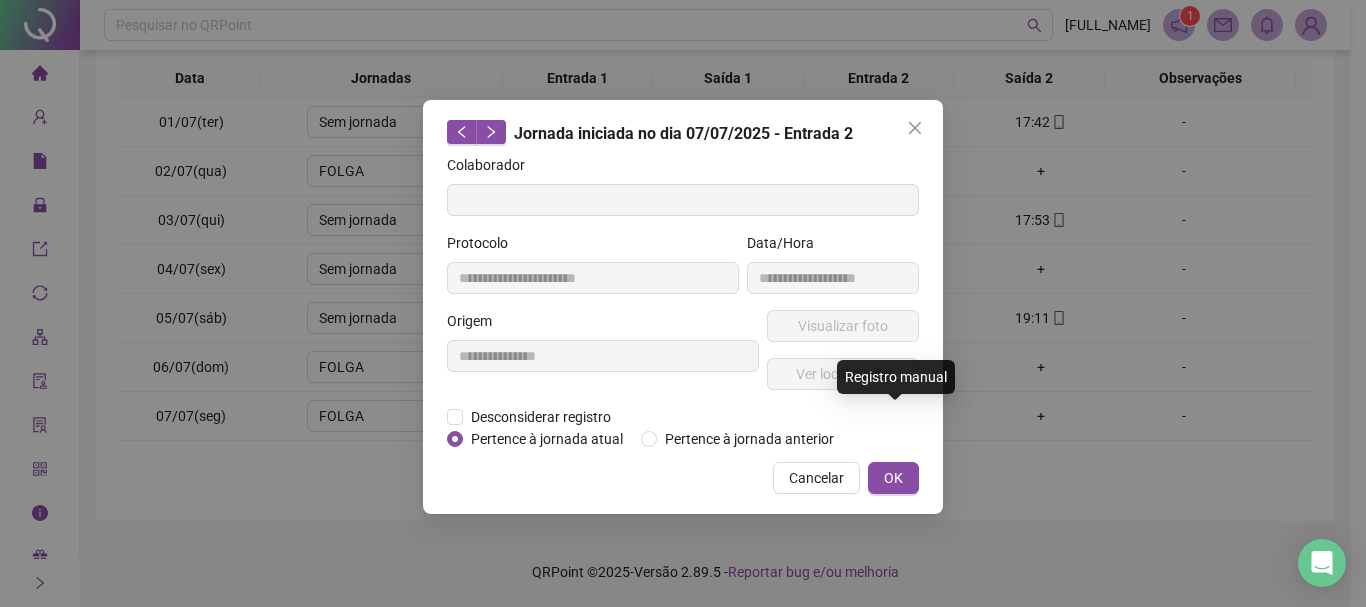 type on "**********" 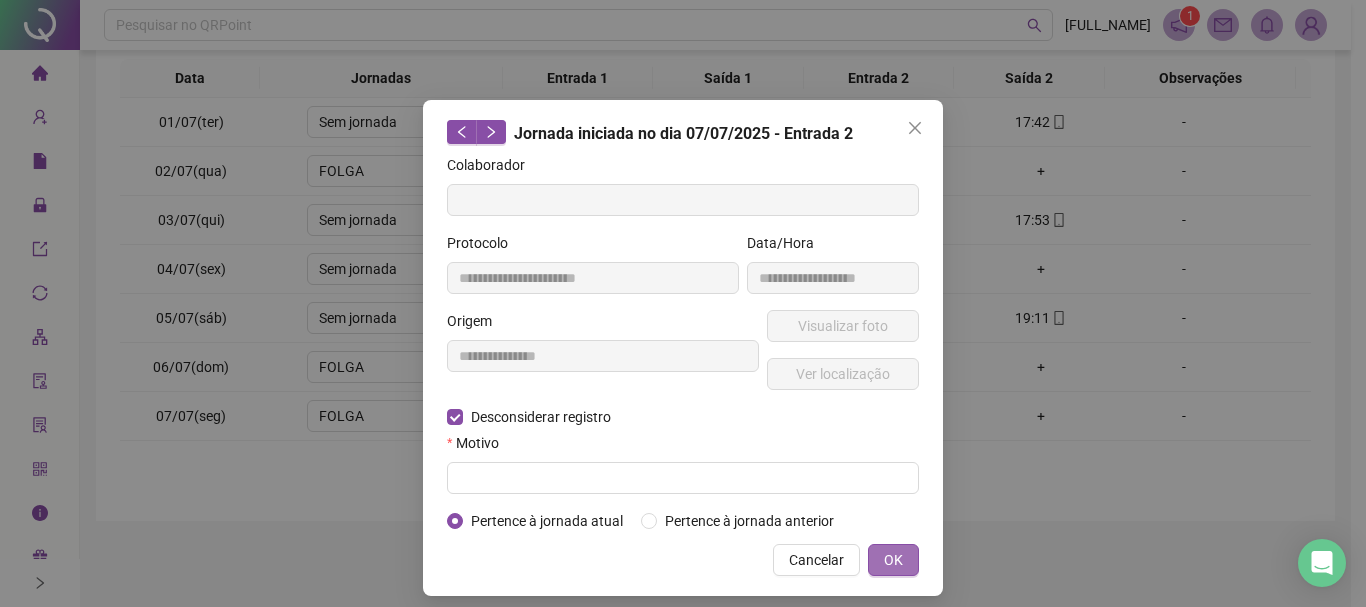 click on "OK" at bounding box center (893, 560) 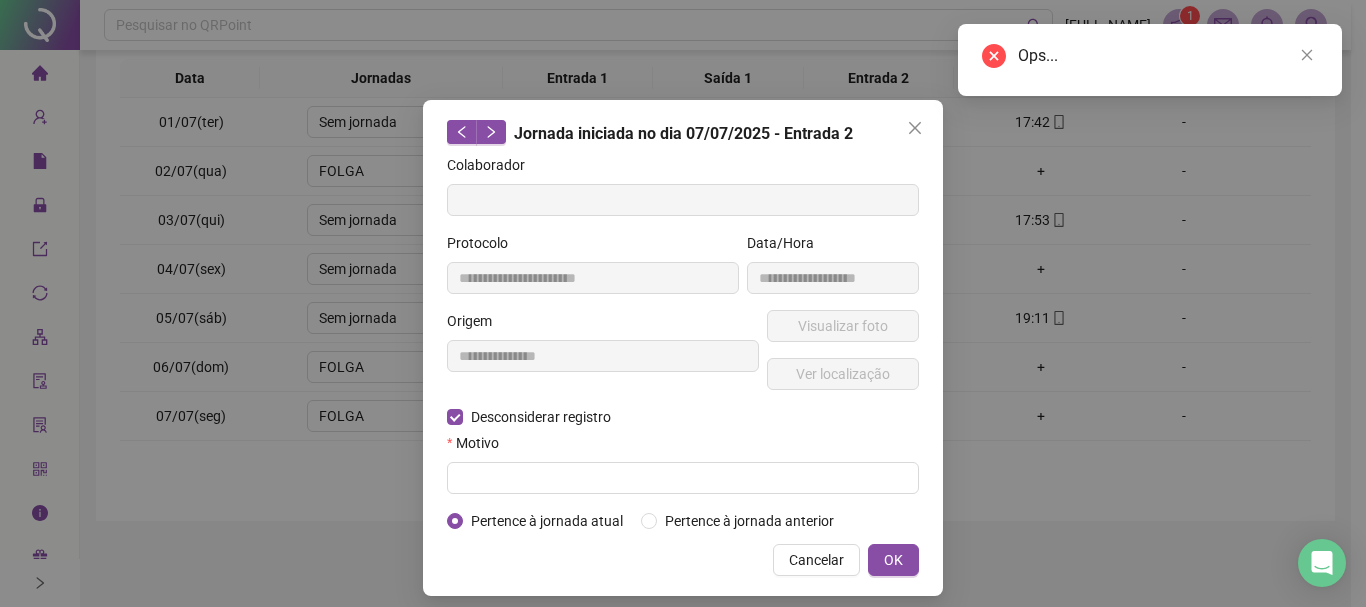 click 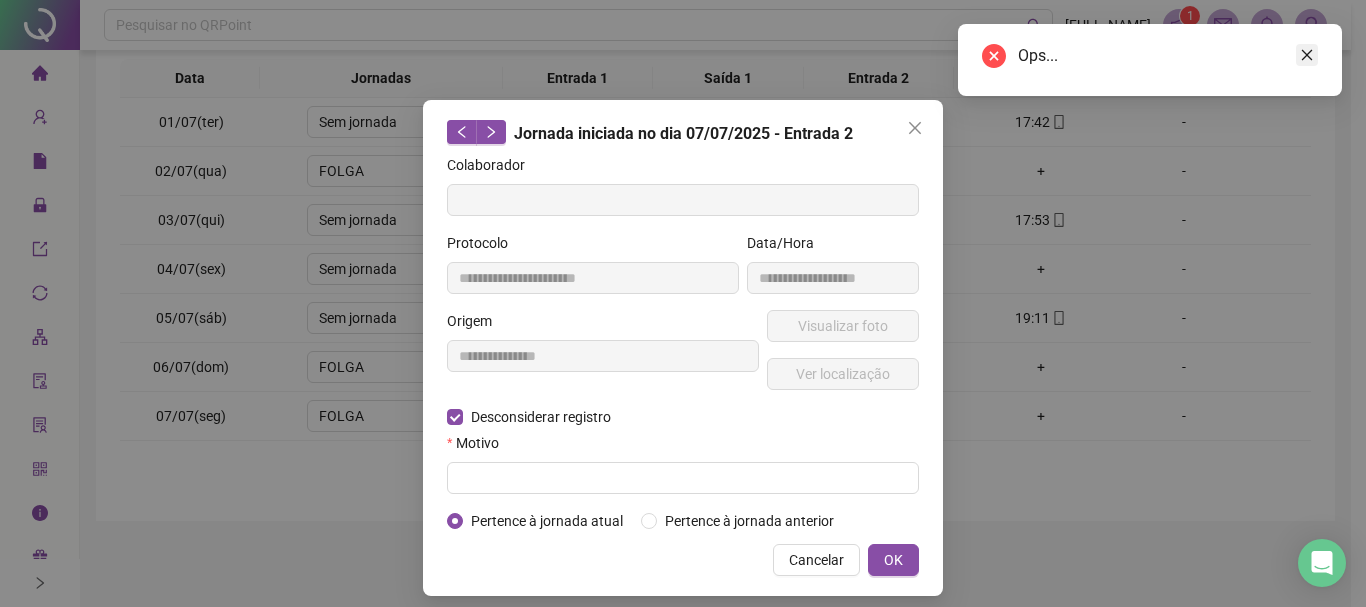 click at bounding box center [1307, 55] 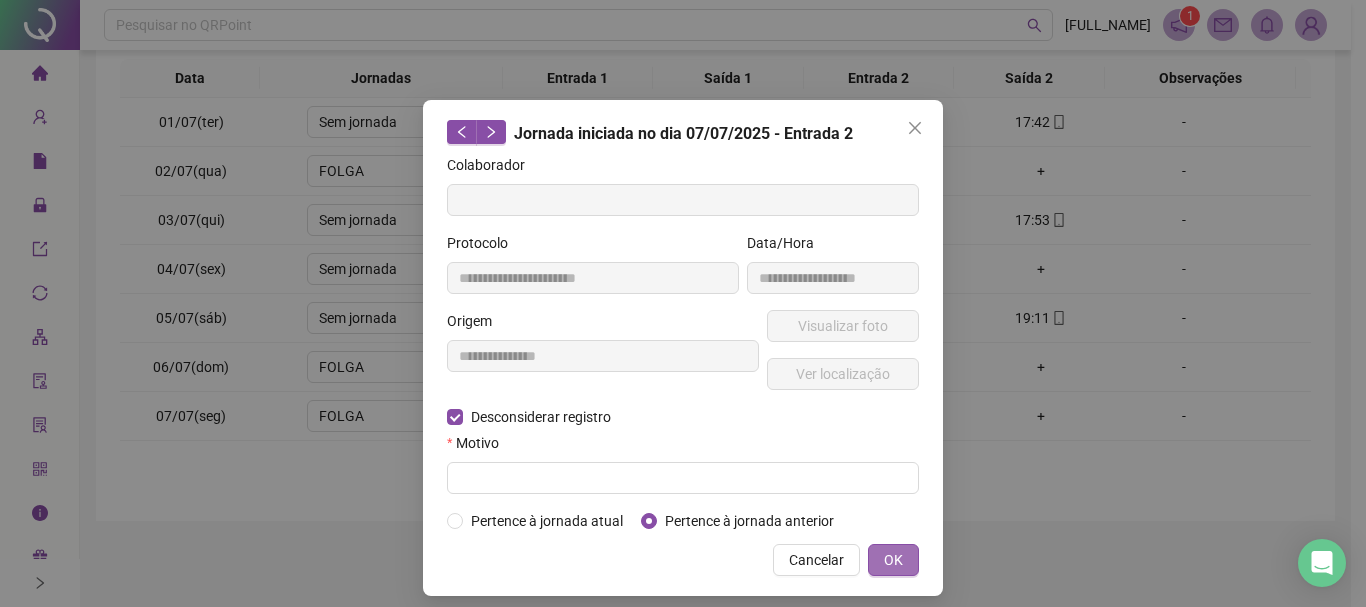 click on "OK" at bounding box center [893, 560] 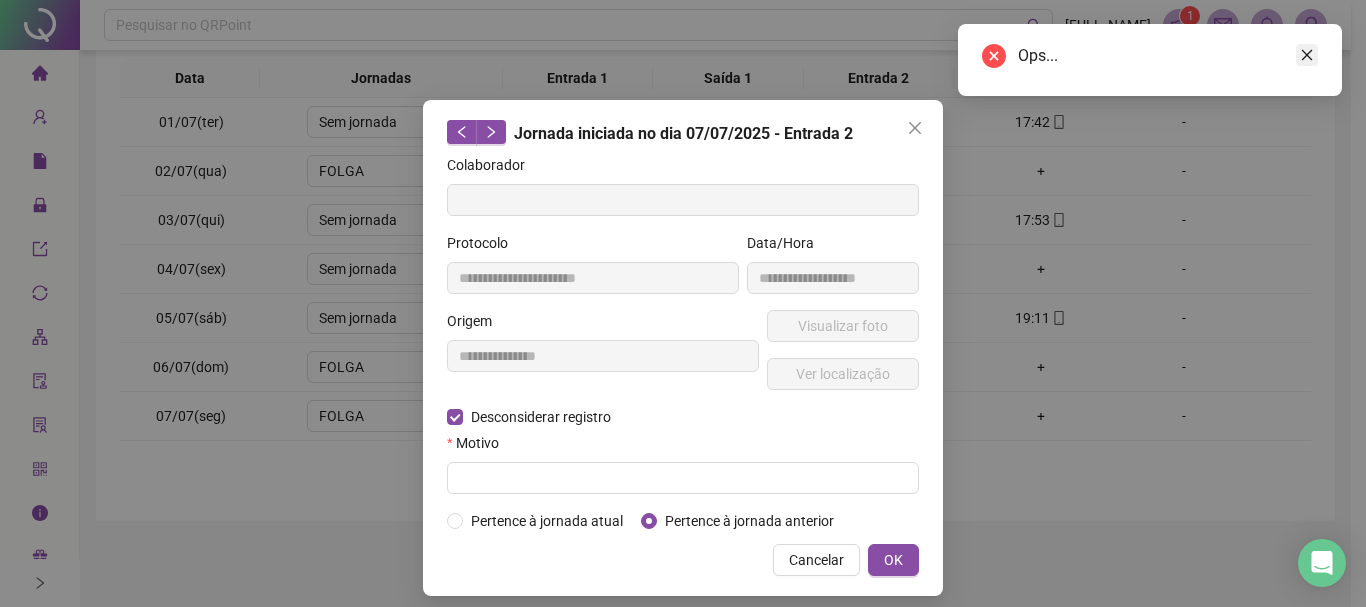 click 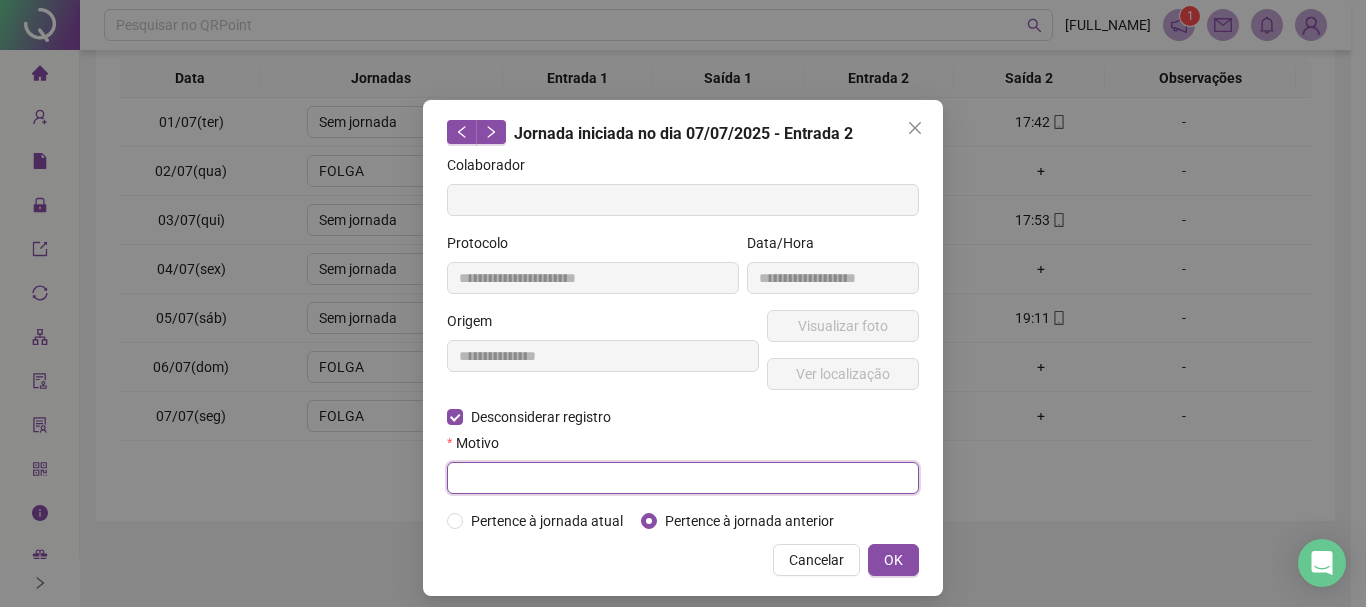 click at bounding box center (683, 478) 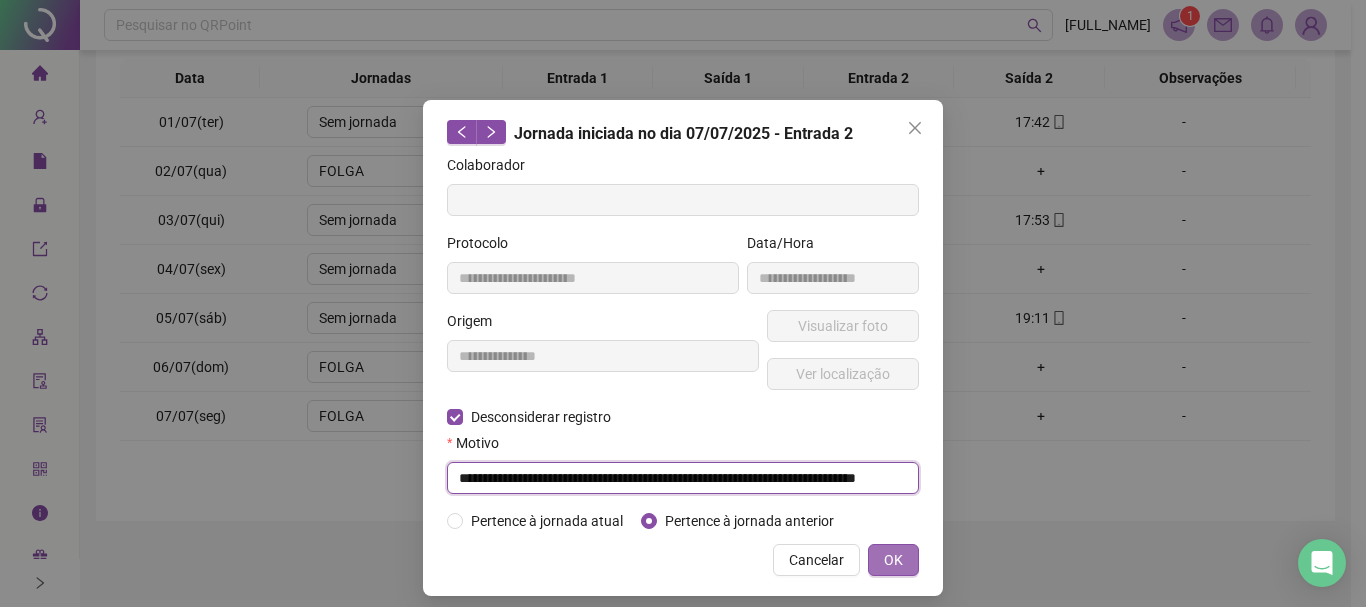 type on "**********" 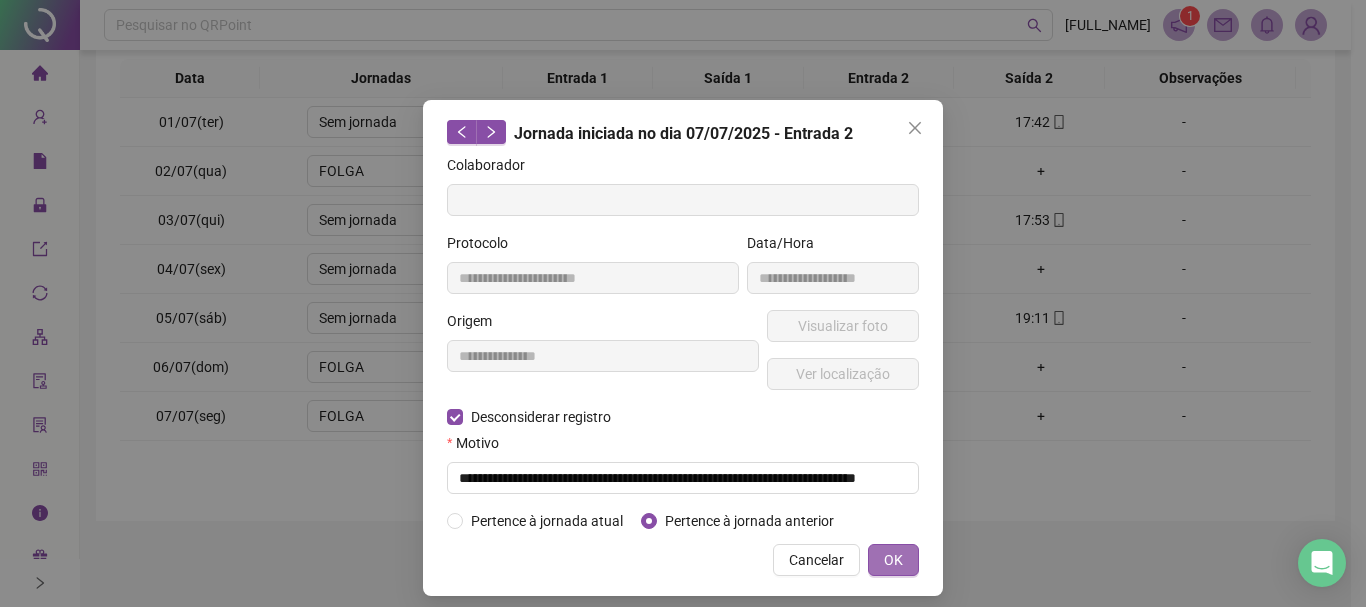 click on "OK" at bounding box center [893, 560] 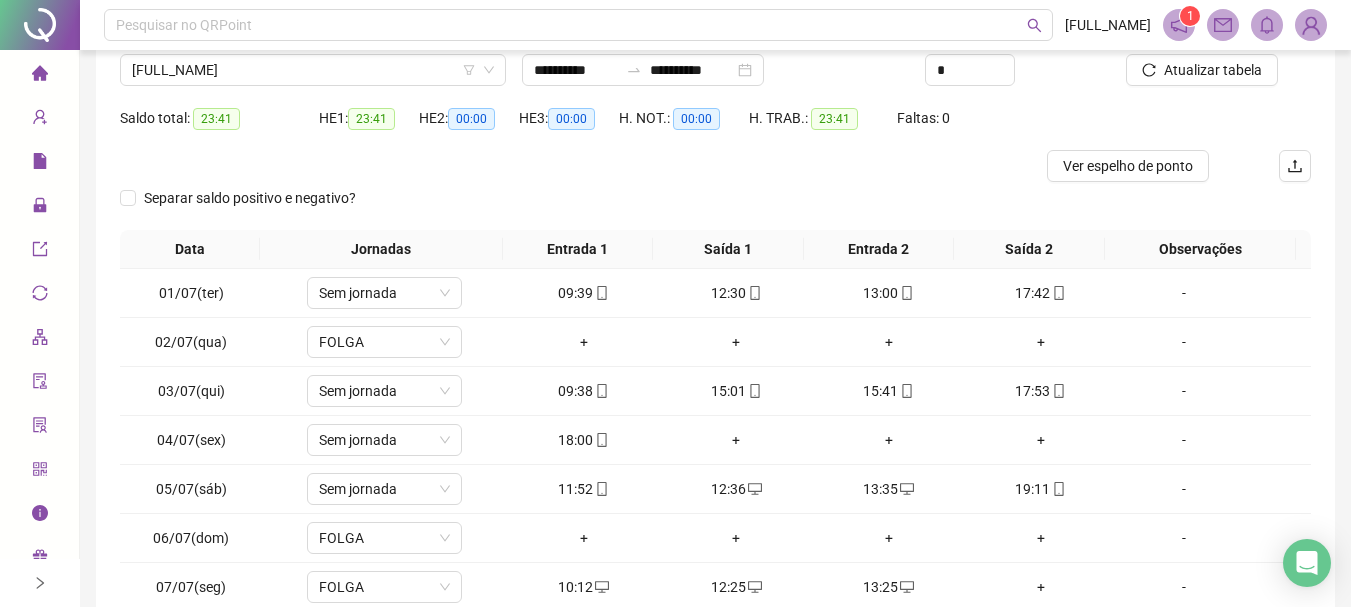 scroll, scrollTop: 140, scrollLeft: 0, axis: vertical 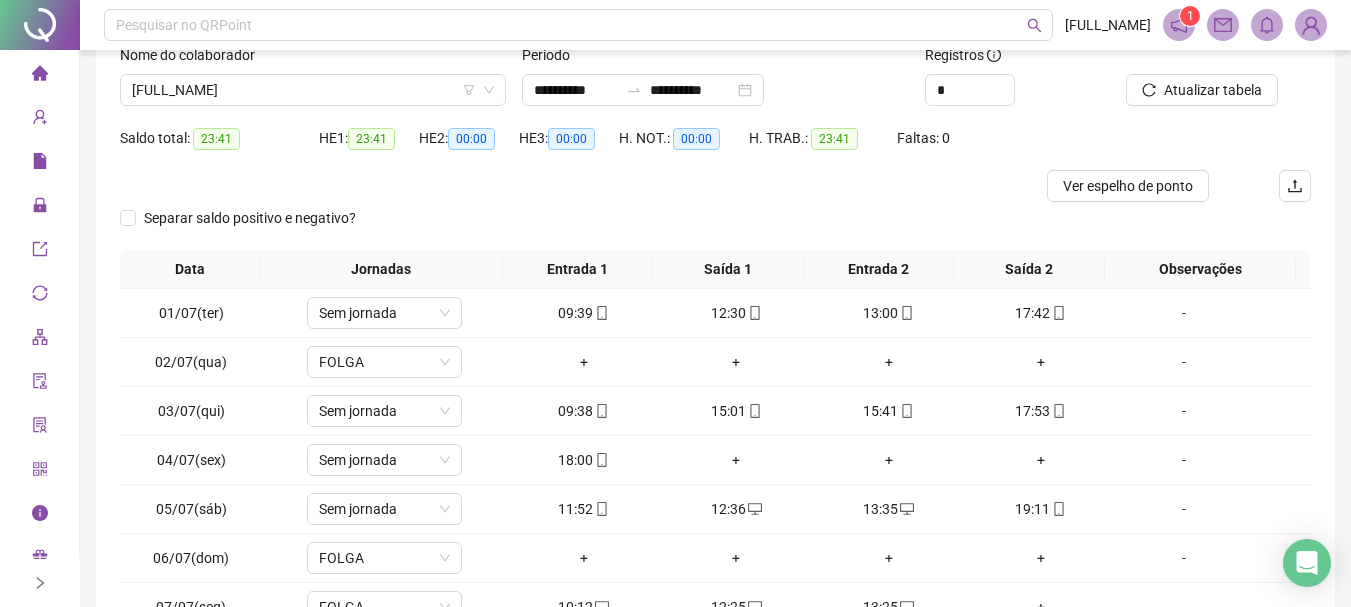 click on "Atualizar tabela" at bounding box center [1218, 83] 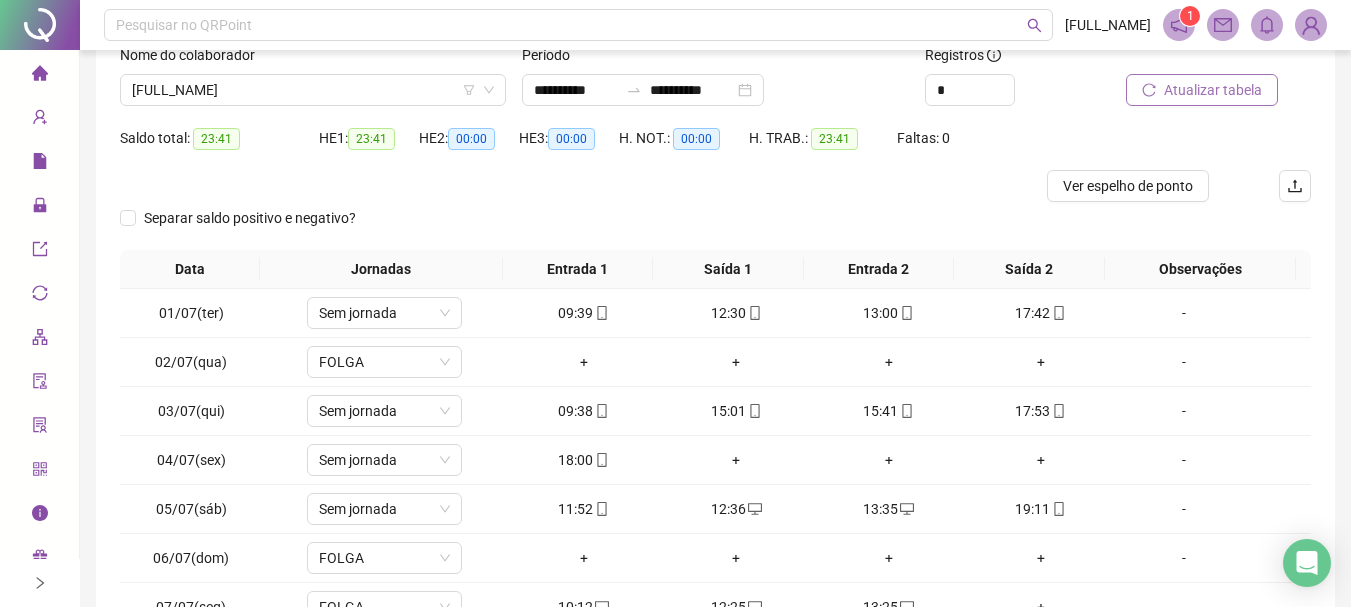 click on "Atualizar tabela" at bounding box center [1213, 90] 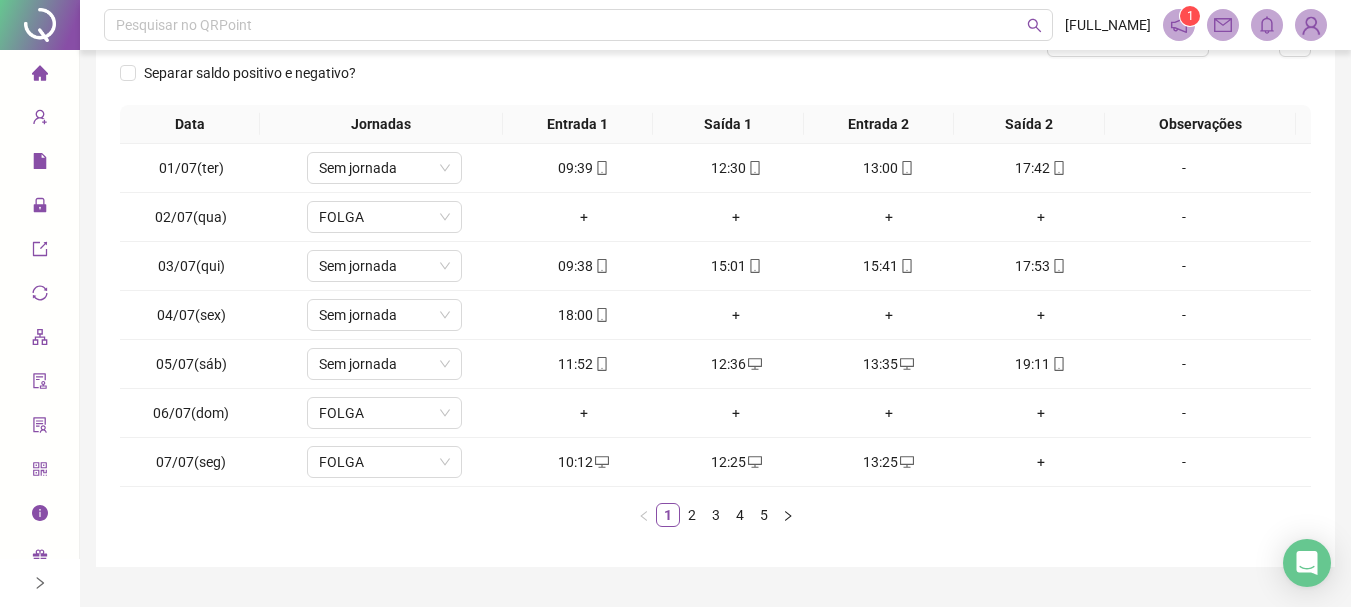 scroll, scrollTop: 324, scrollLeft: 0, axis: vertical 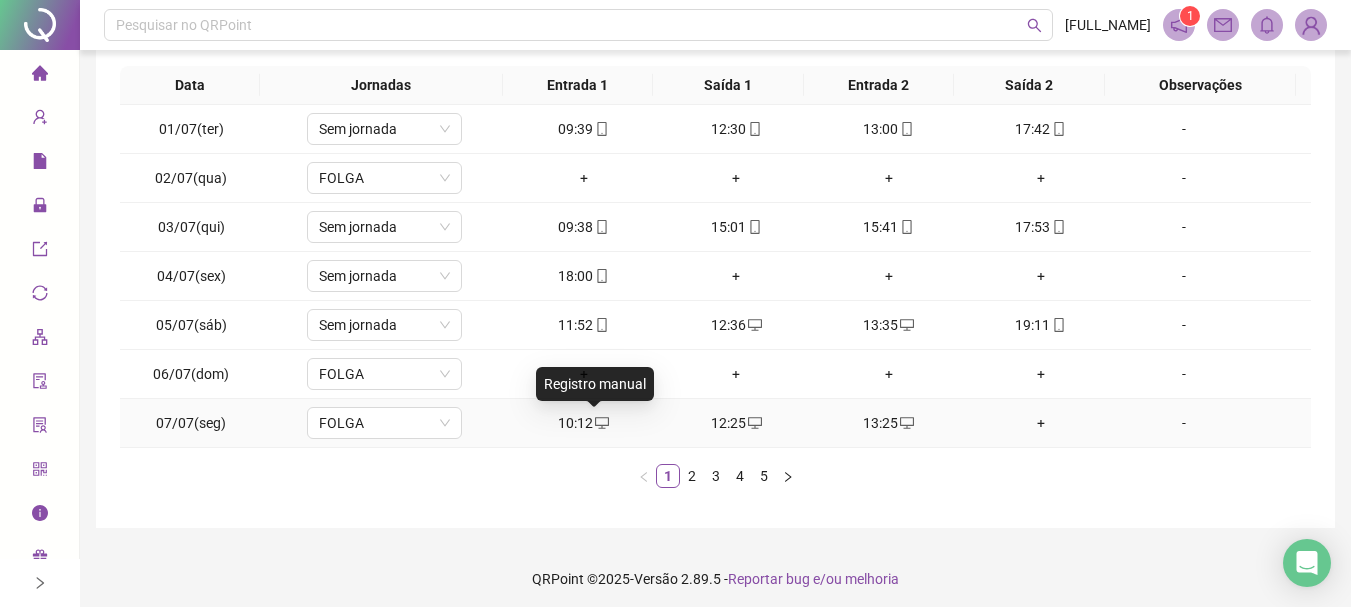 click 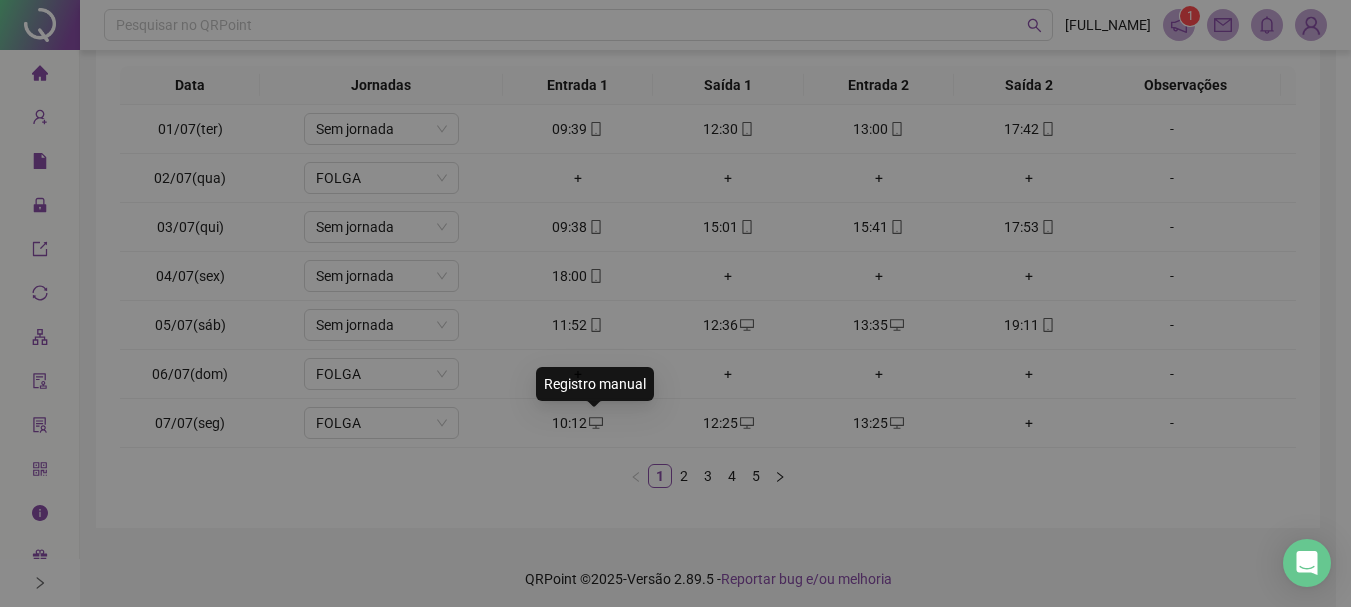 type on "**********" 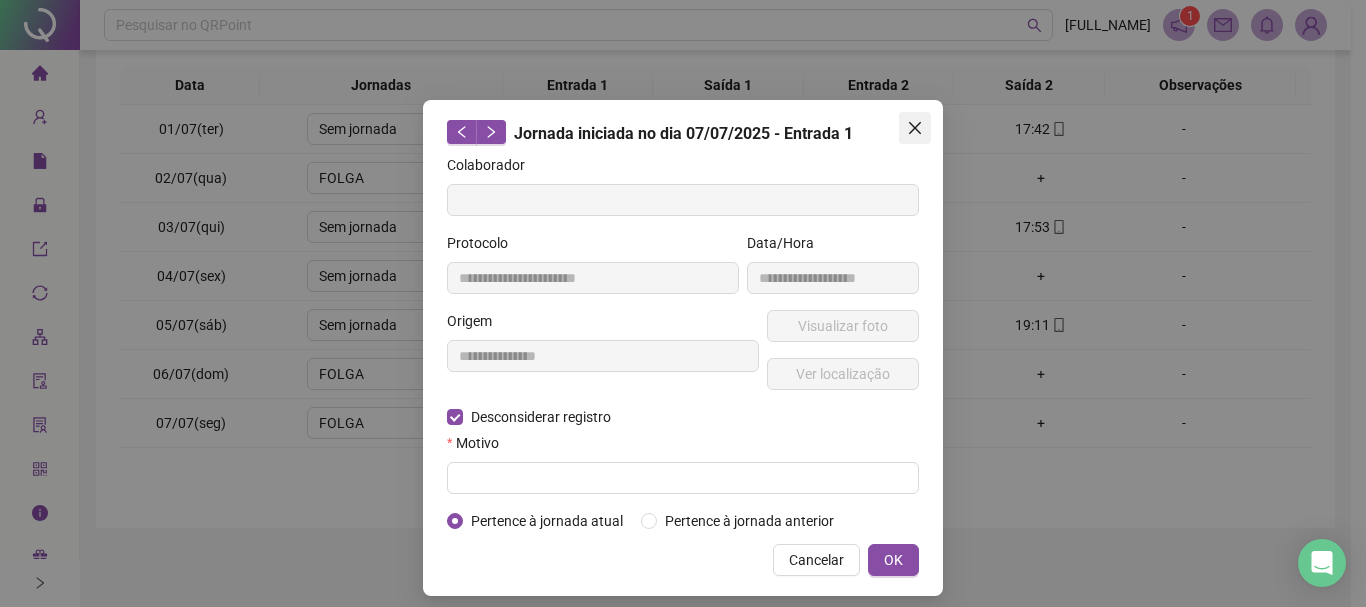 click 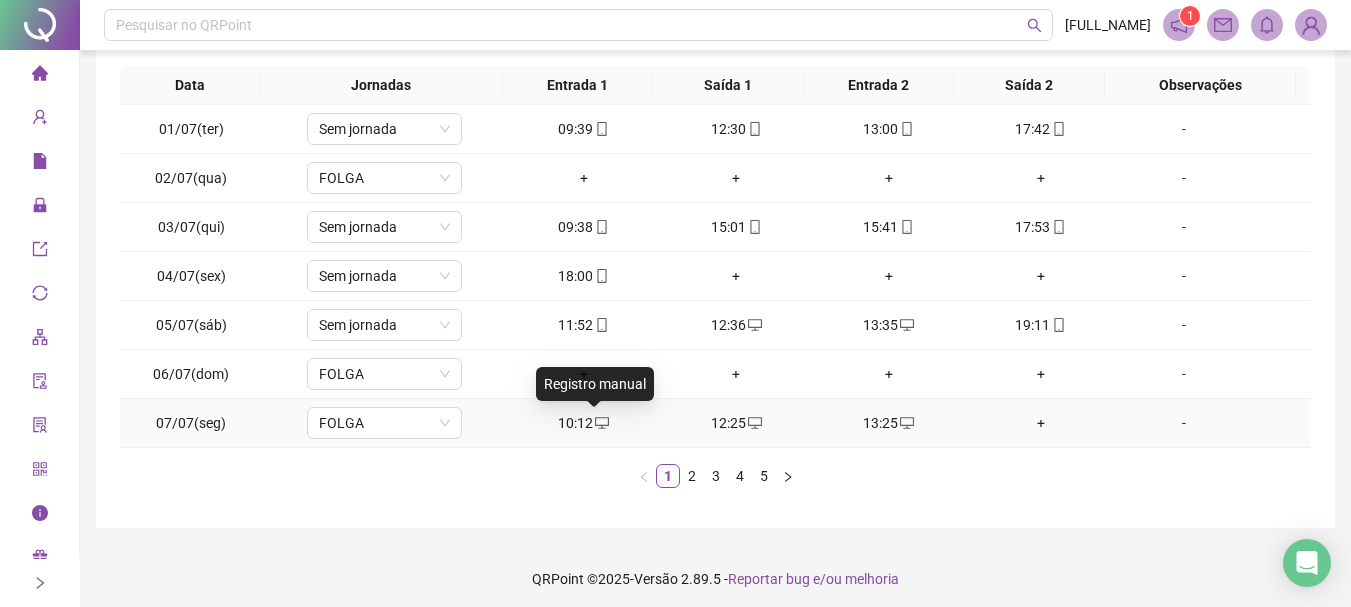 click 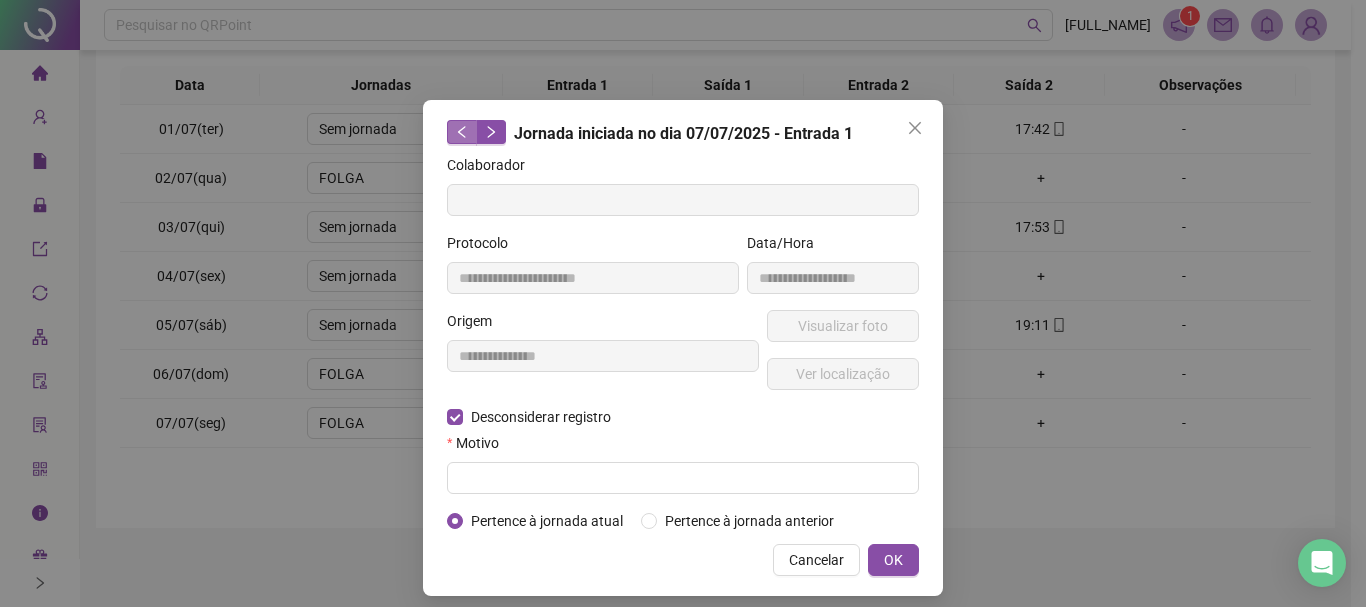 click 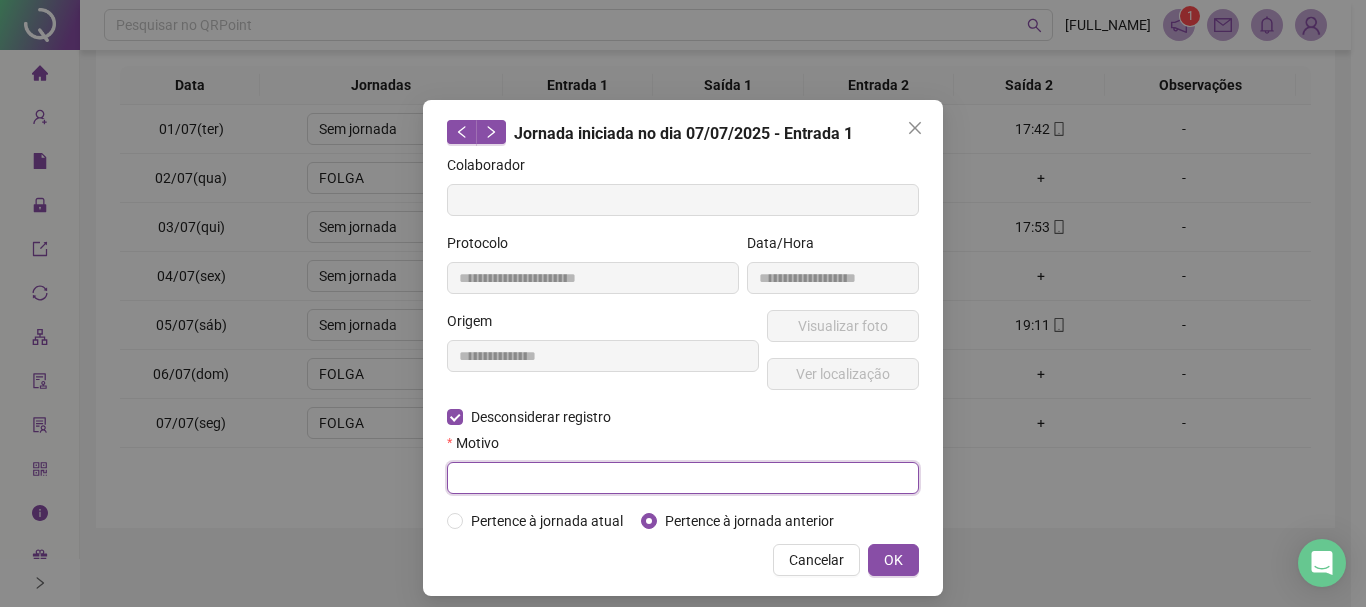 click at bounding box center [683, 478] 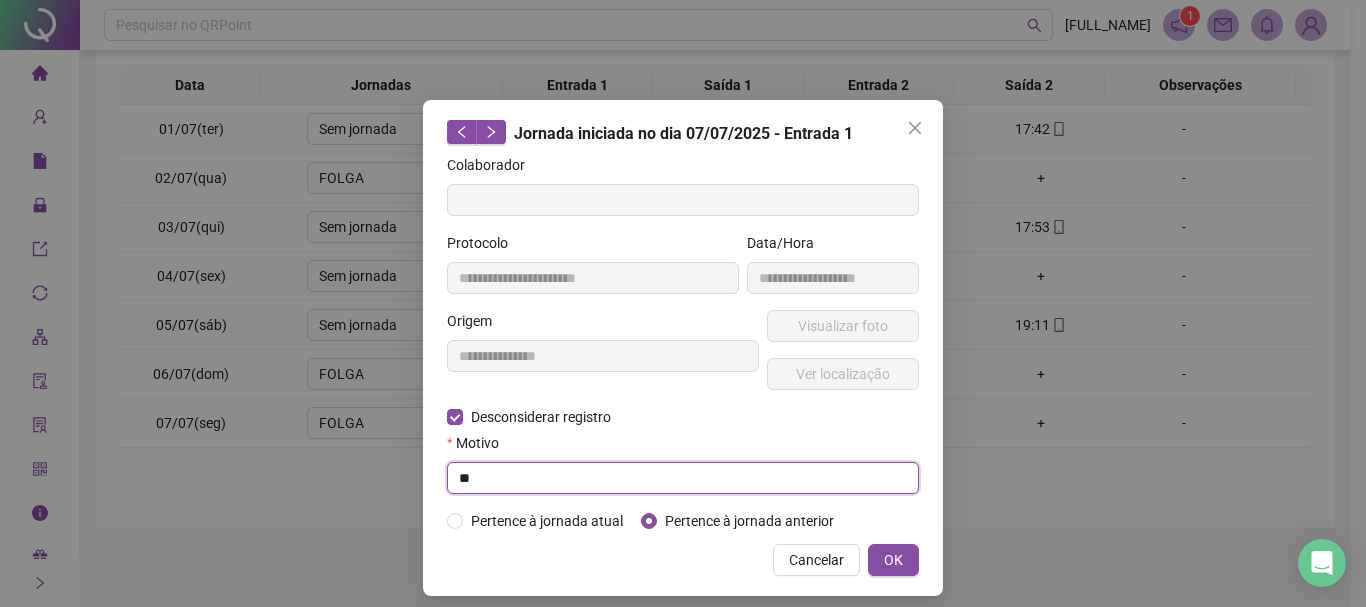 type on "*" 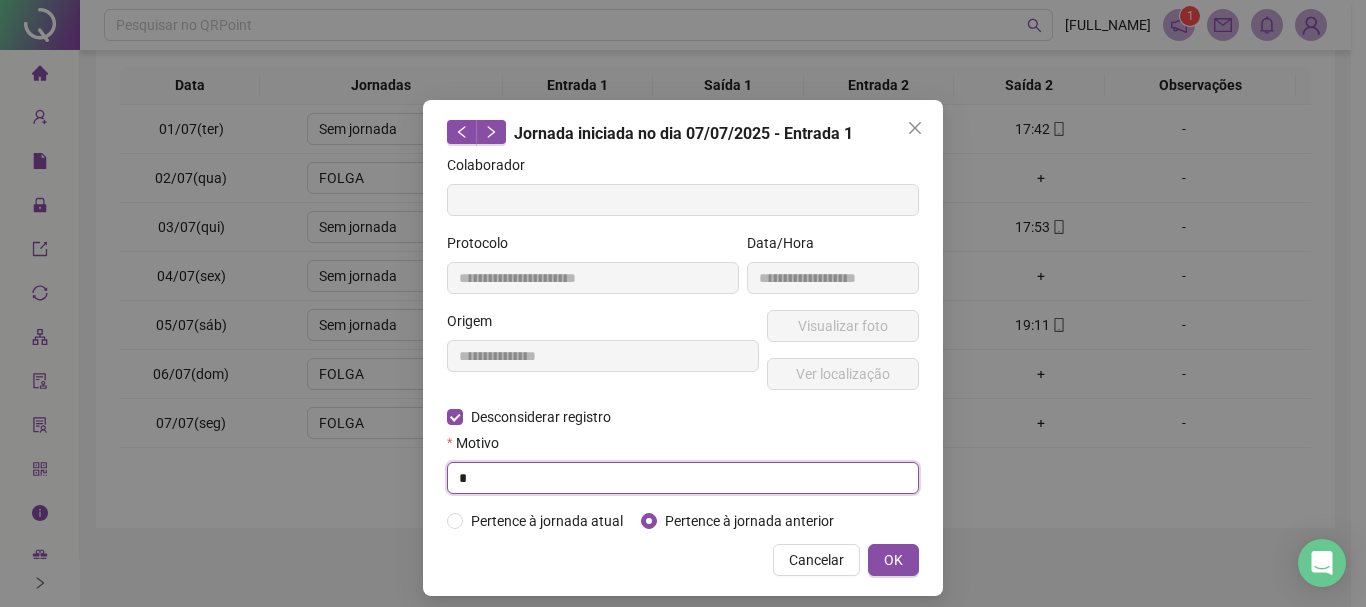 type 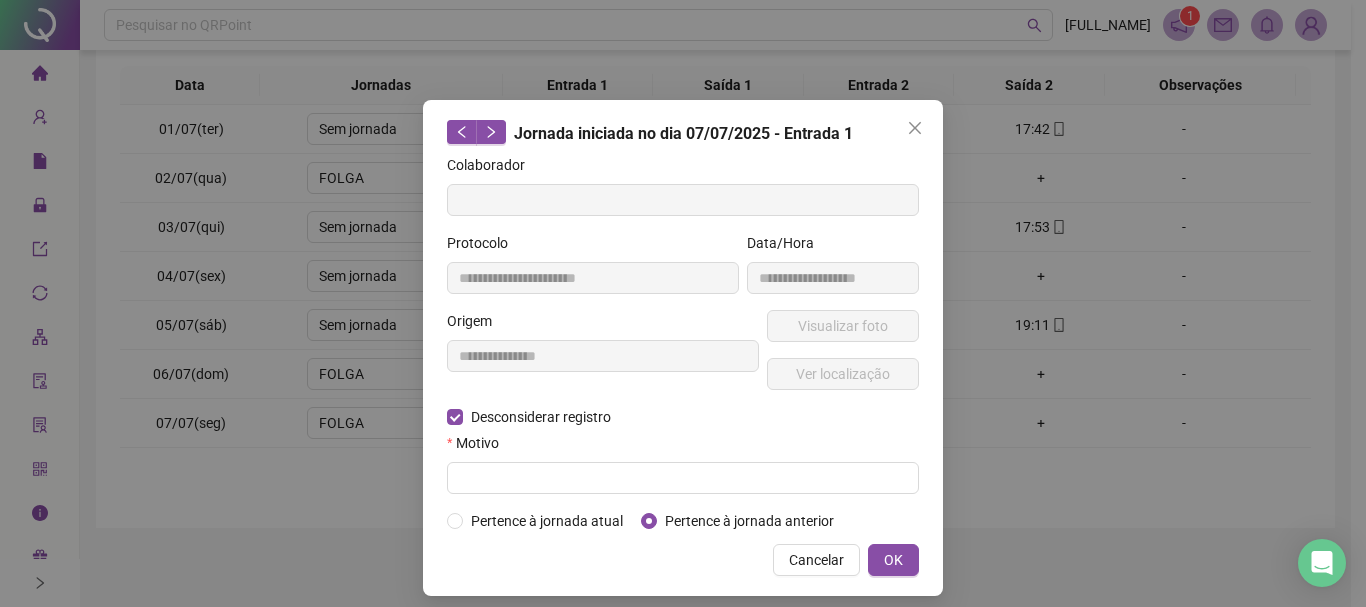 click 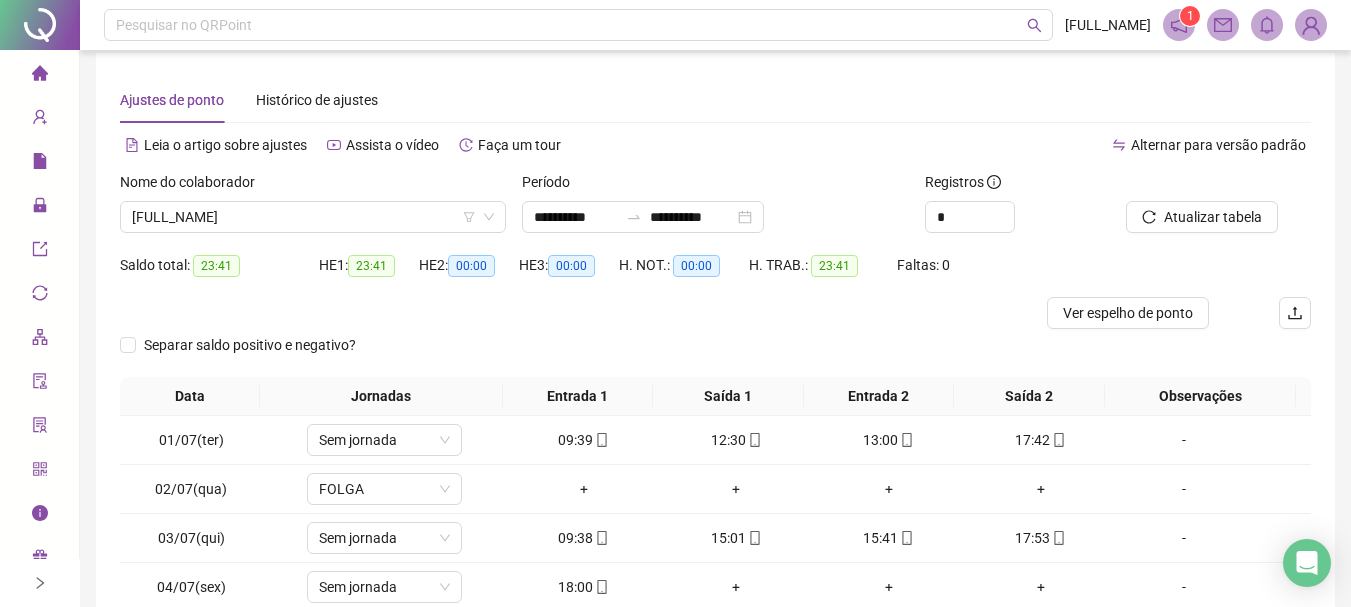 scroll, scrollTop: 0, scrollLeft: 0, axis: both 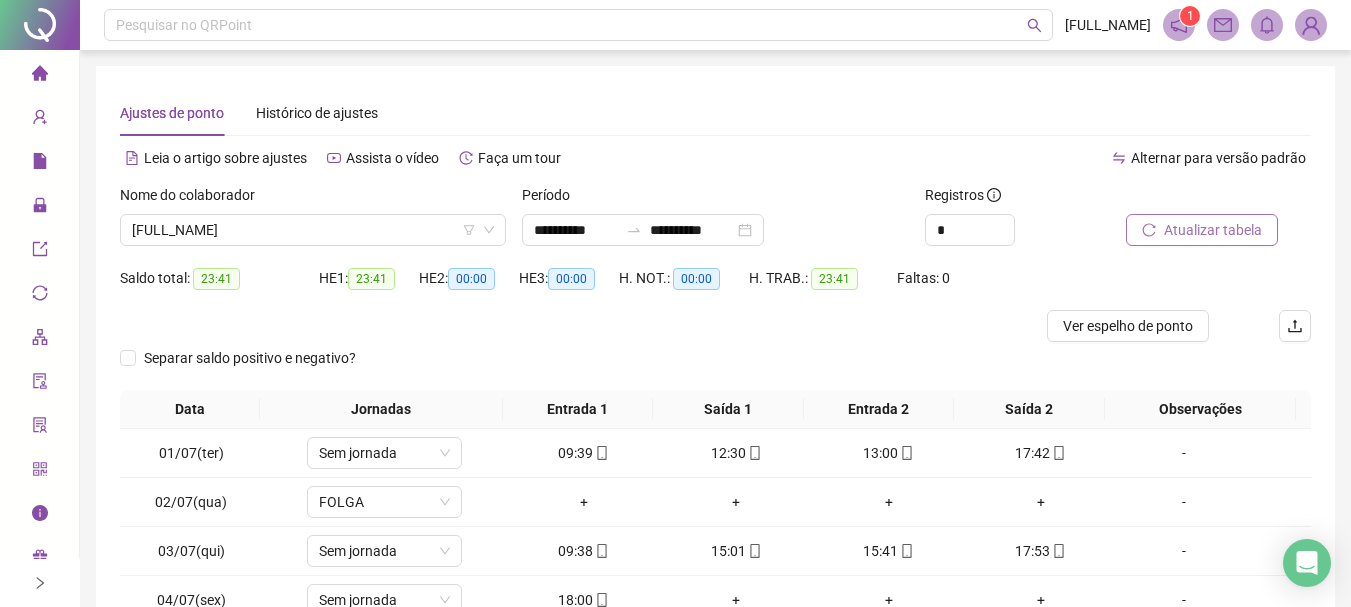click on "Atualizar tabela" at bounding box center (1213, 230) 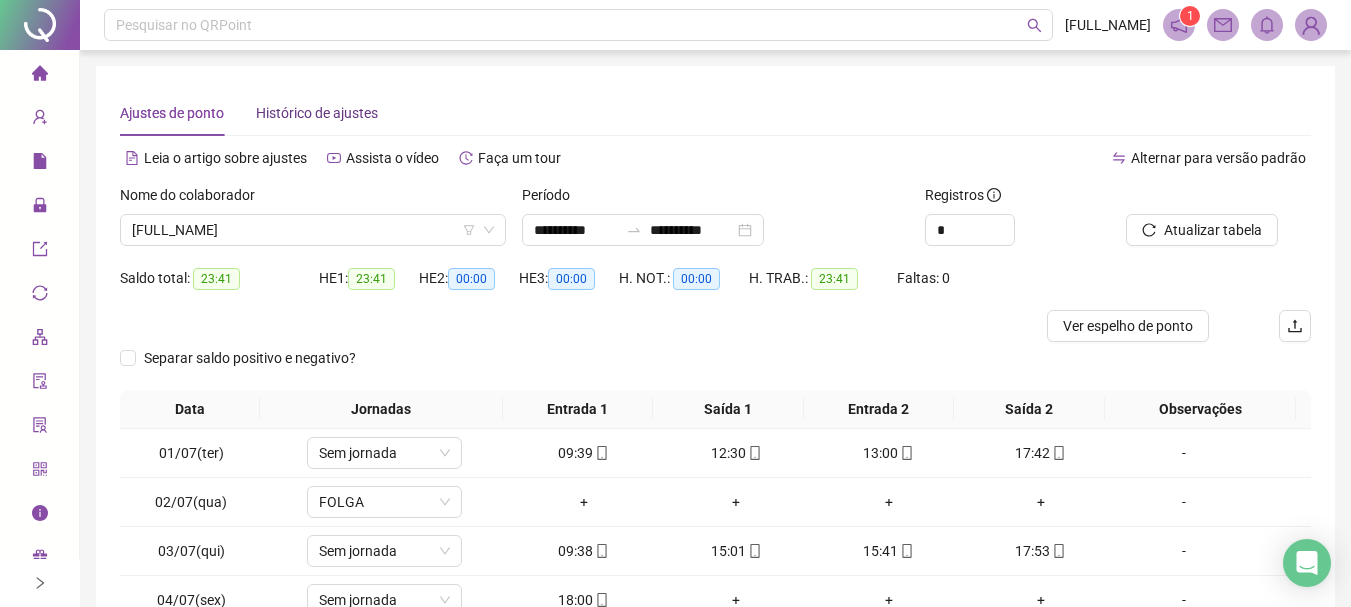 click on "Histórico de ajustes" at bounding box center [317, 113] 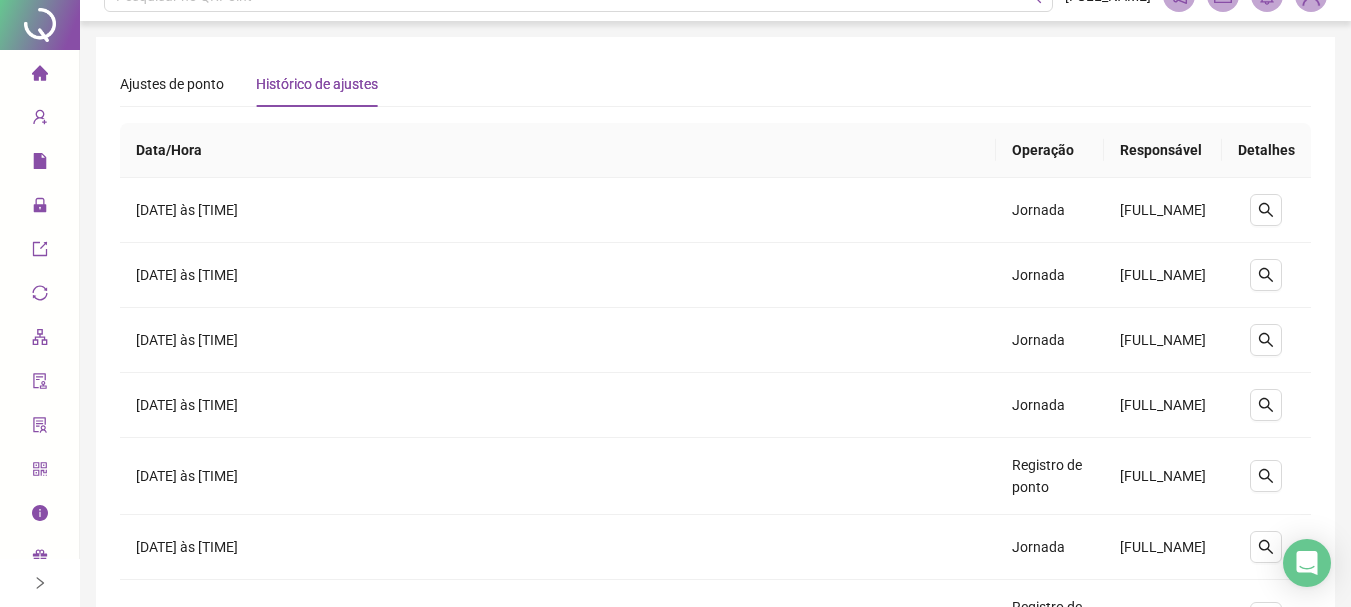 scroll, scrollTop: 0, scrollLeft: 0, axis: both 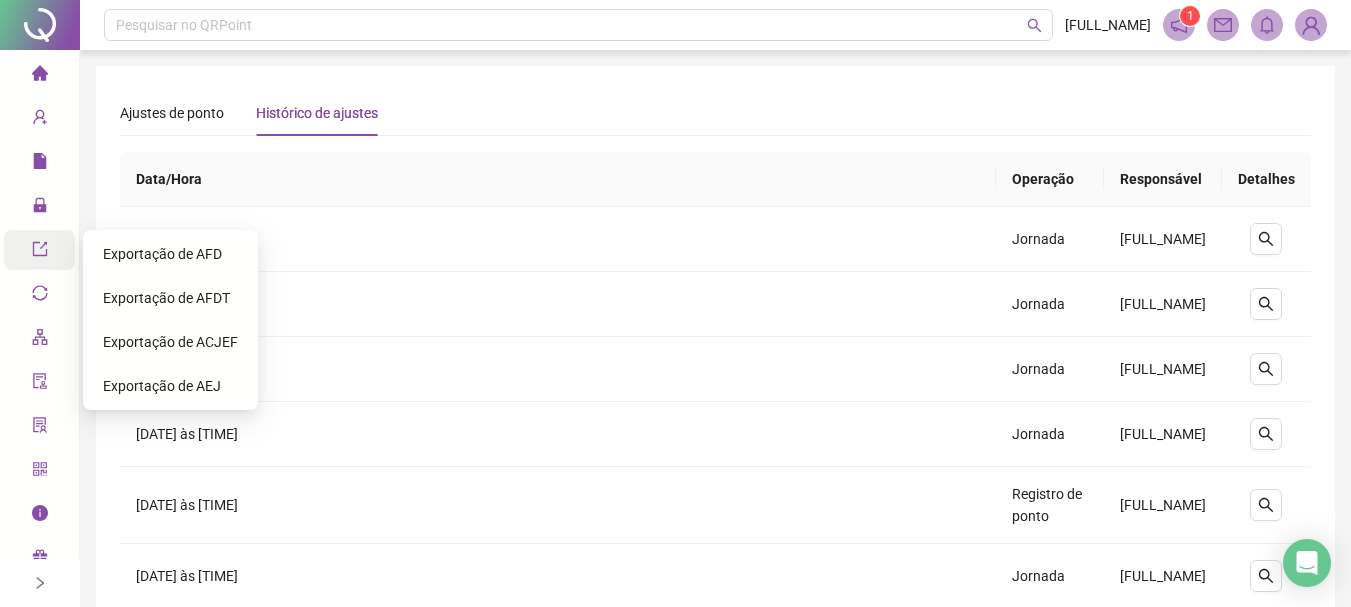 click at bounding box center [54, 250] 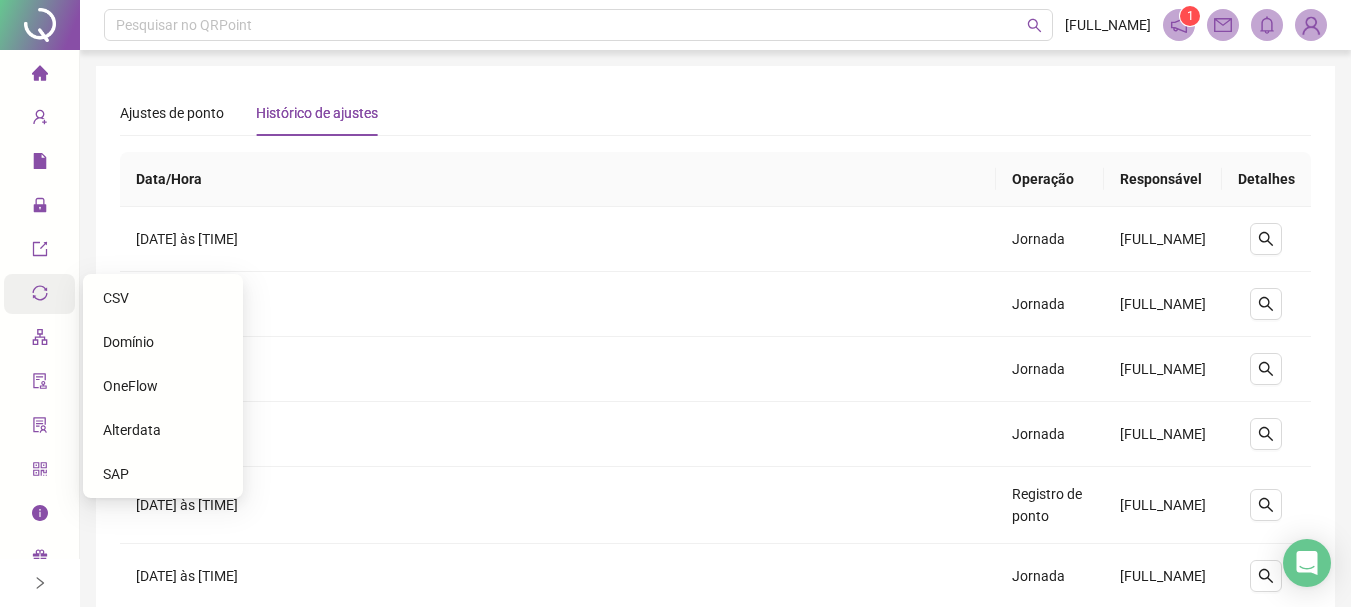 click on "Integrações" at bounding box center [39, 294] 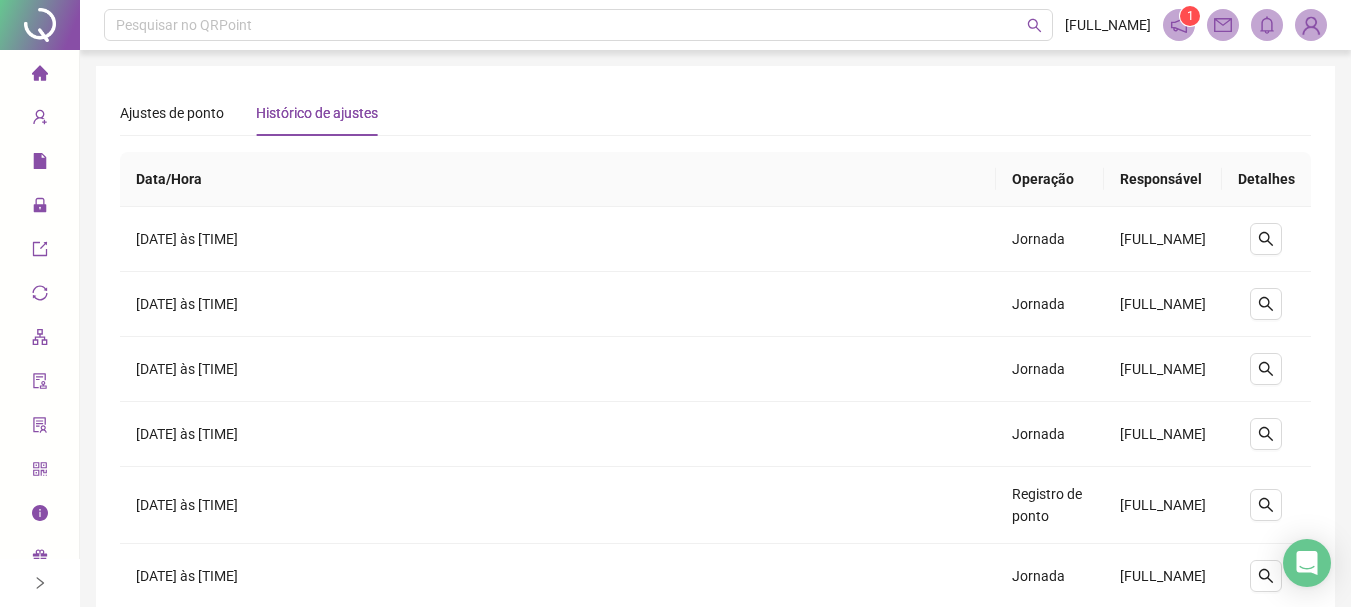 click 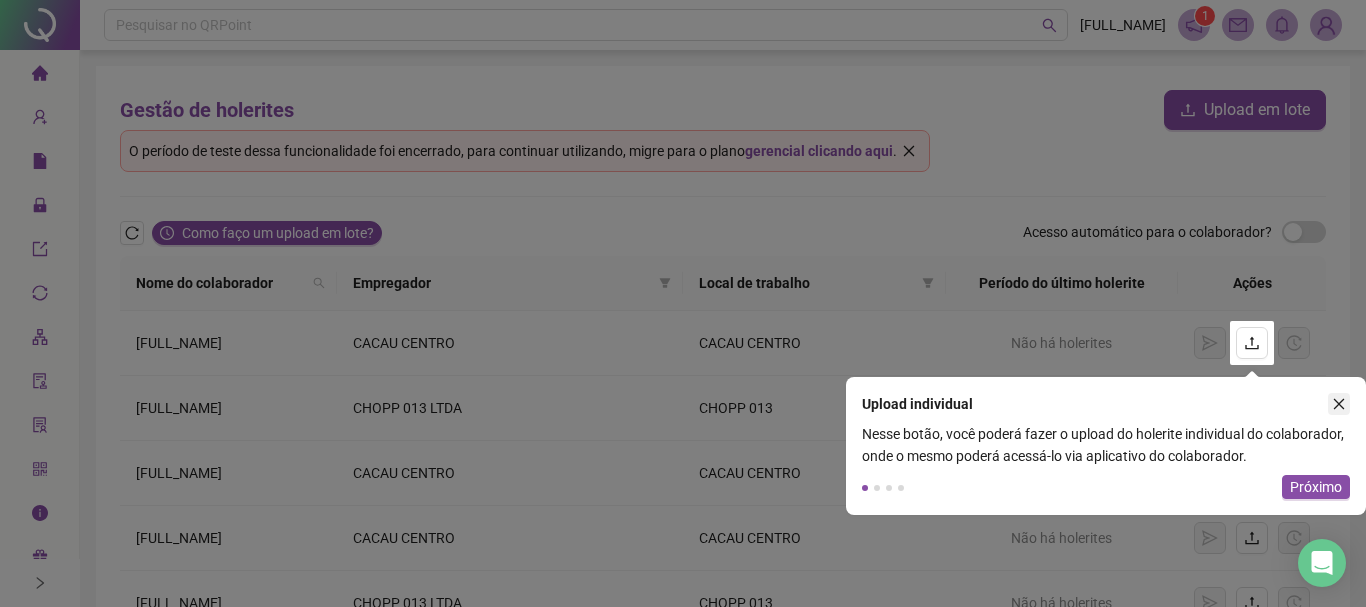 click 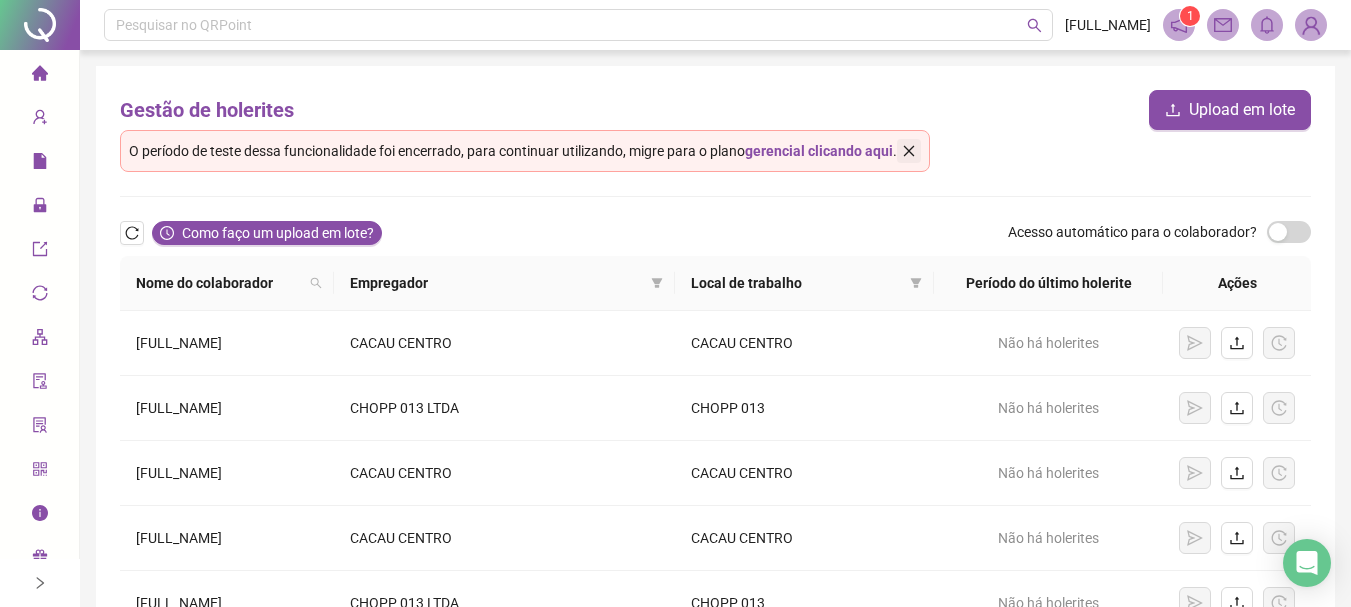 click 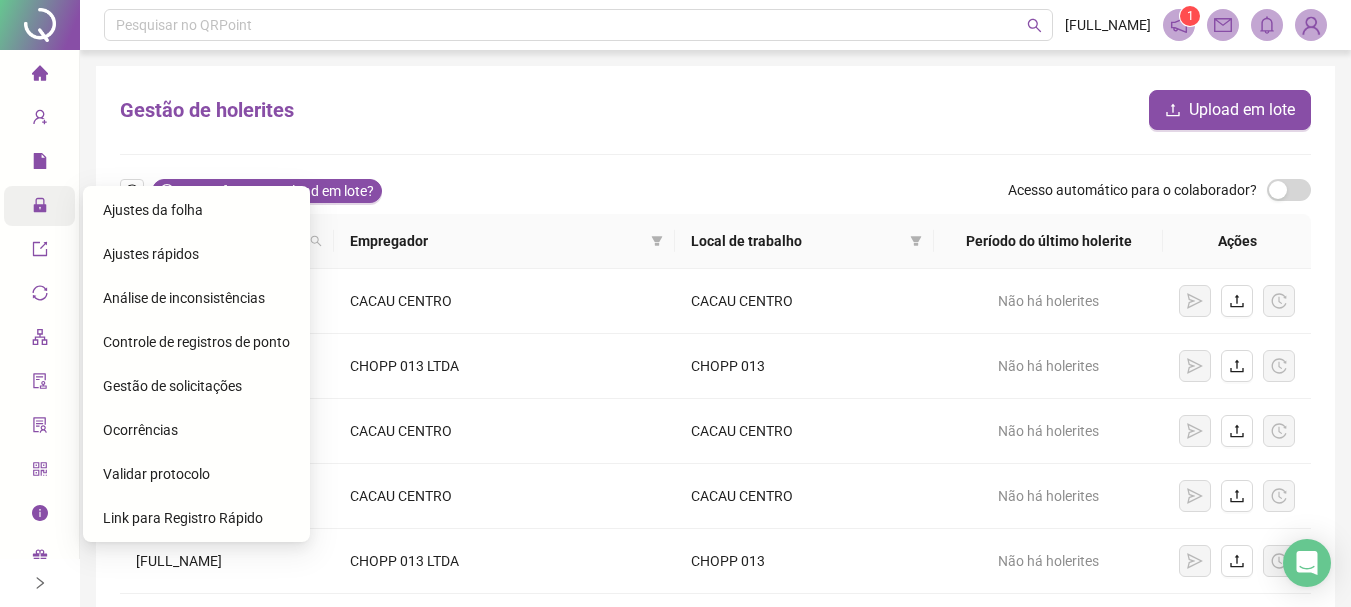 click at bounding box center (40, 208) 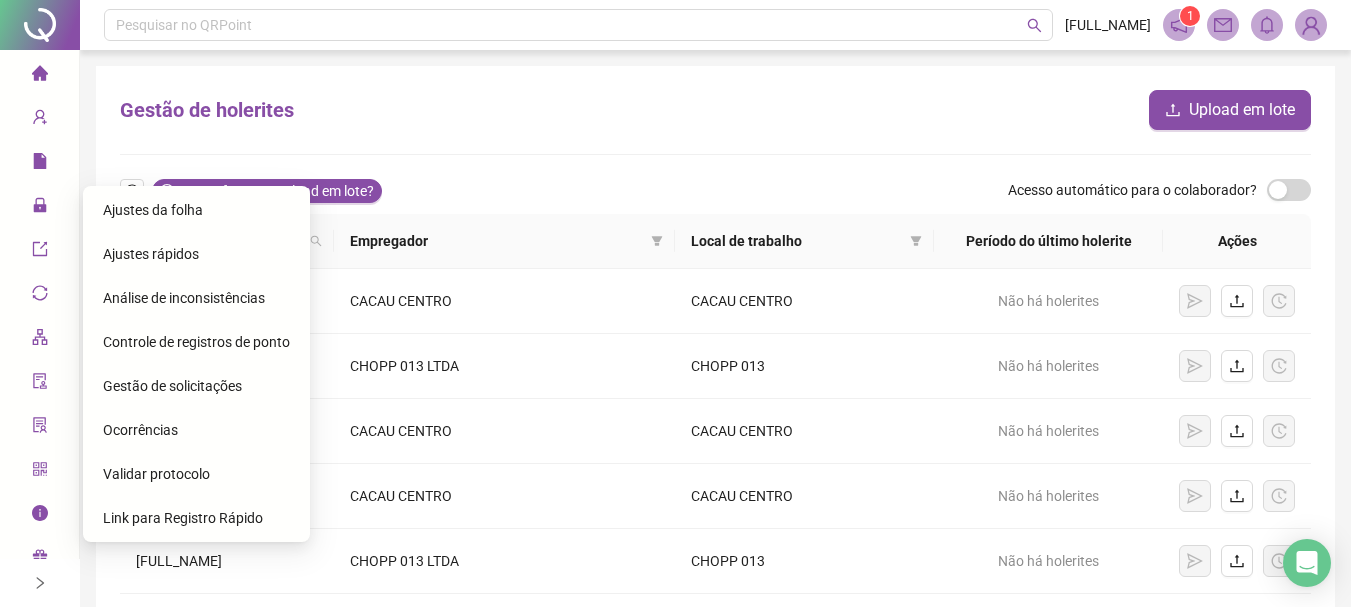 click on "Ajustes da folha" at bounding box center [153, 210] 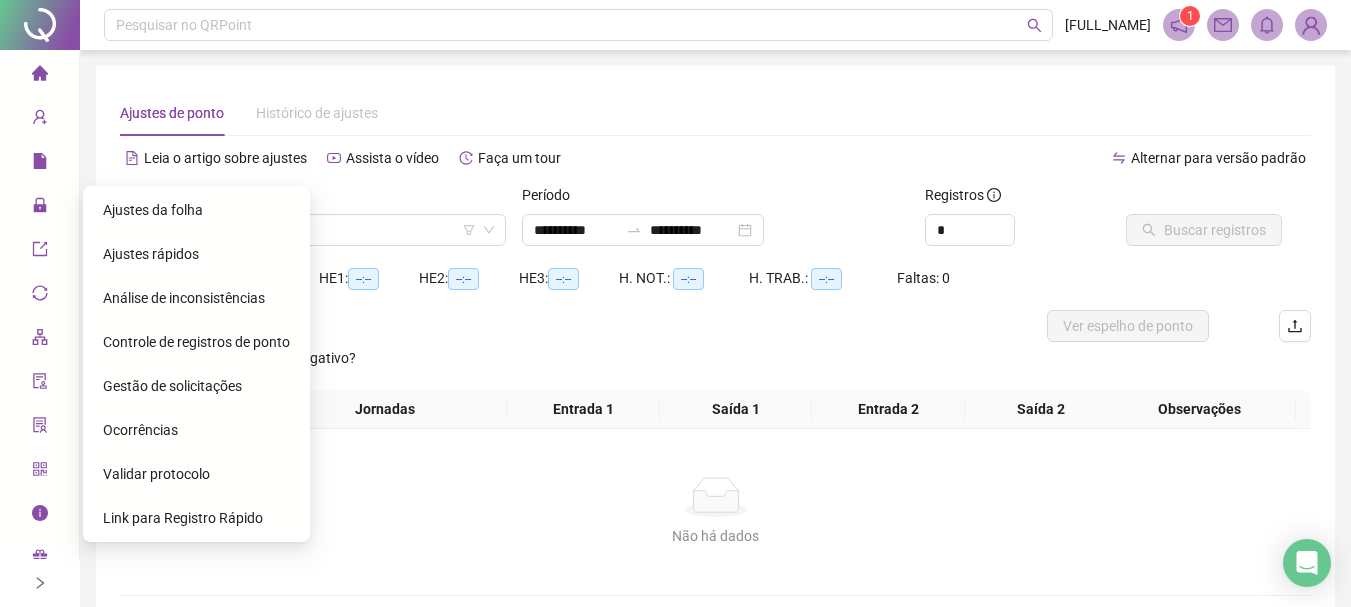 click on "Ajustes rápidos" at bounding box center [151, 254] 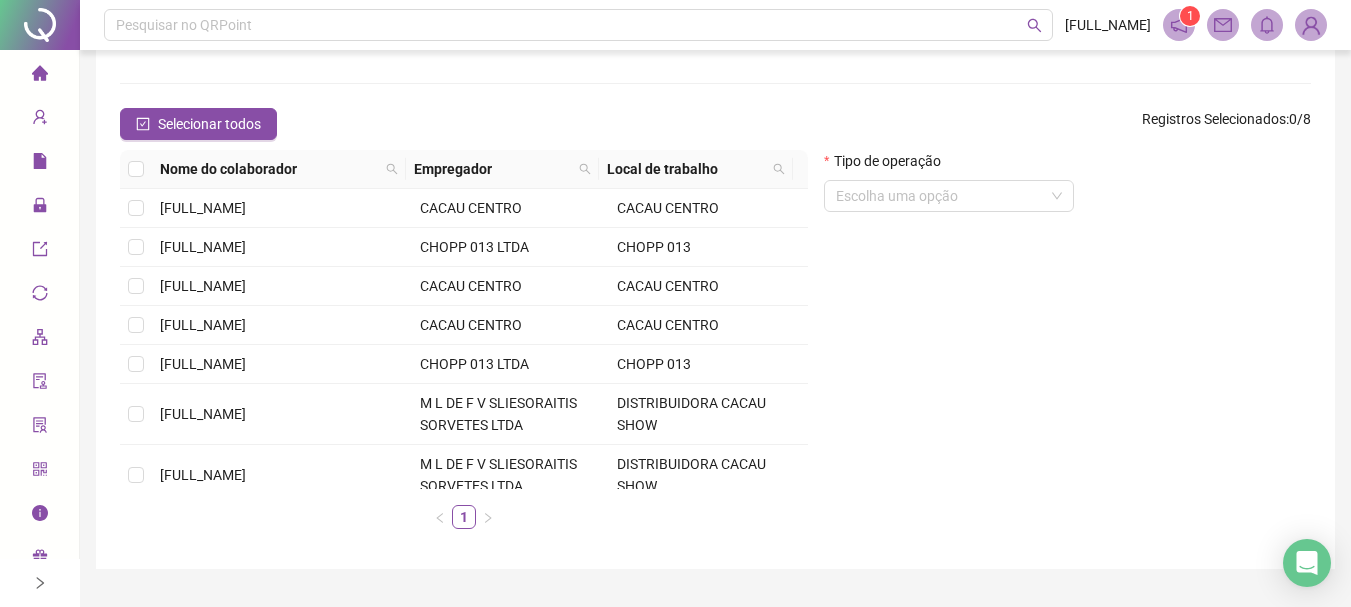 scroll, scrollTop: 180, scrollLeft: 0, axis: vertical 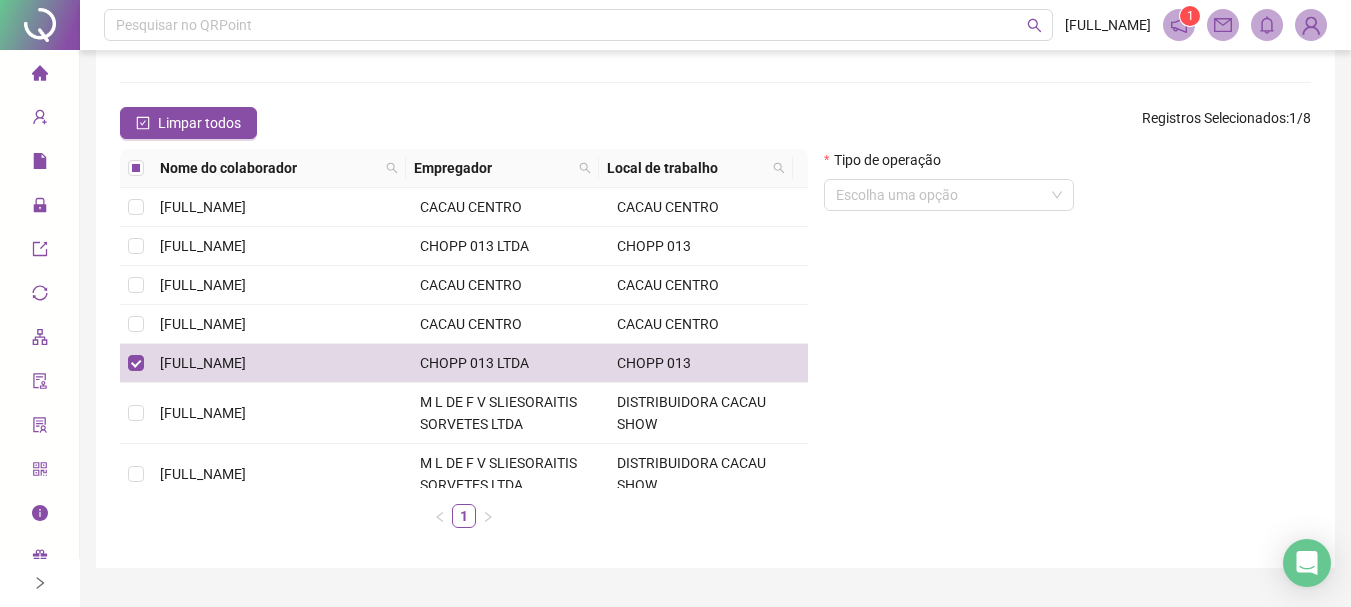 drag, startPoint x: 975, startPoint y: 357, endPoint x: 902, endPoint y: 358, distance: 73.00685 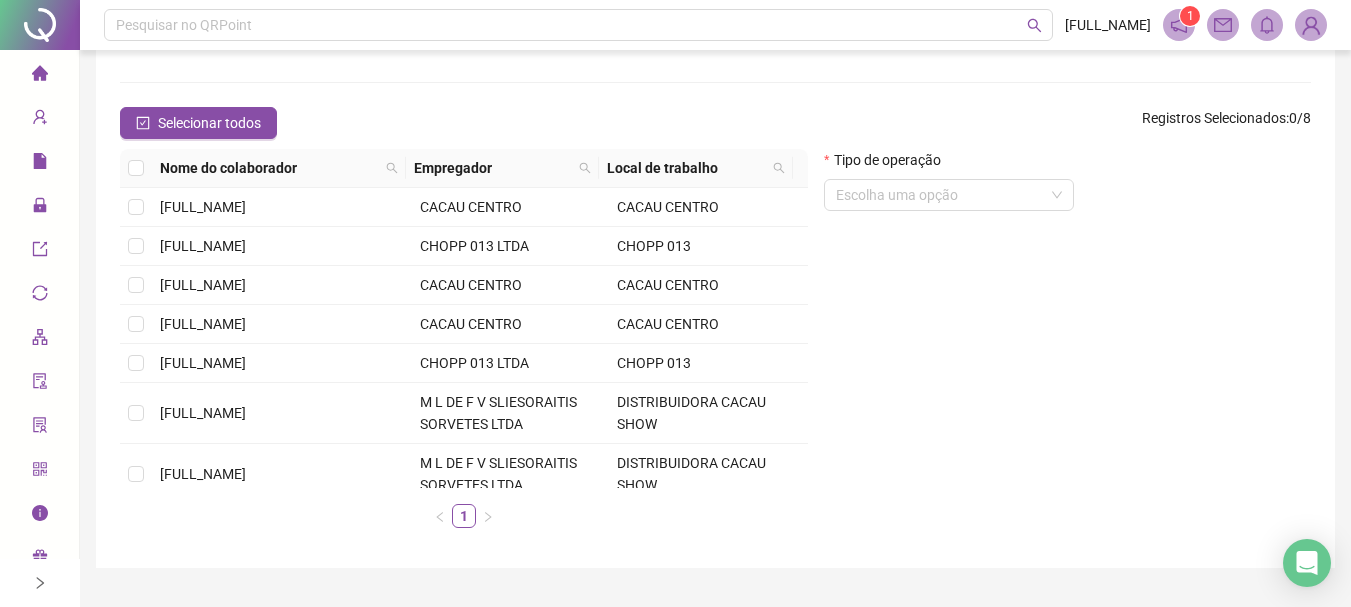 click on "Tipo de operação Escolha uma opção" at bounding box center [1067, 346] 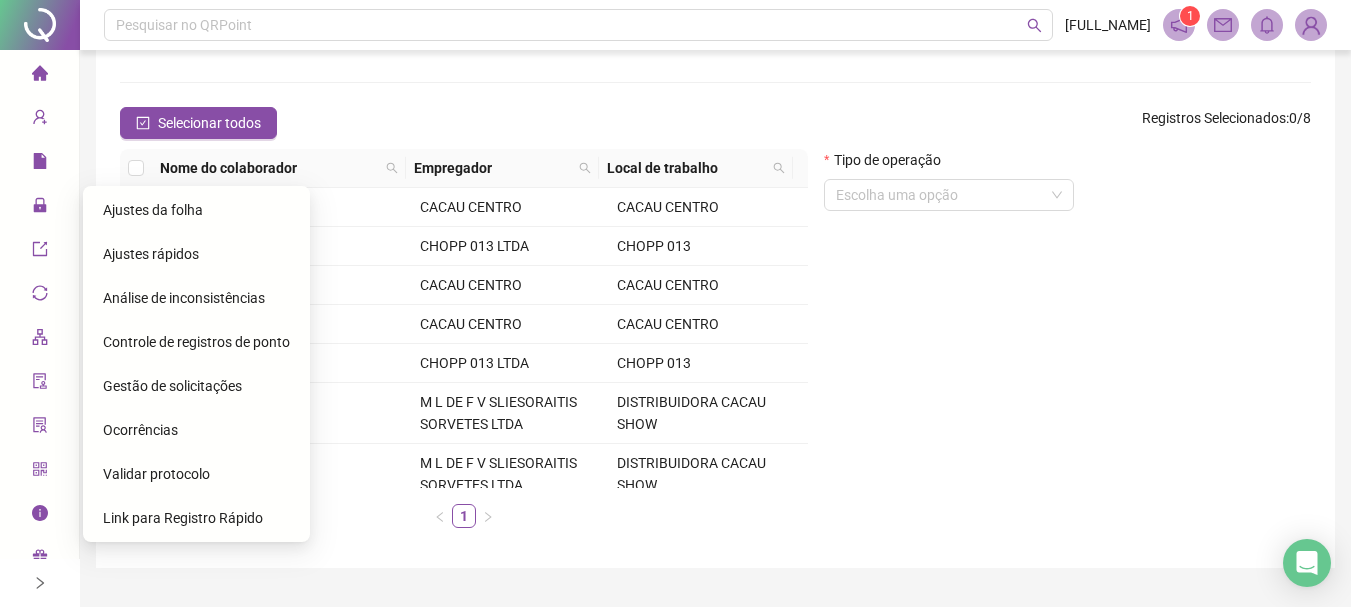 click on "Gestão de solicitações" at bounding box center (172, 386) 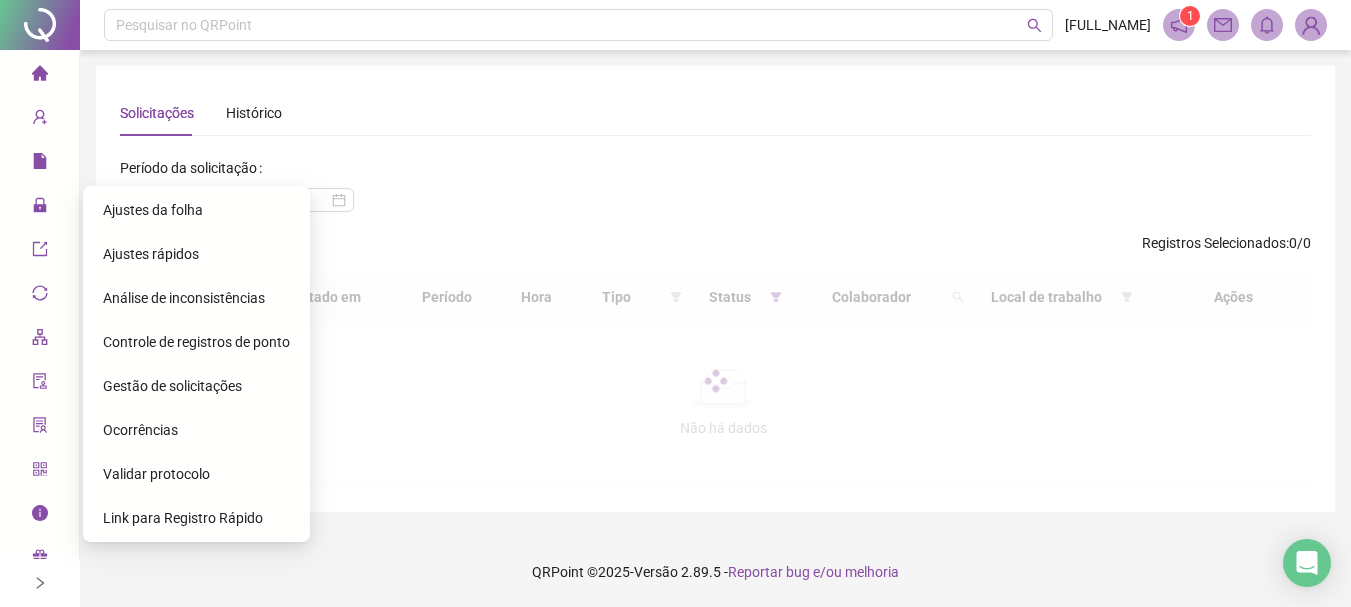 scroll, scrollTop: 0, scrollLeft: 0, axis: both 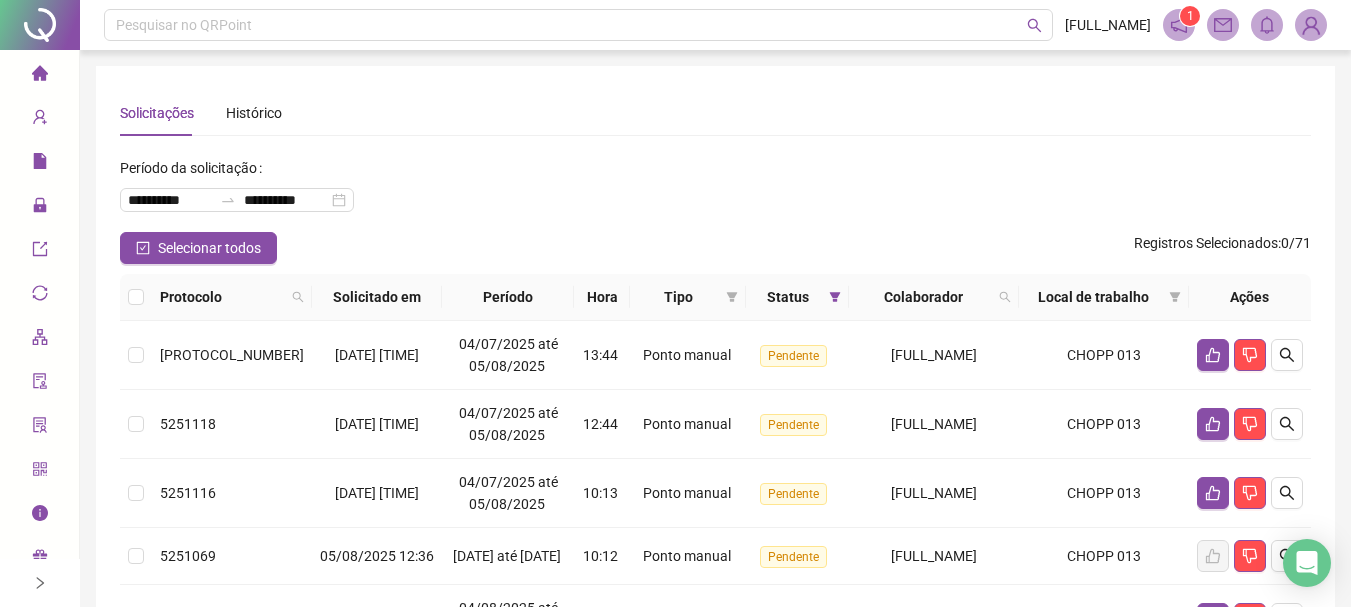 click on "**********" at bounding box center [715, 192] 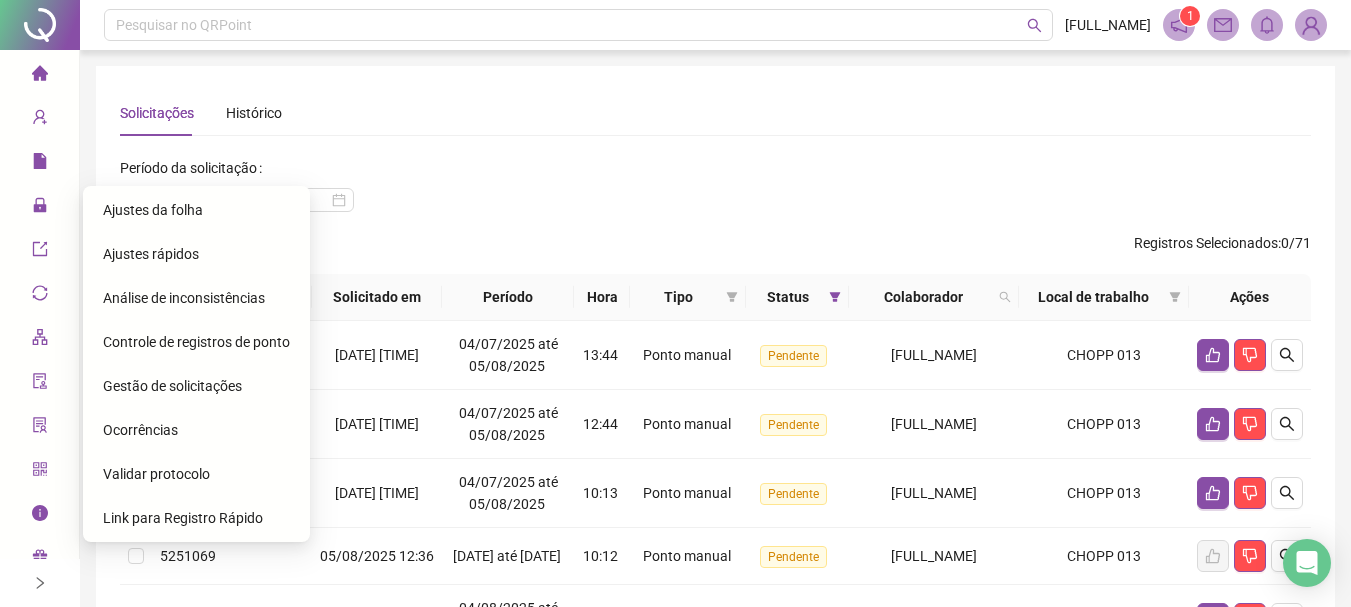 click on "Ajustes da folha" at bounding box center [153, 210] 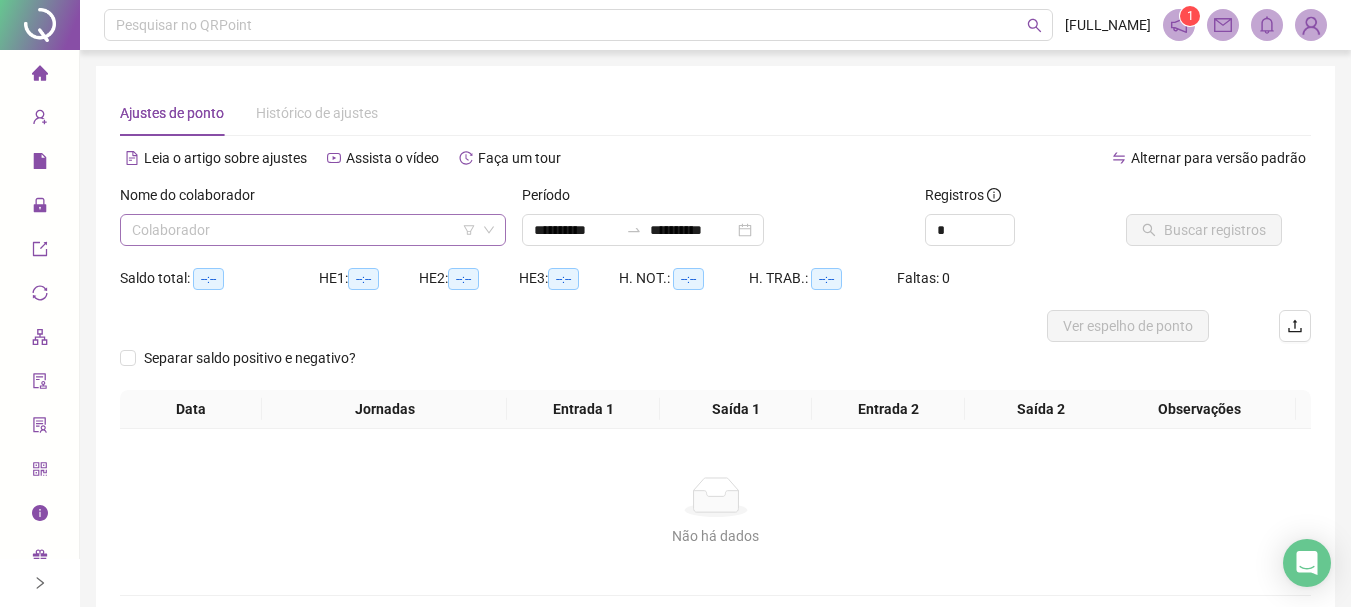 click at bounding box center (304, 230) 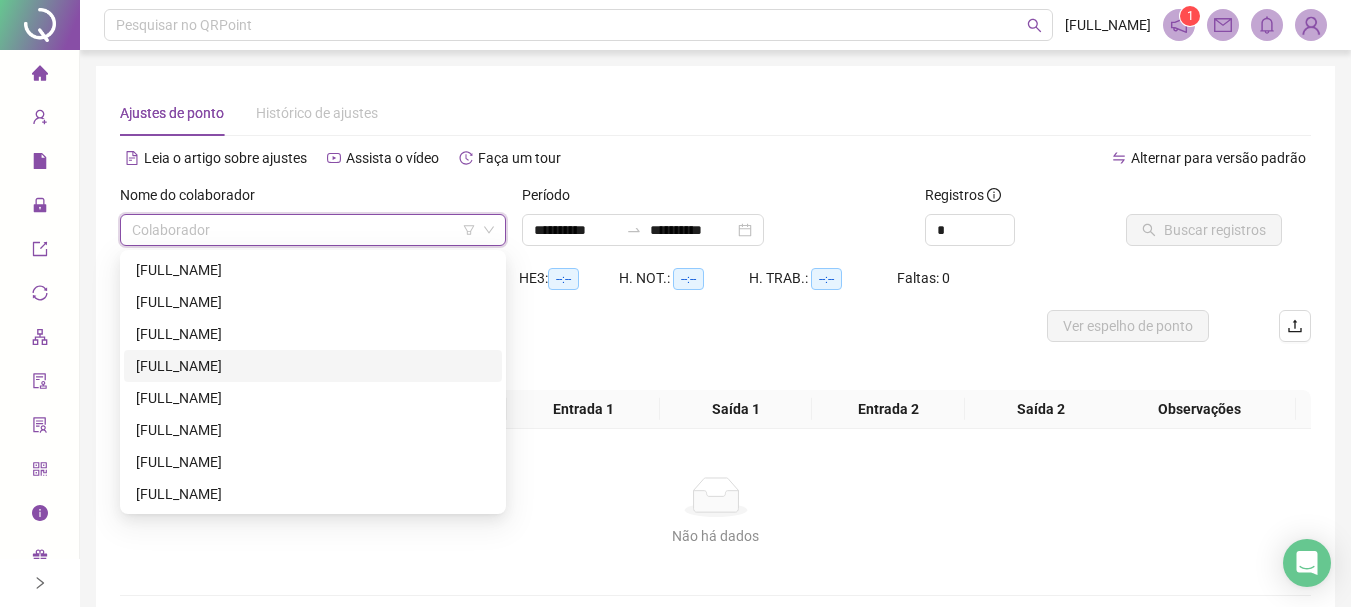click on "[FULL_NAME]" at bounding box center [313, 366] 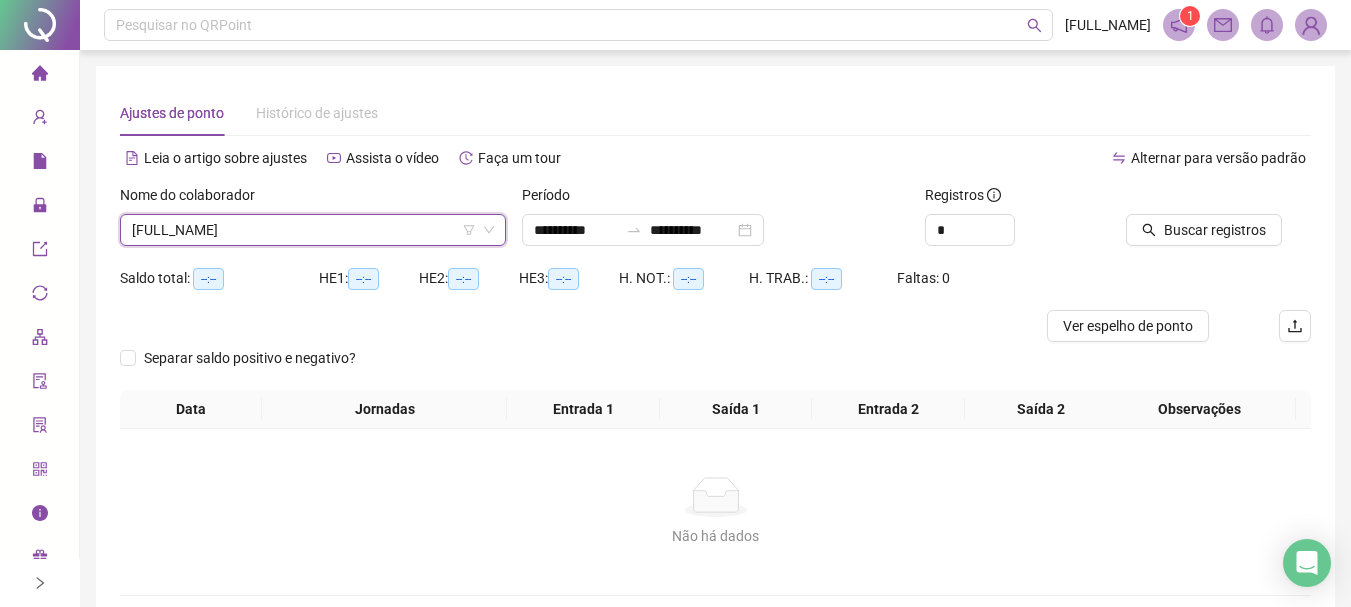 click on "Jornadas" at bounding box center [384, 409] 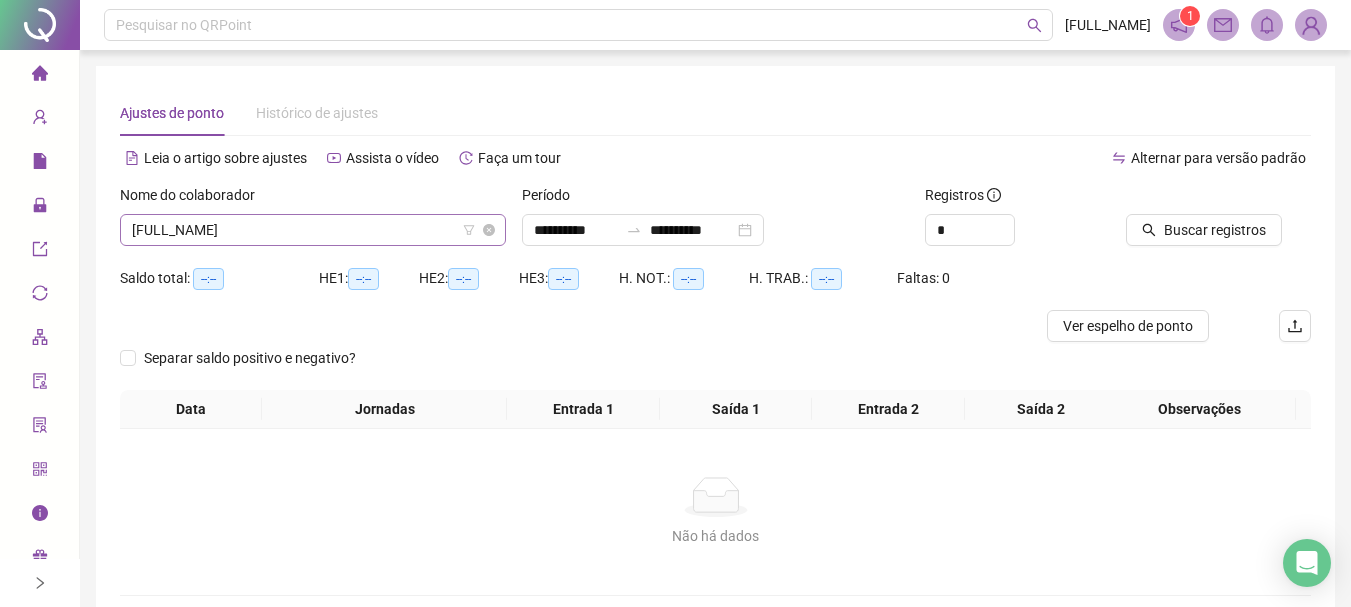 click on "[FULL_NAME]" at bounding box center (313, 230) 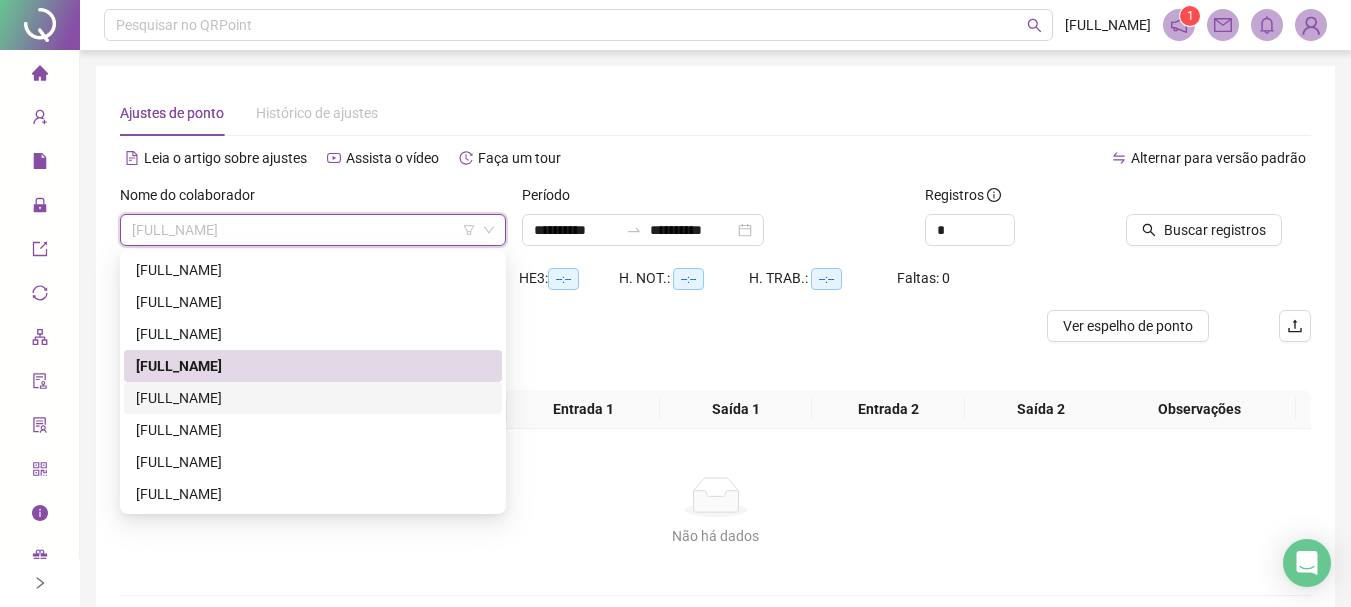 click on "[FULL_NAME]" at bounding box center (313, 398) 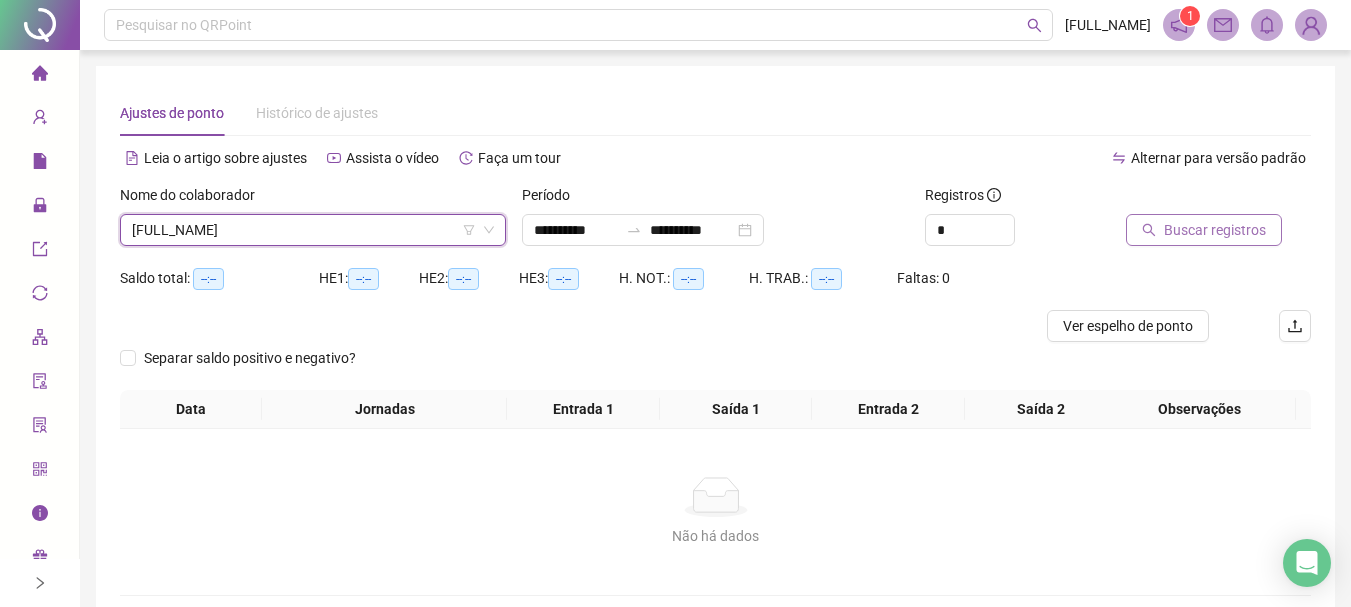 click on "Buscar registros" at bounding box center [1215, 230] 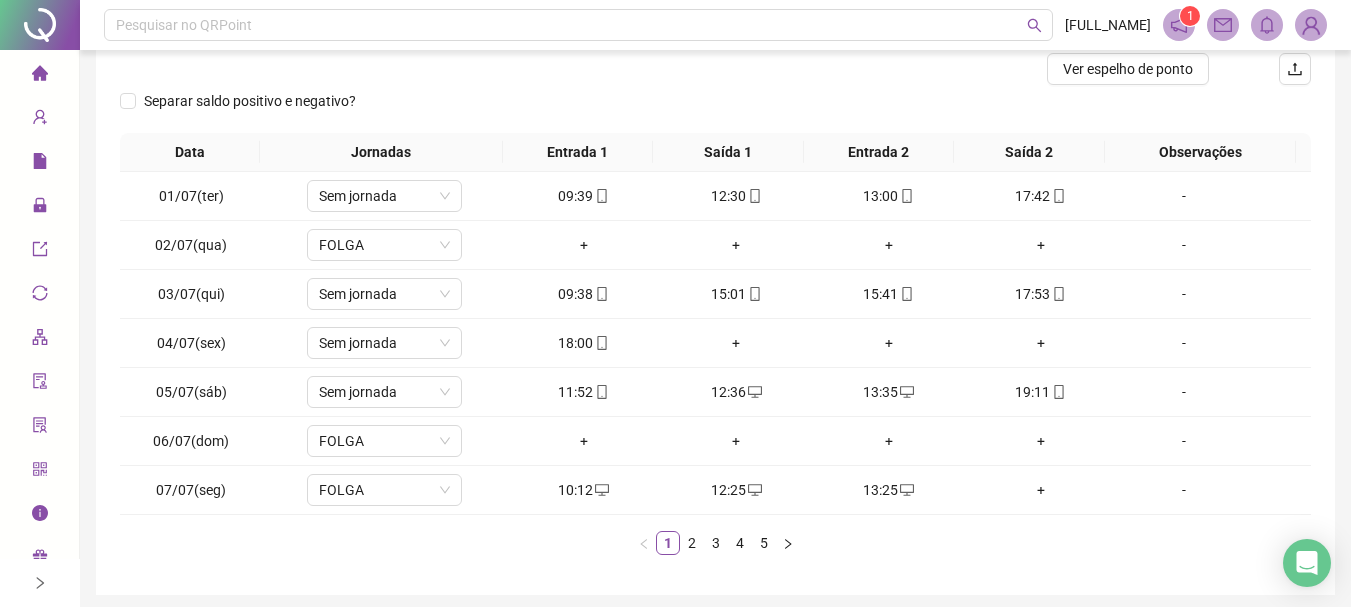 scroll, scrollTop: 265, scrollLeft: 0, axis: vertical 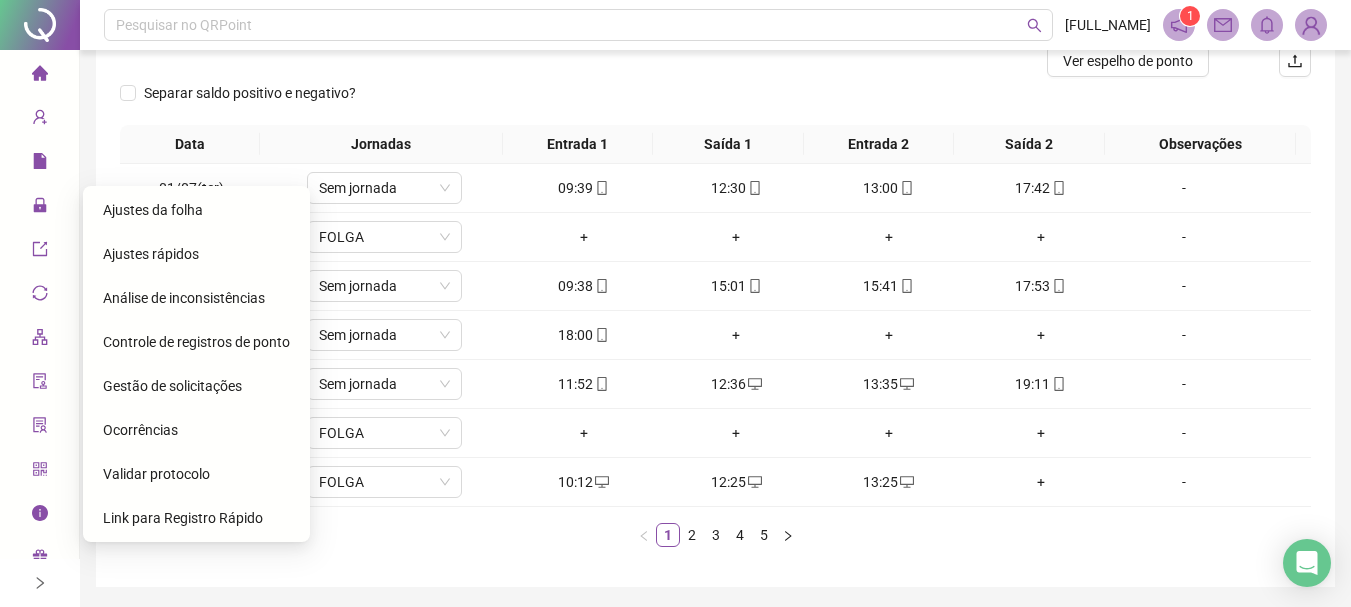 click on "Gestão de solicitações" at bounding box center (172, 386) 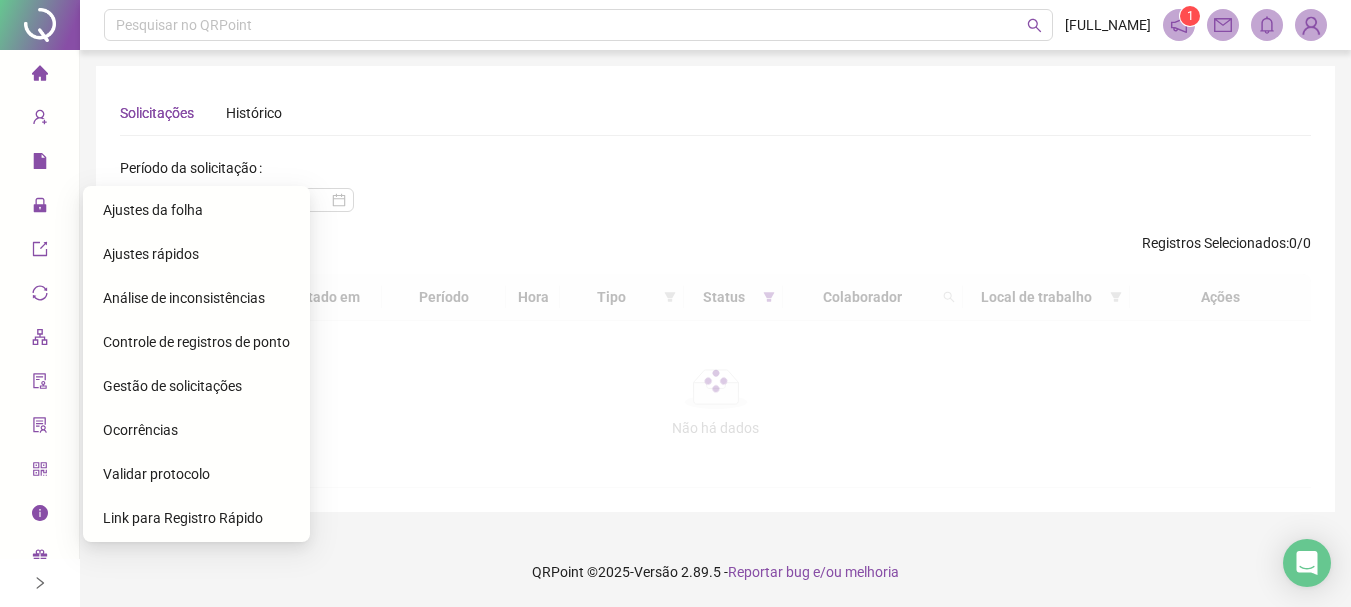 scroll, scrollTop: 0, scrollLeft: 0, axis: both 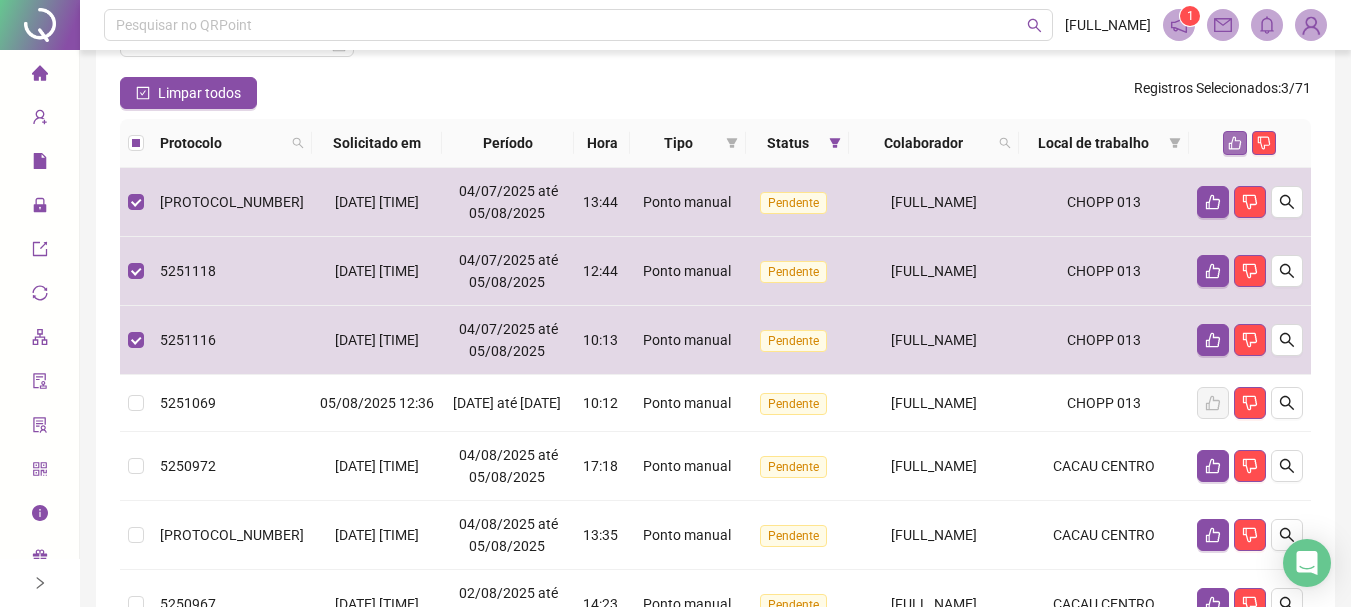 click at bounding box center [1235, 143] 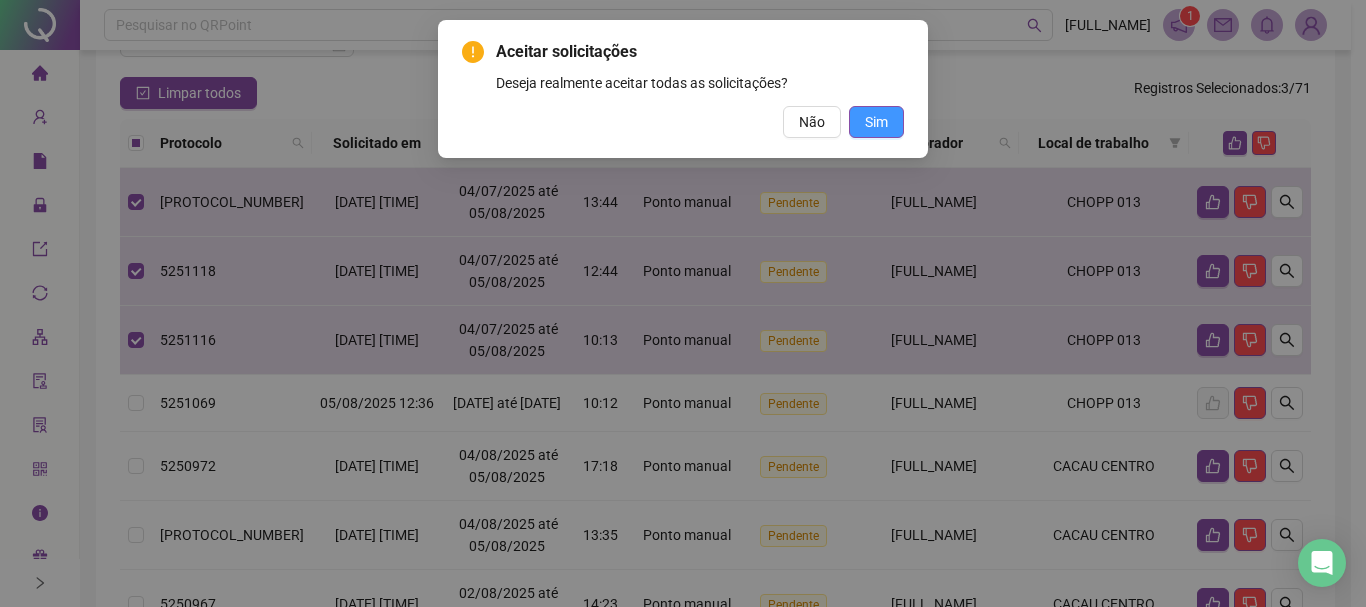 click on "Sim" at bounding box center (876, 122) 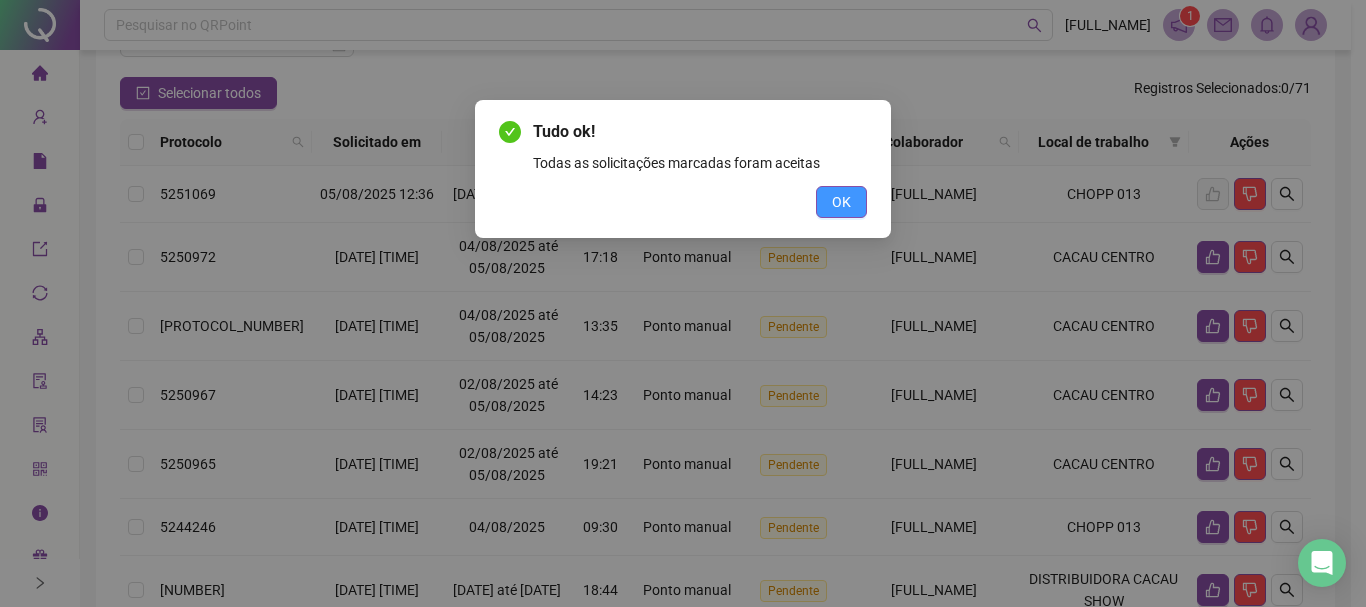 click on "OK" at bounding box center [841, 202] 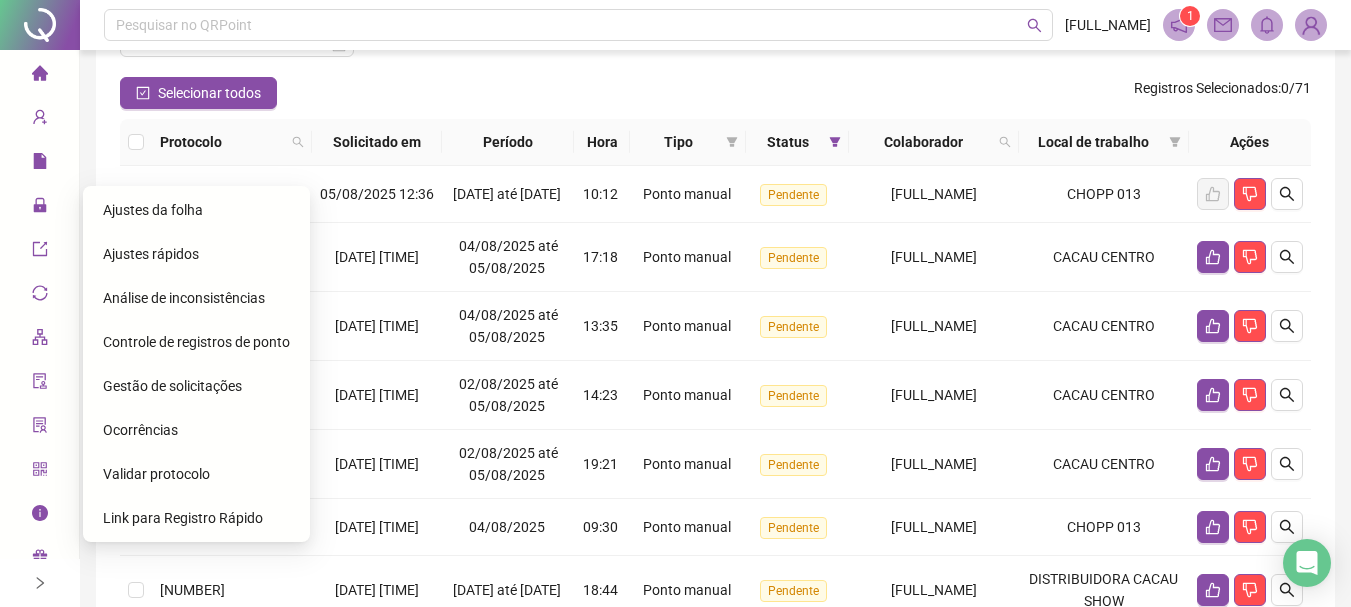 click on "Ajustes da folha" at bounding box center (153, 210) 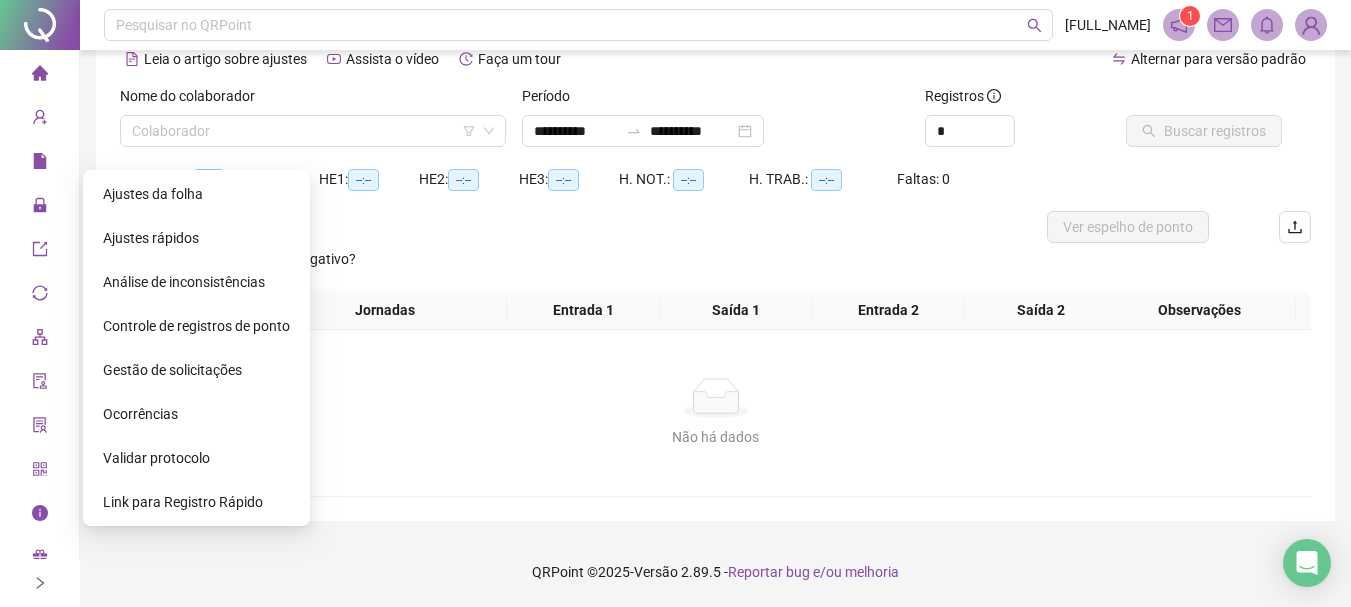 scroll, scrollTop: 99, scrollLeft: 0, axis: vertical 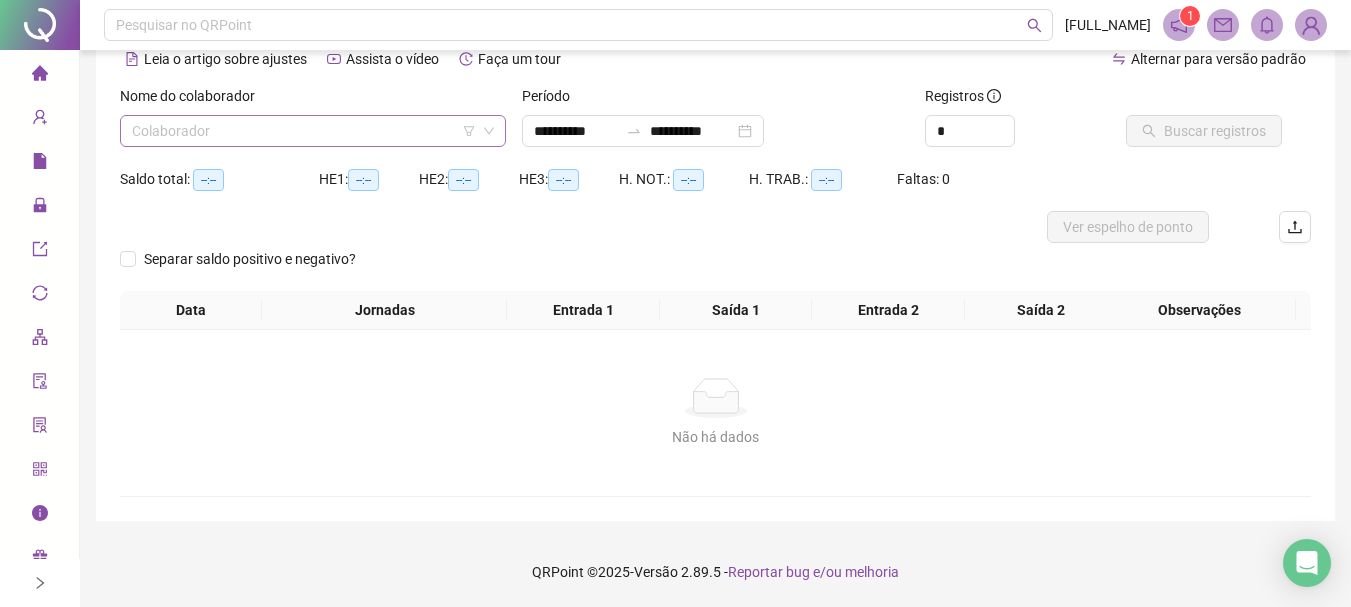click at bounding box center (304, 131) 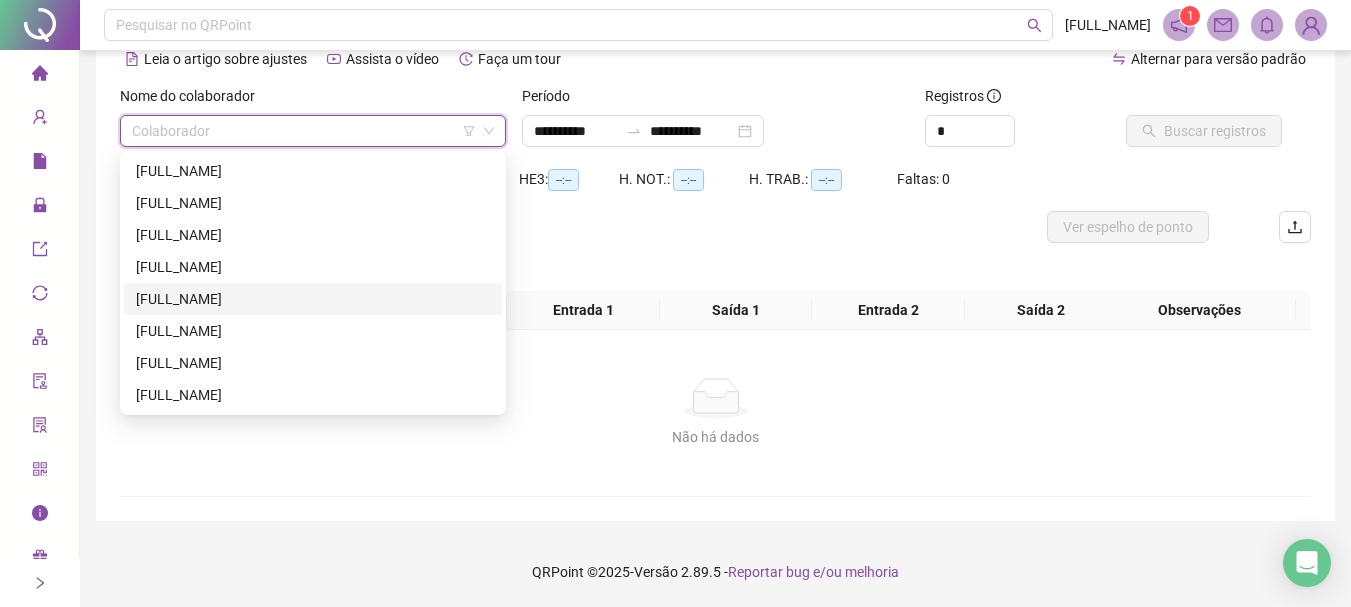 click on "[FULL_NAME]" at bounding box center (313, 299) 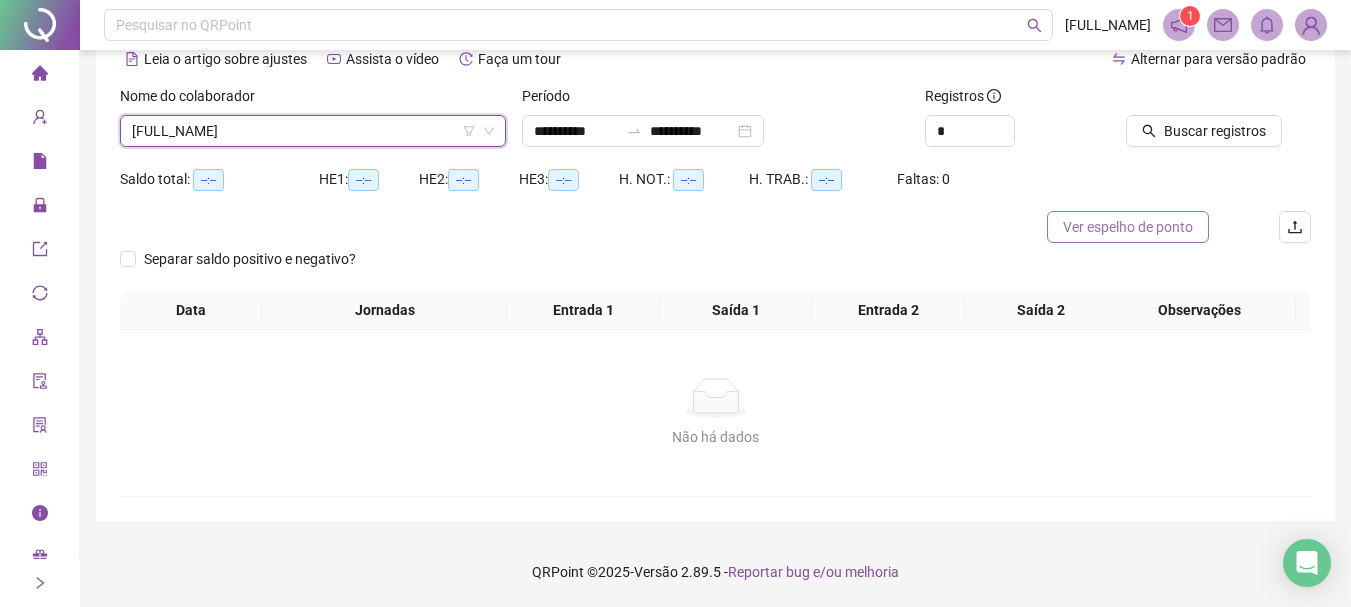 click on "Ver espelho de ponto" at bounding box center [1128, 227] 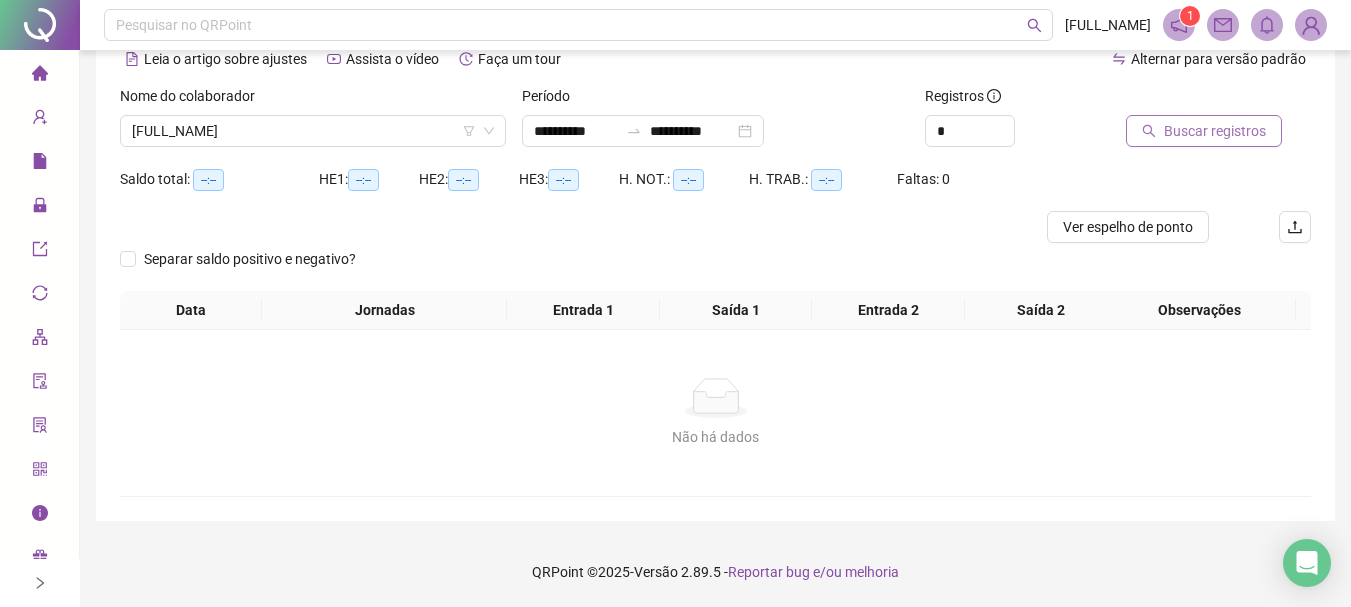 click on "Buscar registros" at bounding box center (1215, 131) 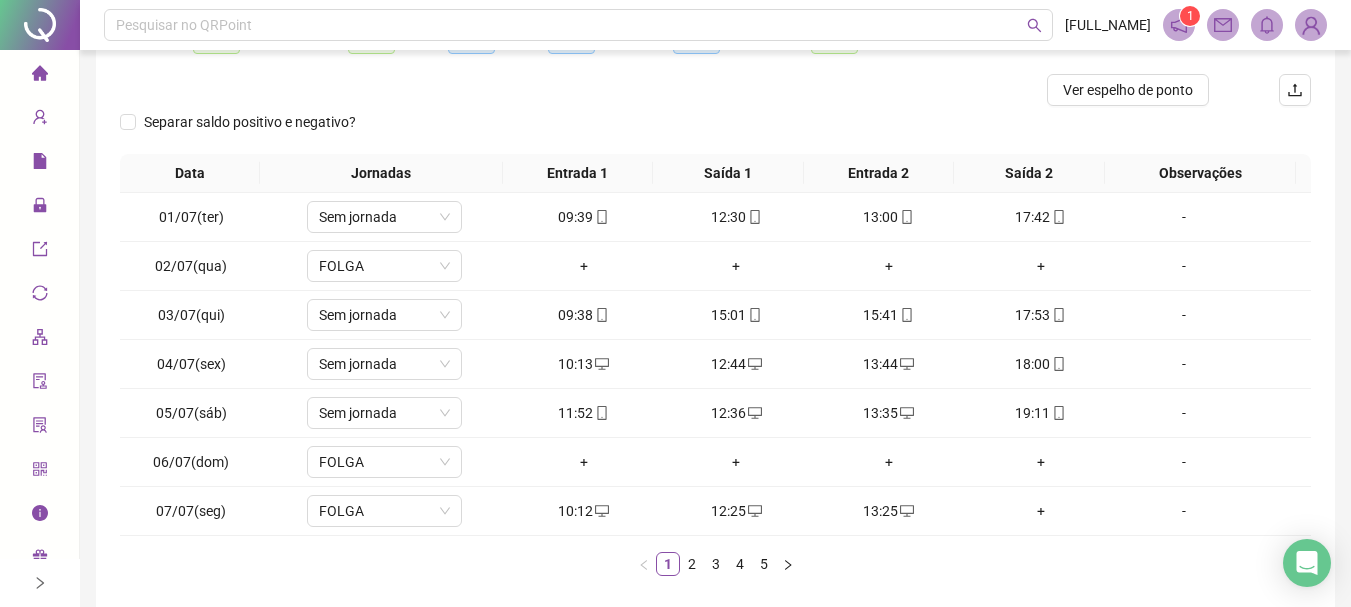 scroll, scrollTop: 239, scrollLeft: 0, axis: vertical 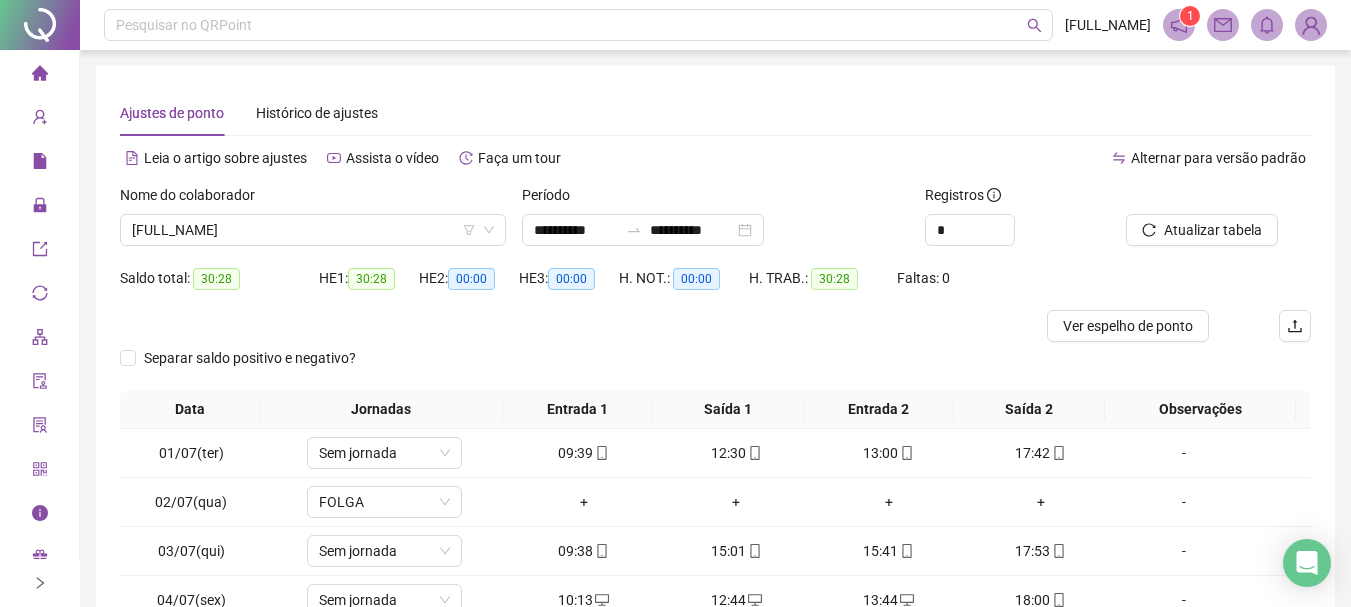 click on "Ajustes de ponto Histórico de ajustes" at bounding box center (715, 113) 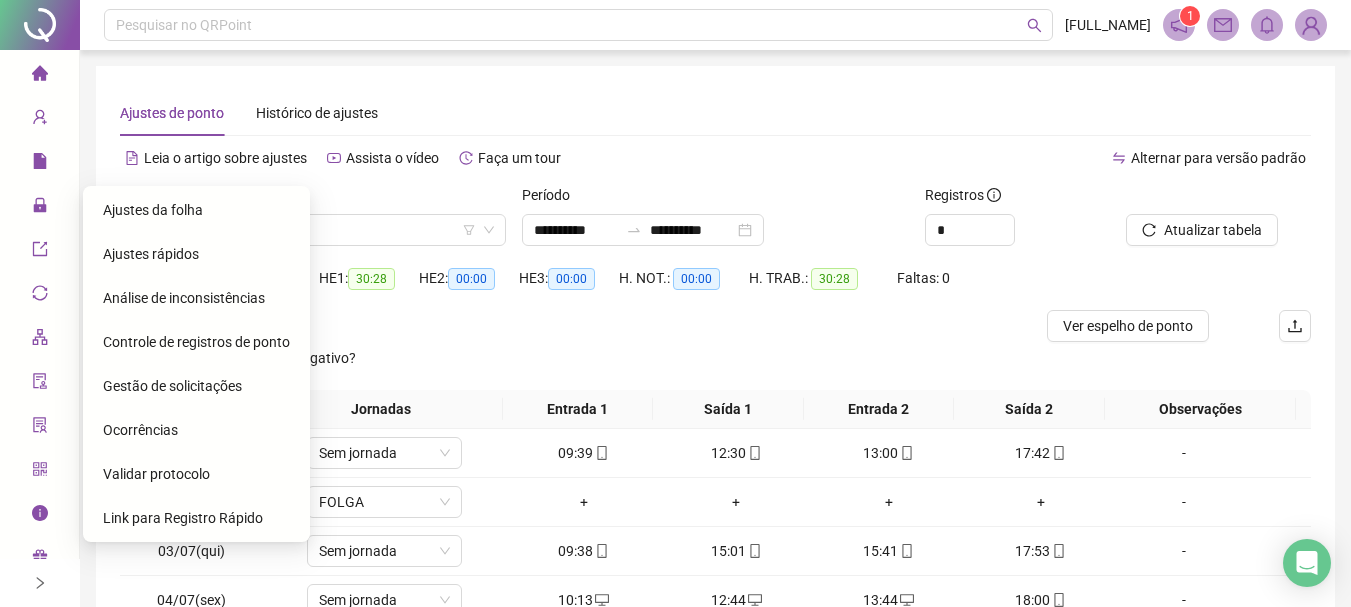 click on "Ajustes da folha" at bounding box center [153, 210] 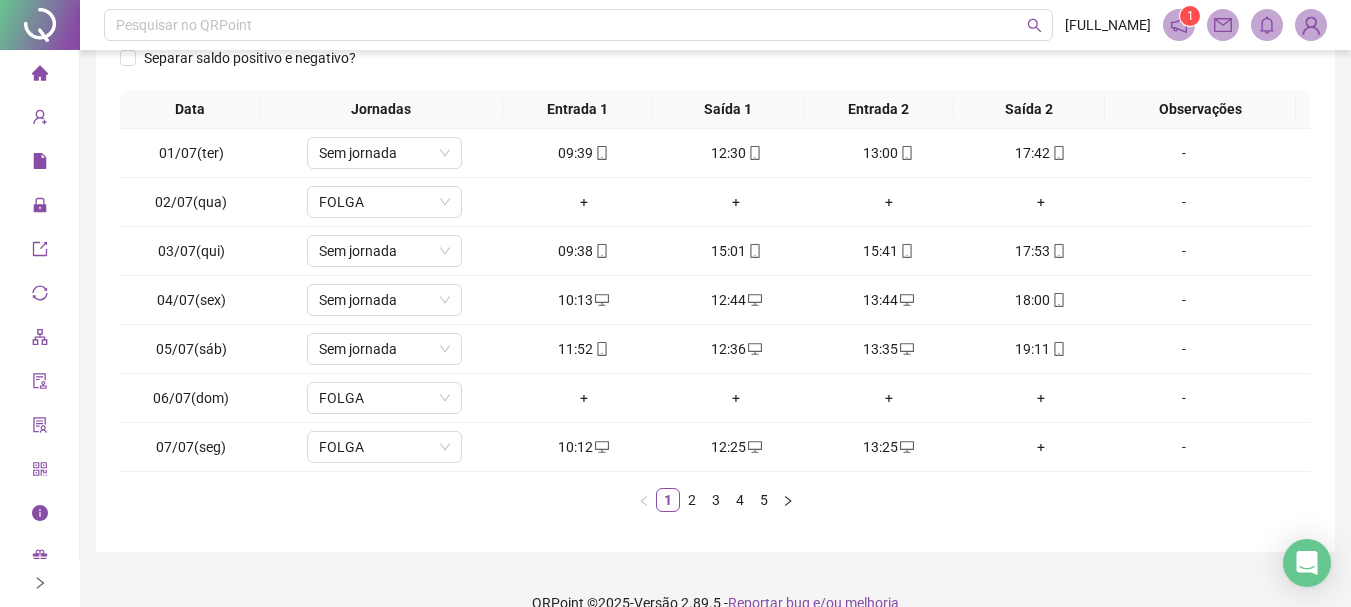scroll, scrollTop: 301, scrollLeft: 0, axis: vertical 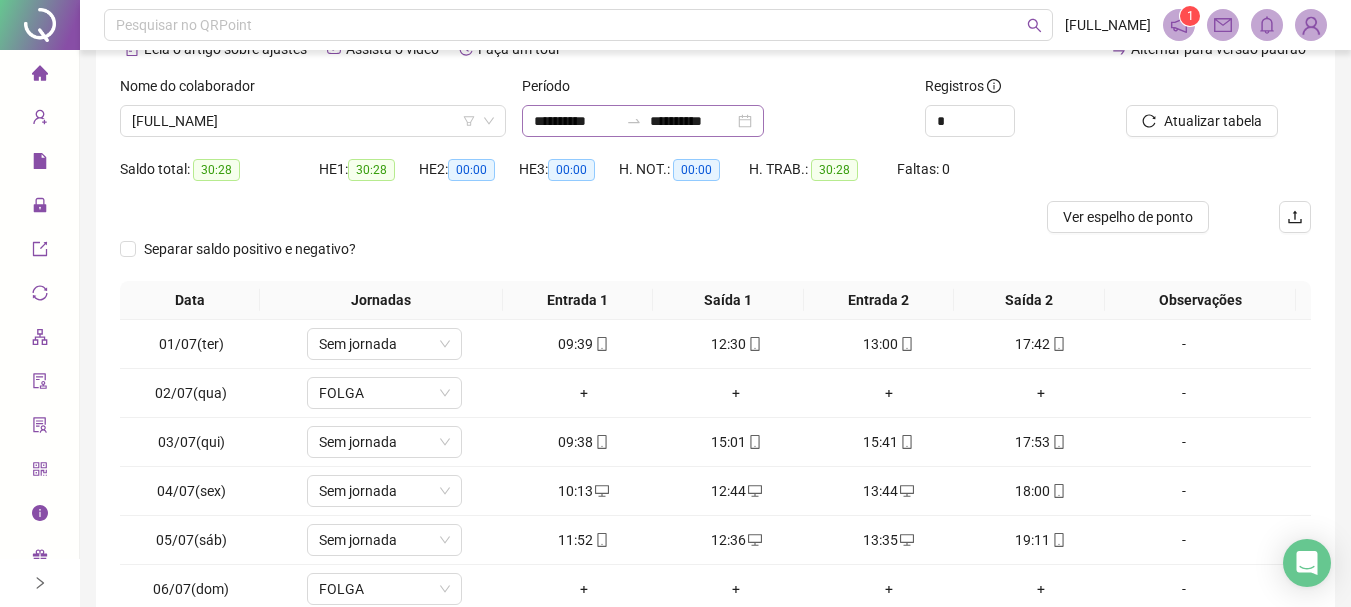 click on "**********" at bounding box center (643, 121) 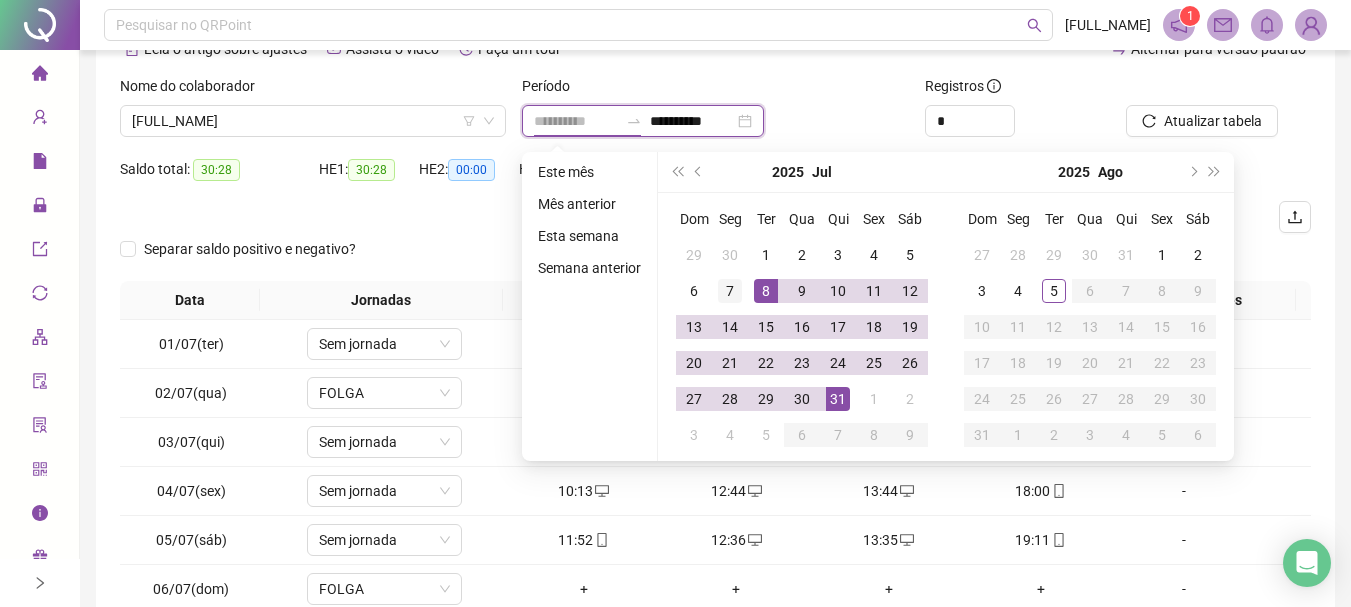 type on "**********" 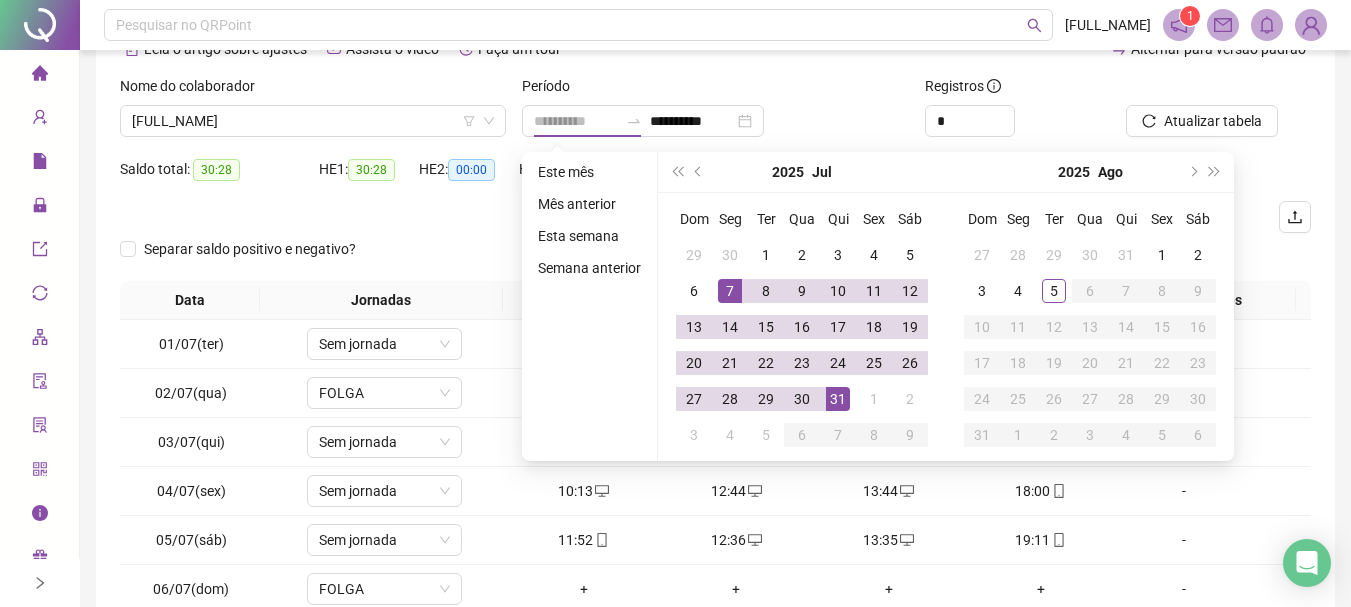click on "7" at bounding box center [730, 291] 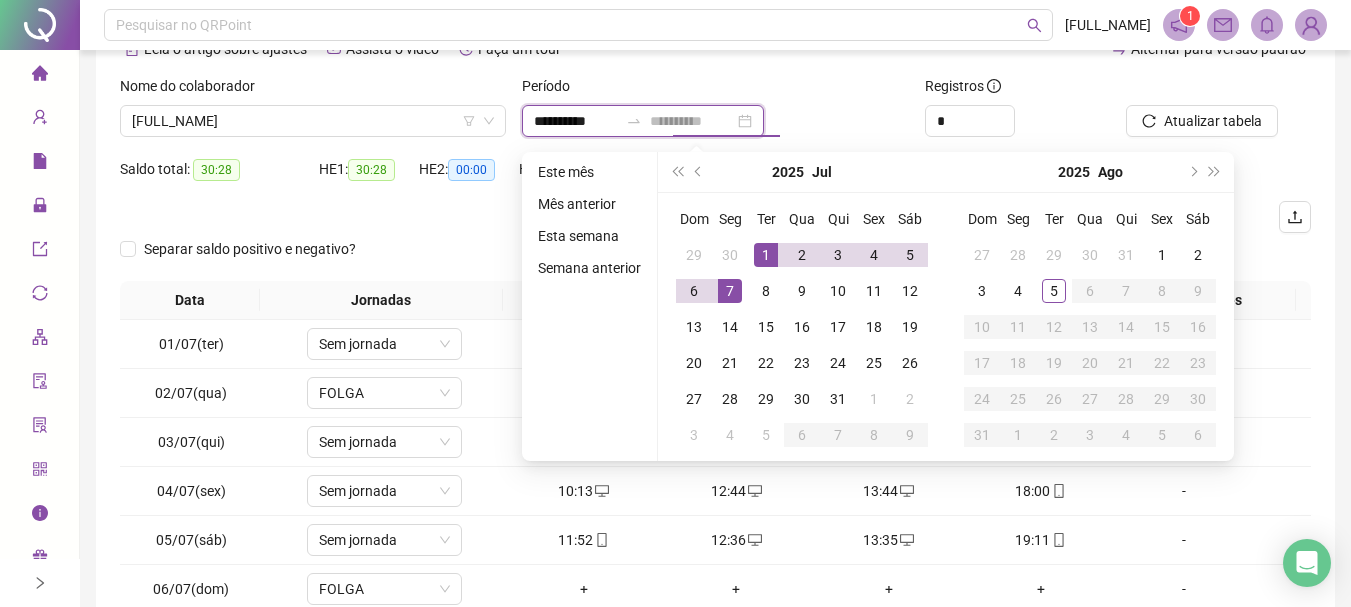type on "**********" 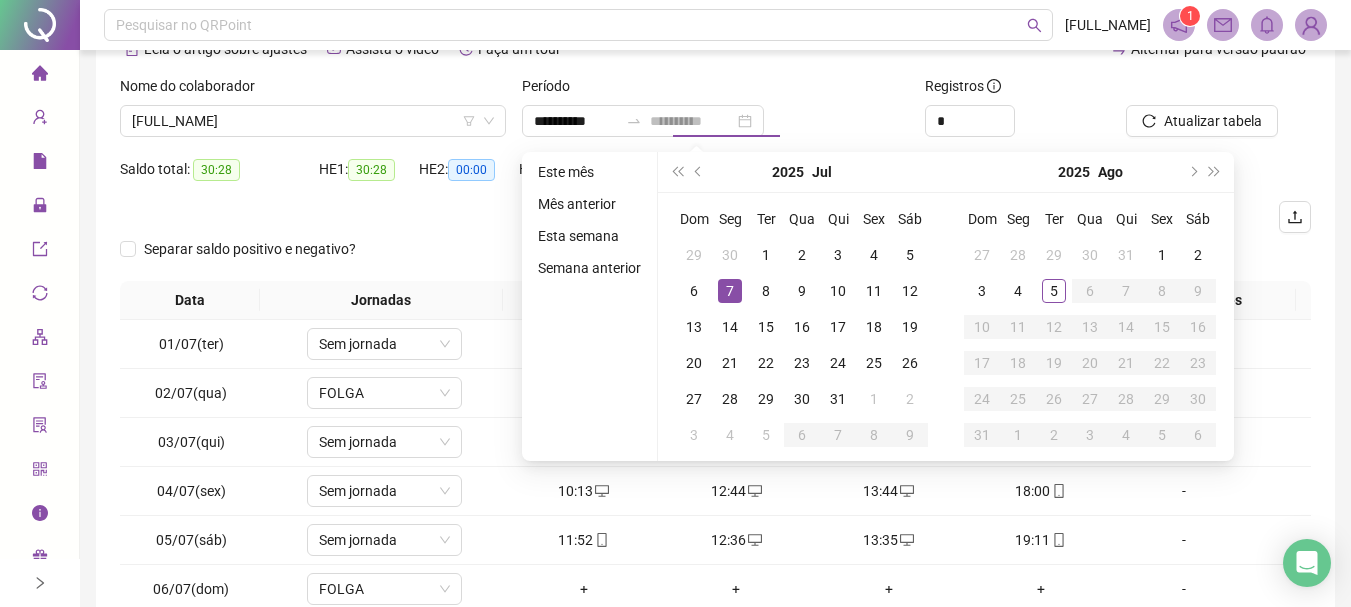 click on "7" at bounding box center (730, 291) 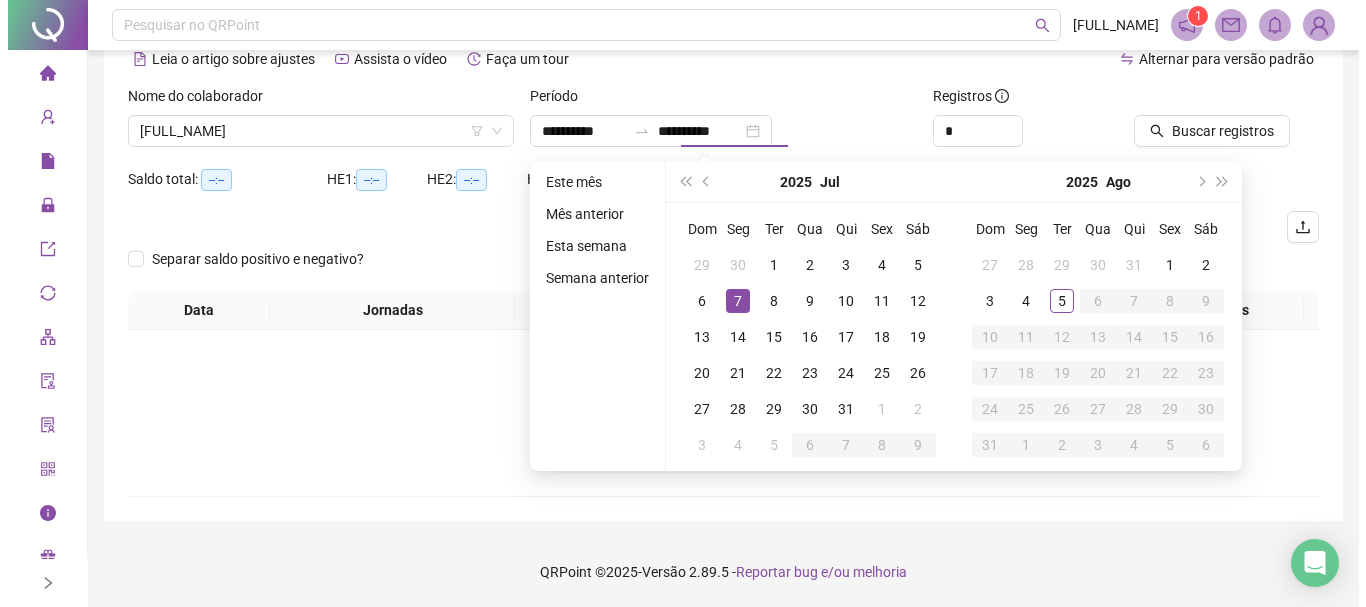 scroll, scrollTop: 99, scrollLeft: 0, axis: vertical 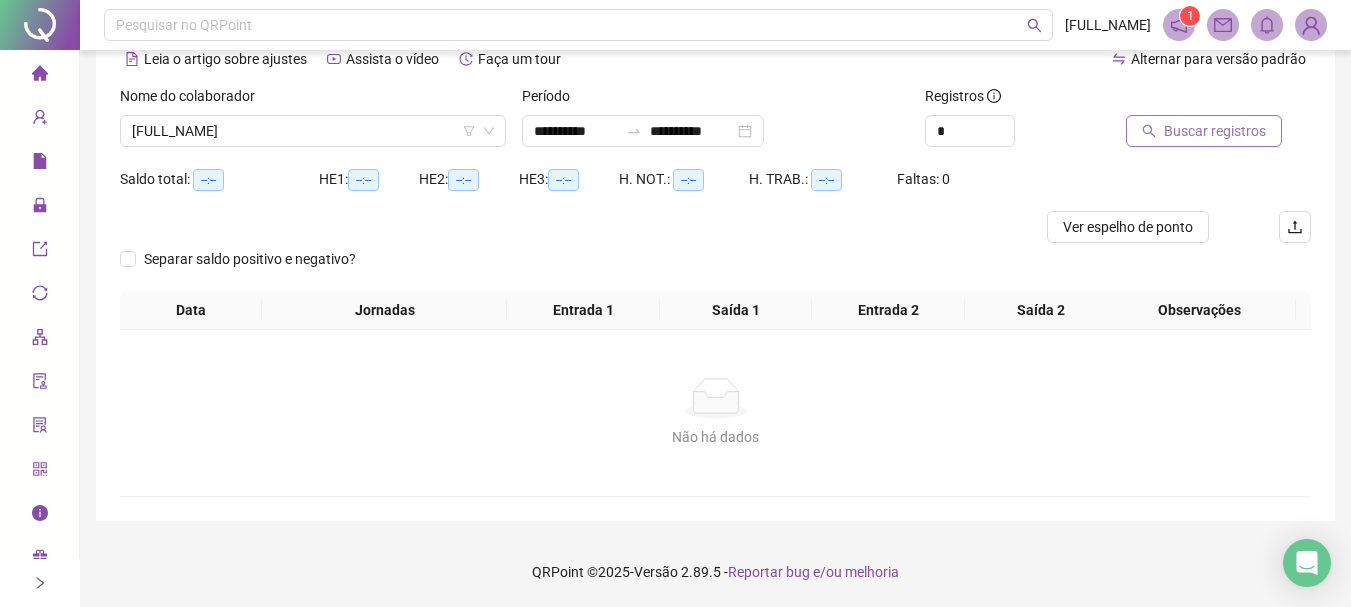 click on "Buscar registros" at bounding box center [1215, 131] 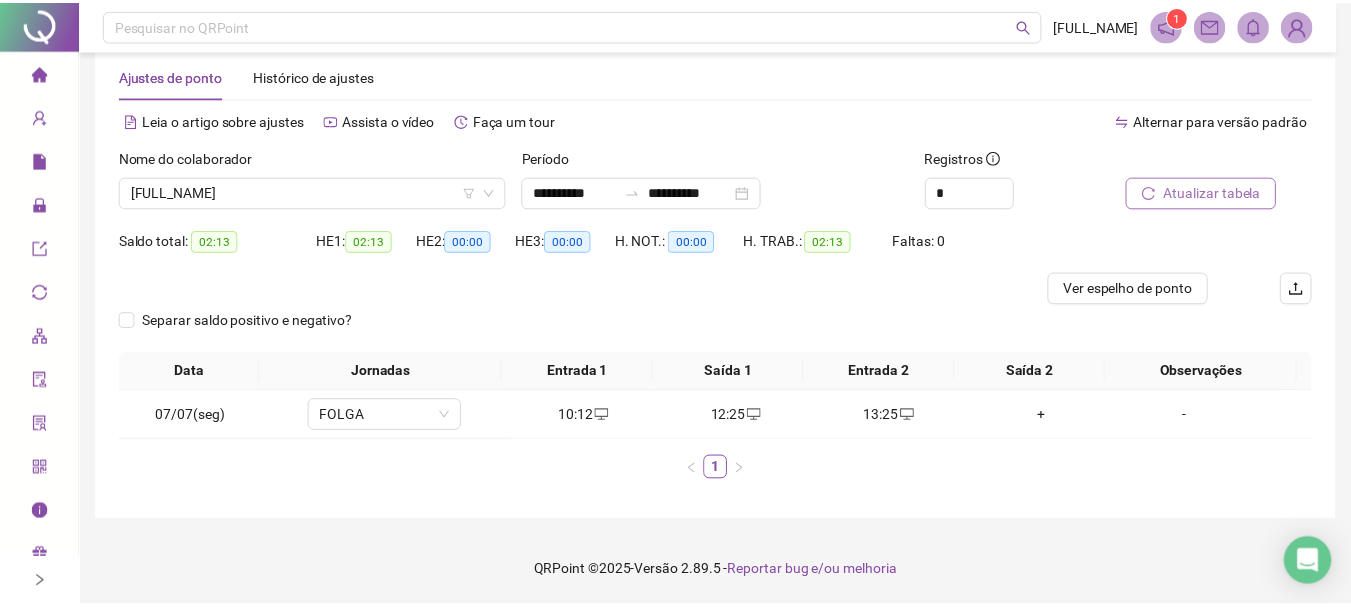 scroll, scrollTop: 37, scrollLeft: 0, axis: vertical 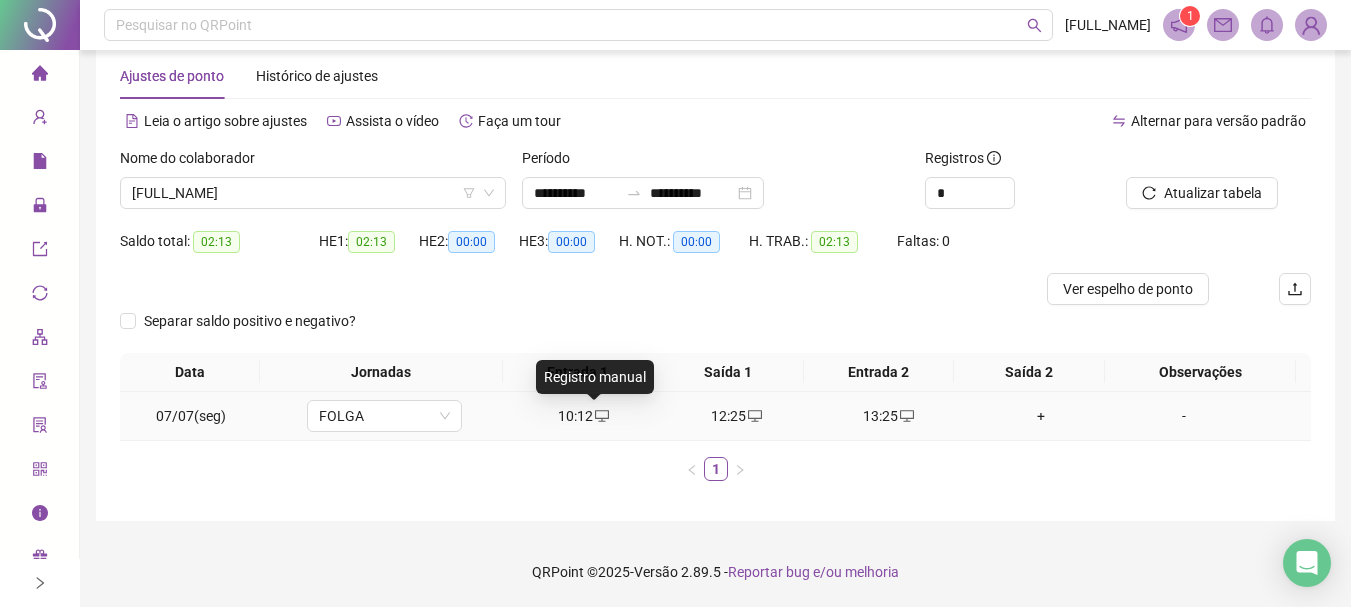 drag, startPoint x: 593, startPoint y: 419, endPoint x: 578, endPoint y: 445, distance: 30.016663 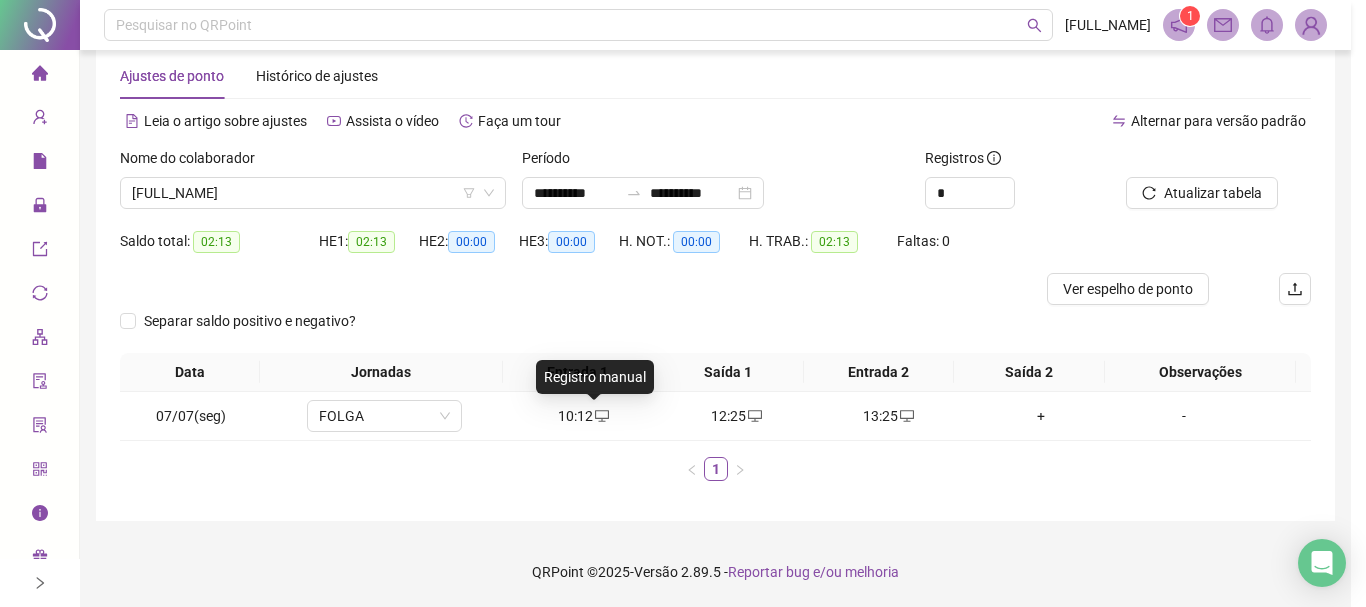 type on "**********" 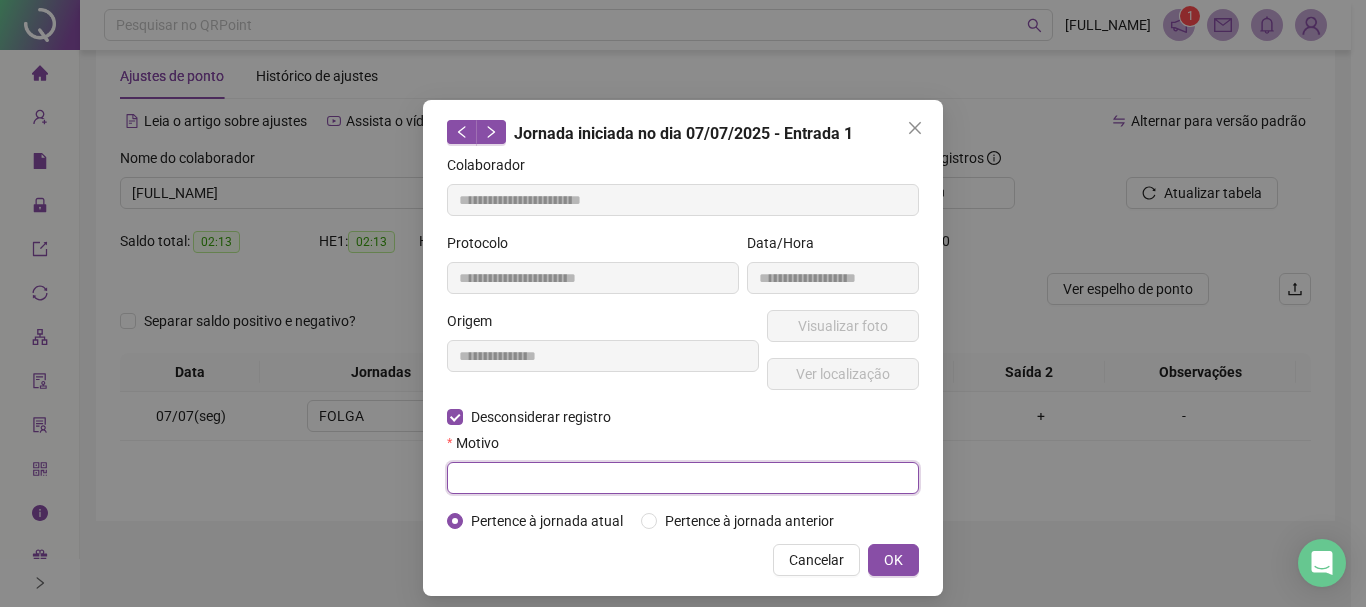 click at bounding box center (683, 478) 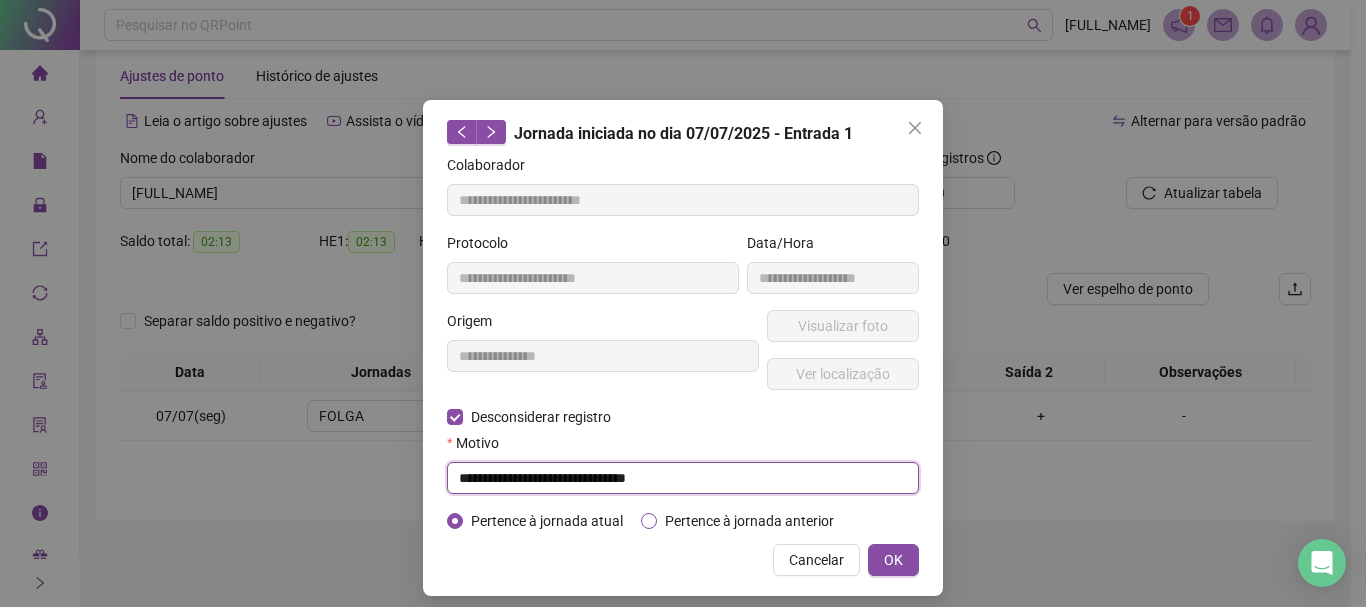 type on "**********" 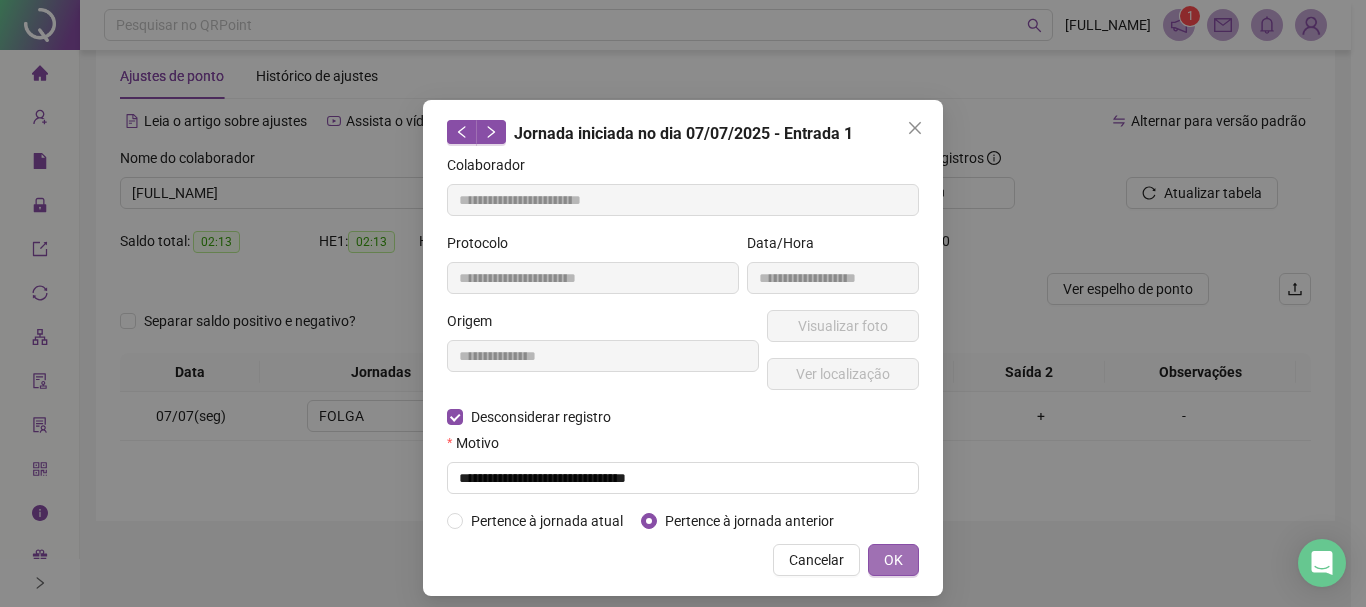 click on "OK" at bounding box center [893, 560] 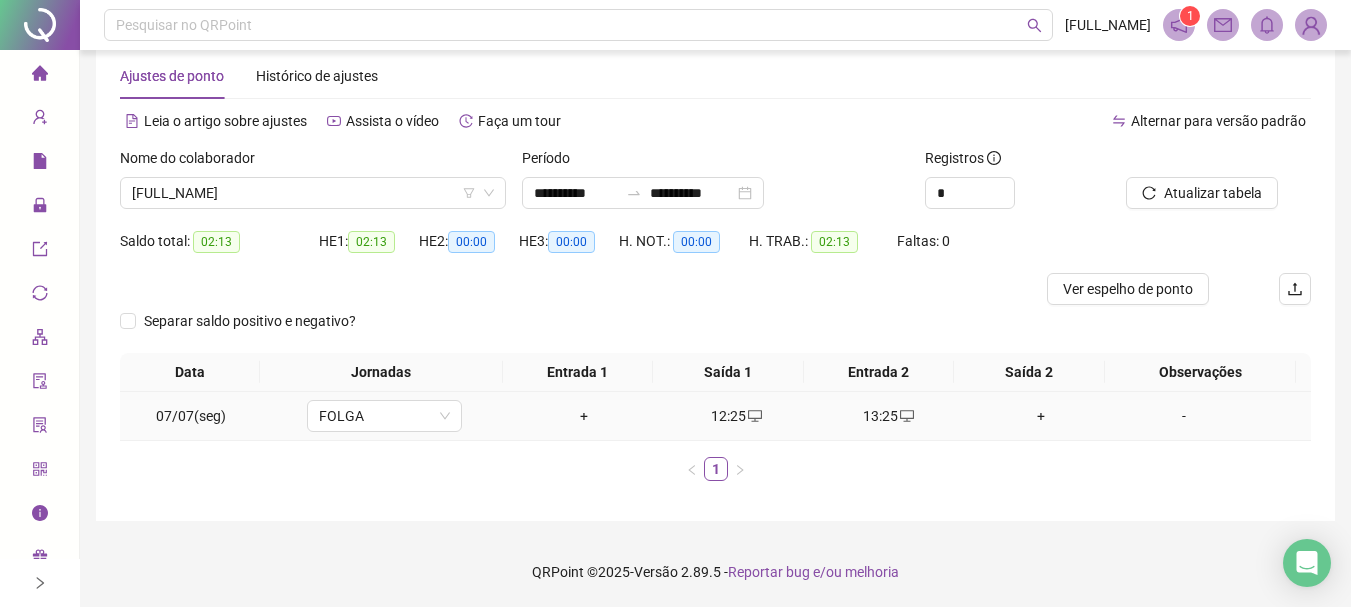 drag, startPoint x: 753, startPoint y: 412, endPoint x: 888, endPoint y: 468, distance: 146.15402 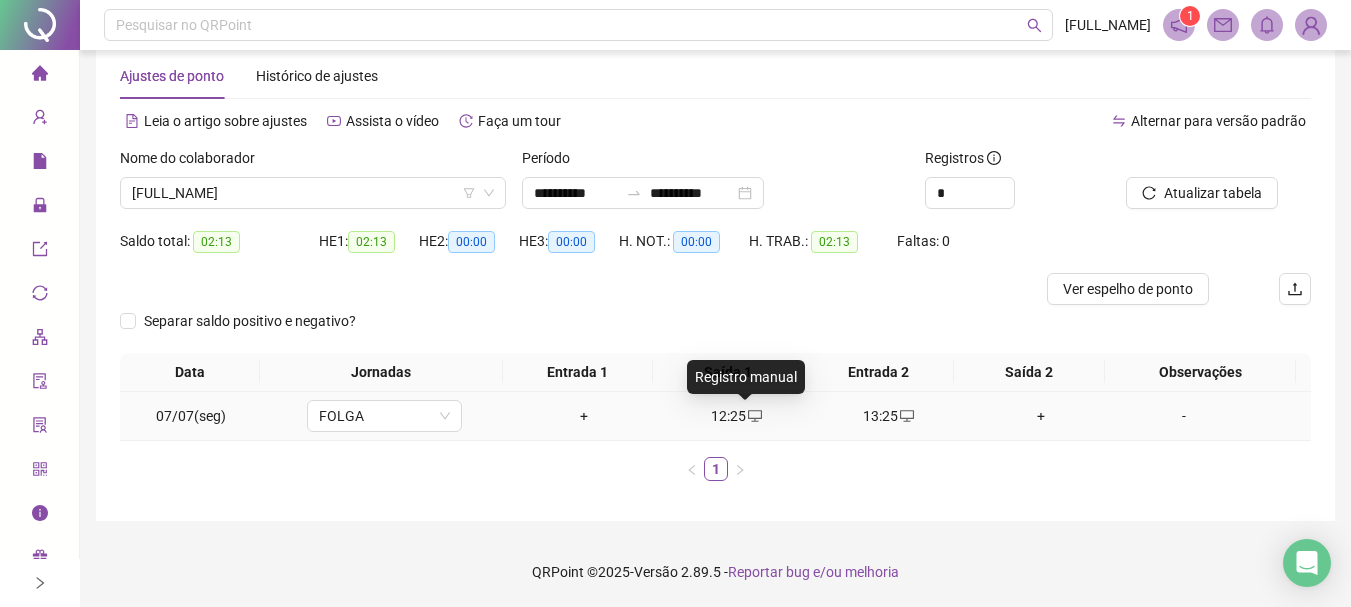 click 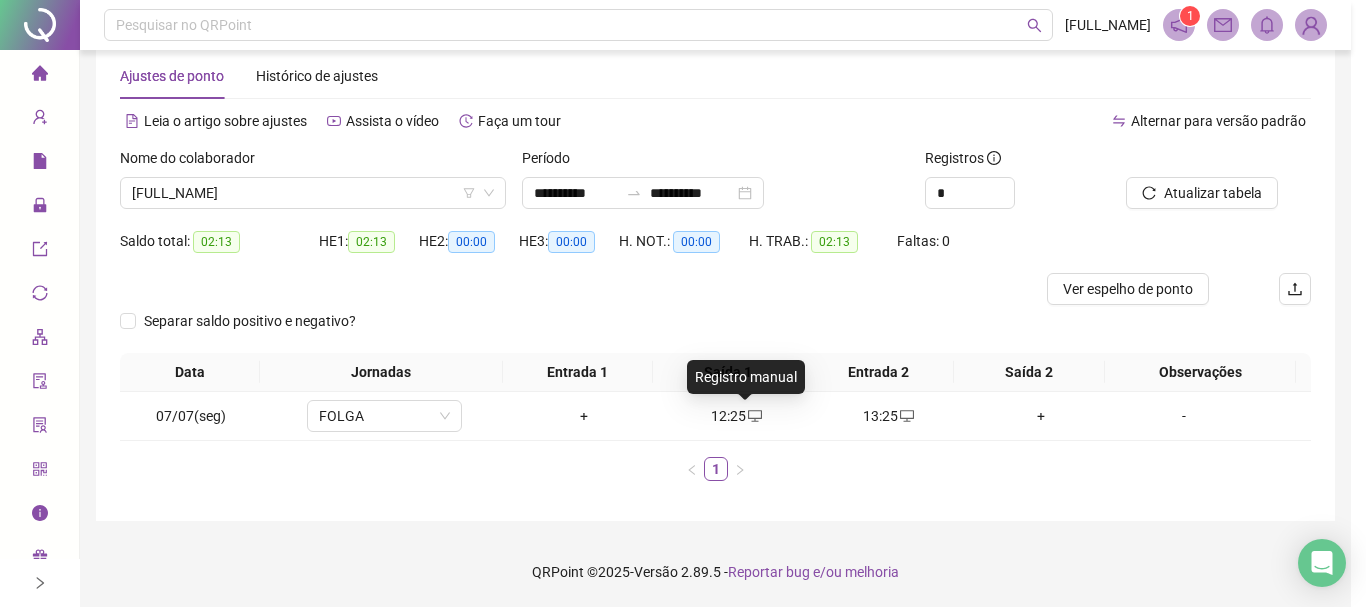 type on "**********" 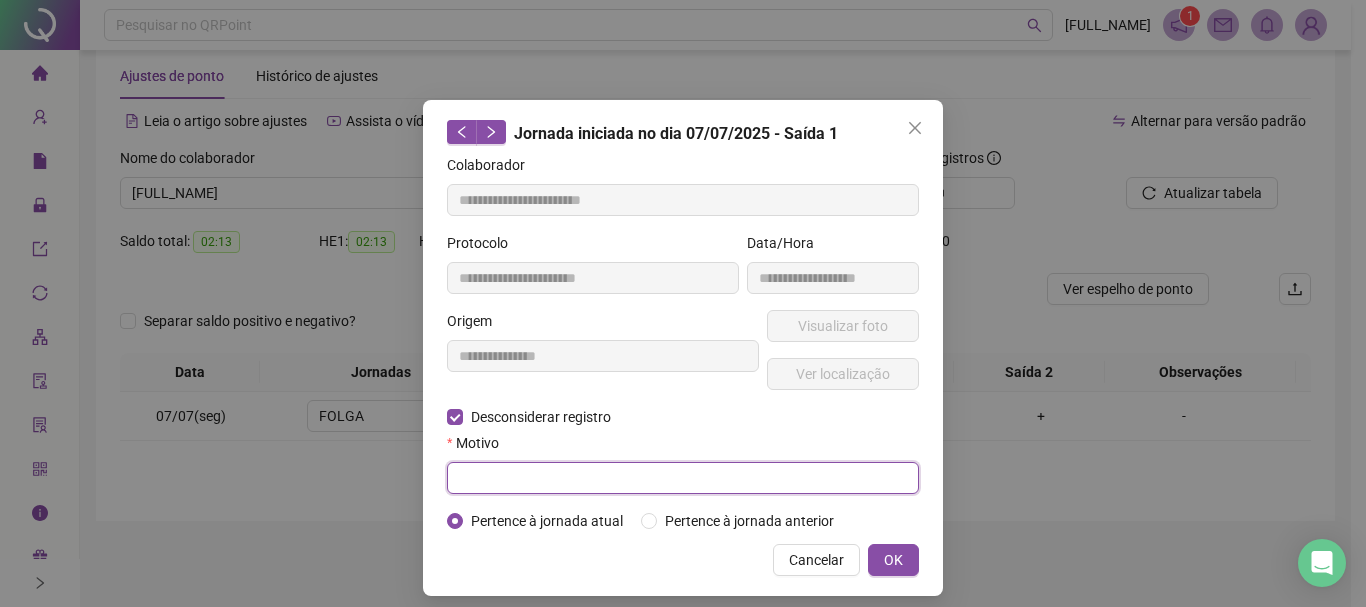 click at bounding box center [683, 478] 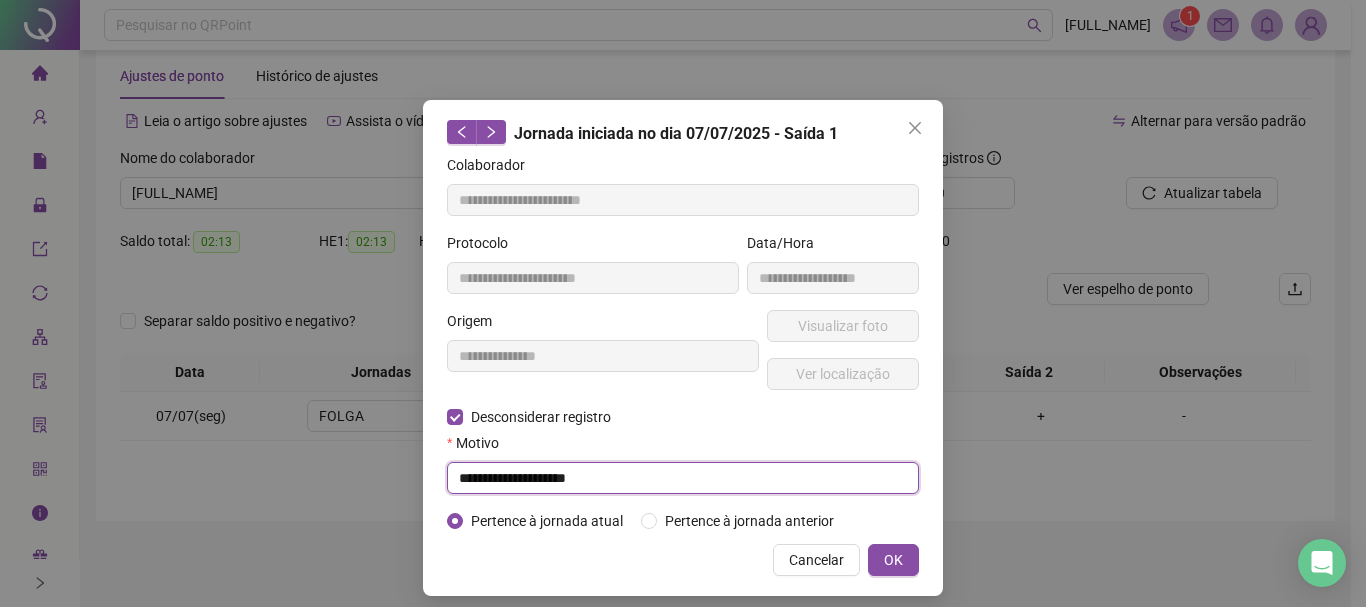 type on "**********" 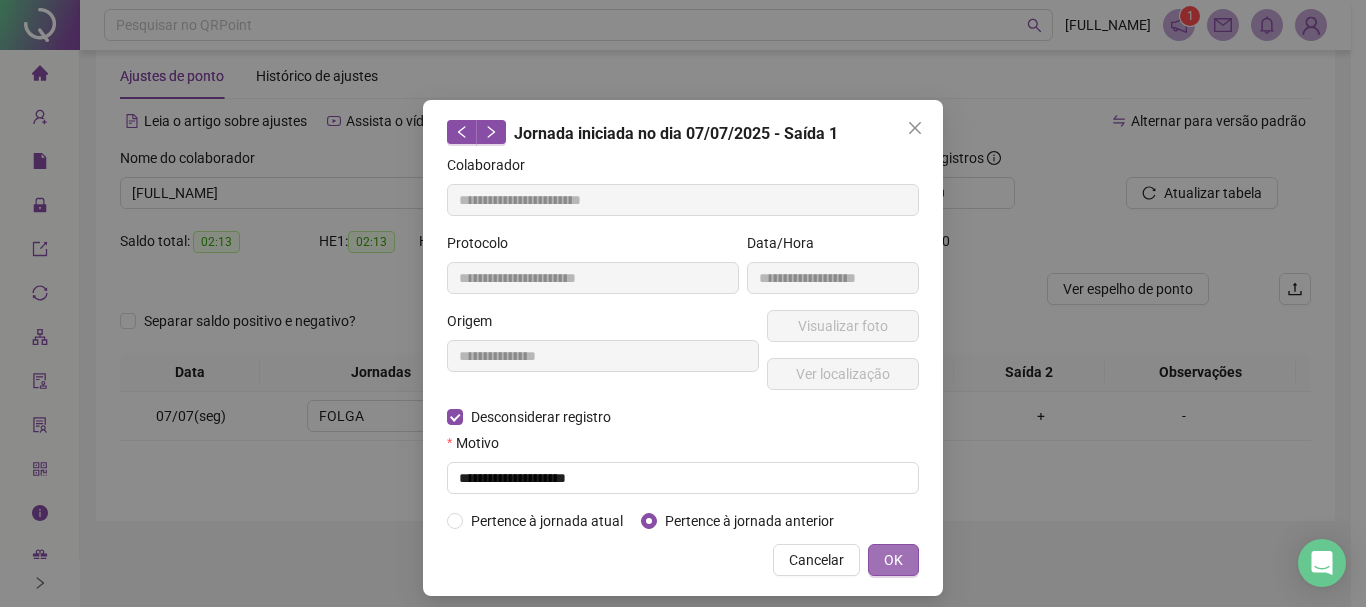 click on "OK" at bounding box center [893, 560] 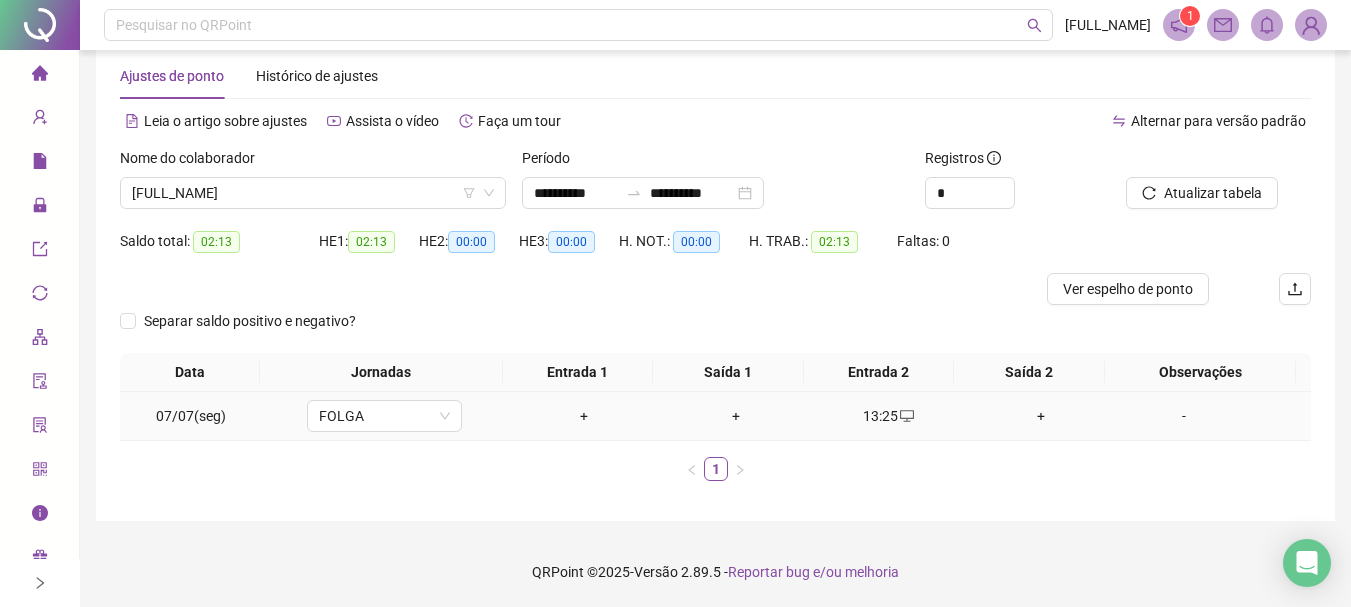 drag, startPoint x: 884, startPoint y: 412, endPoint x: 904, endPoint y: 448, distance: 41.18252 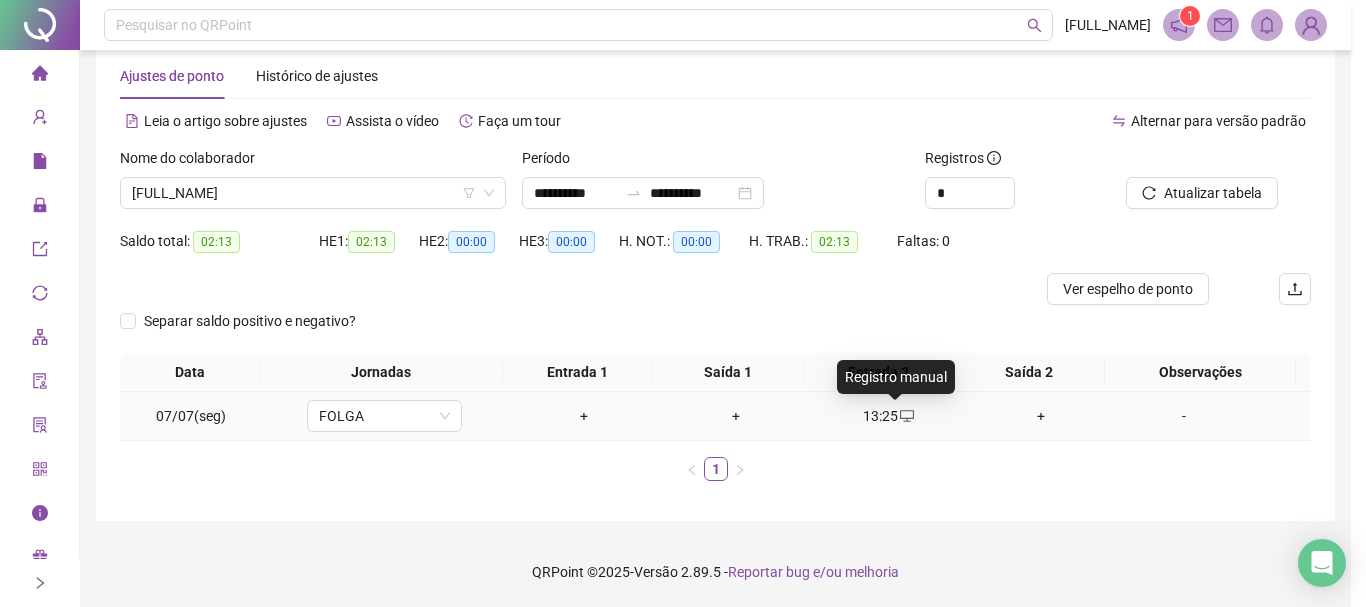 type on "**********" 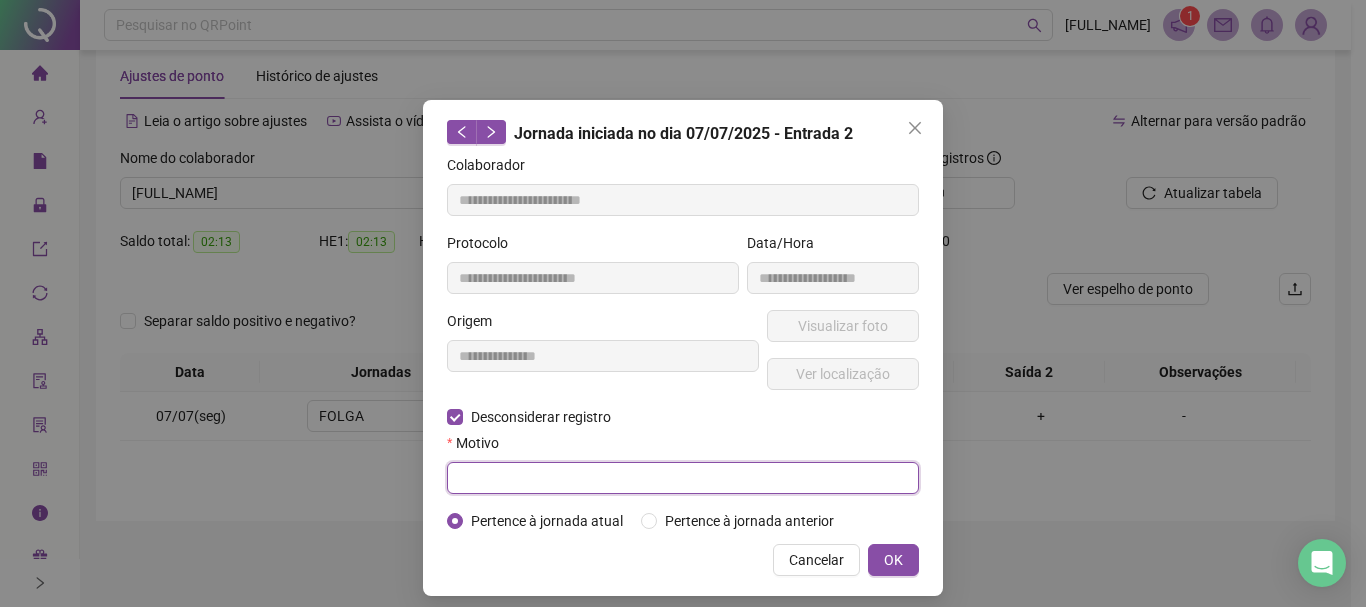 click at bounding box center [683, 478] 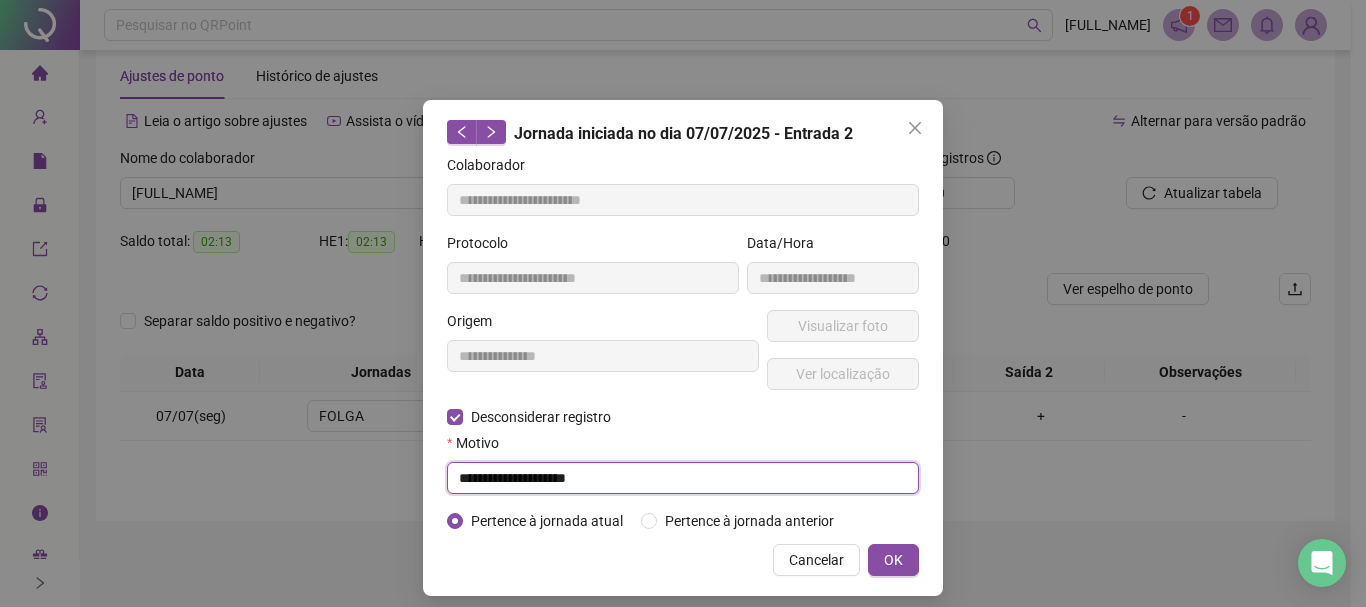 type on "**********" 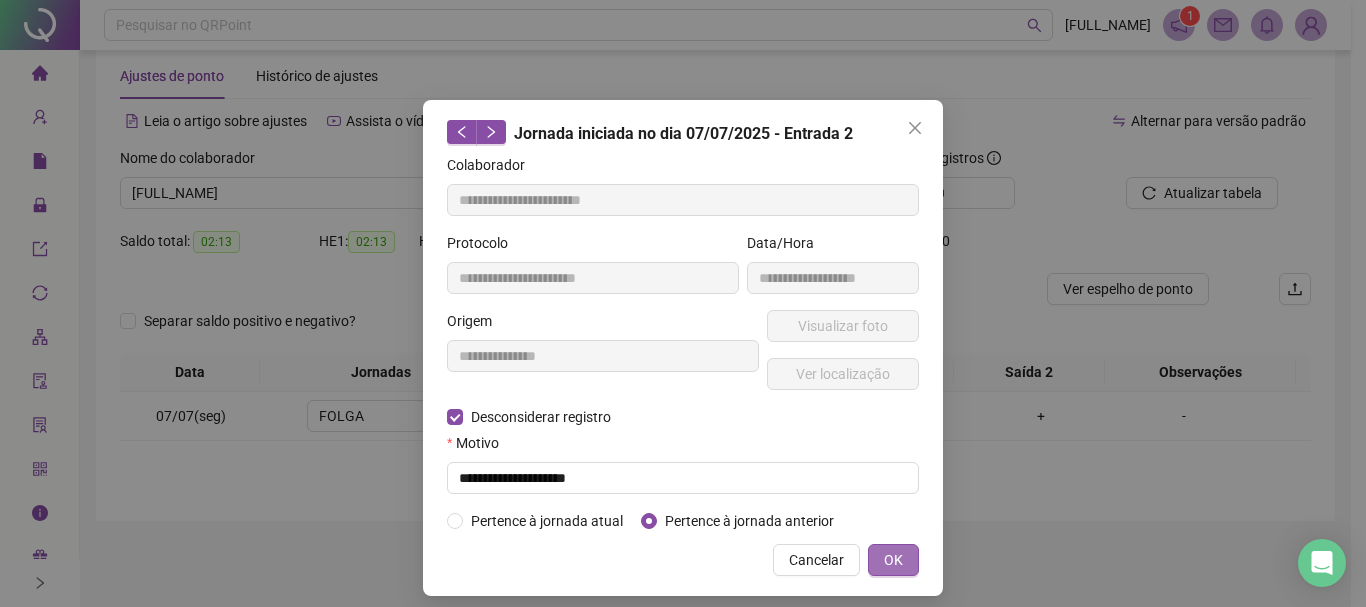 click on "OK" at bounding box center [893, 560] 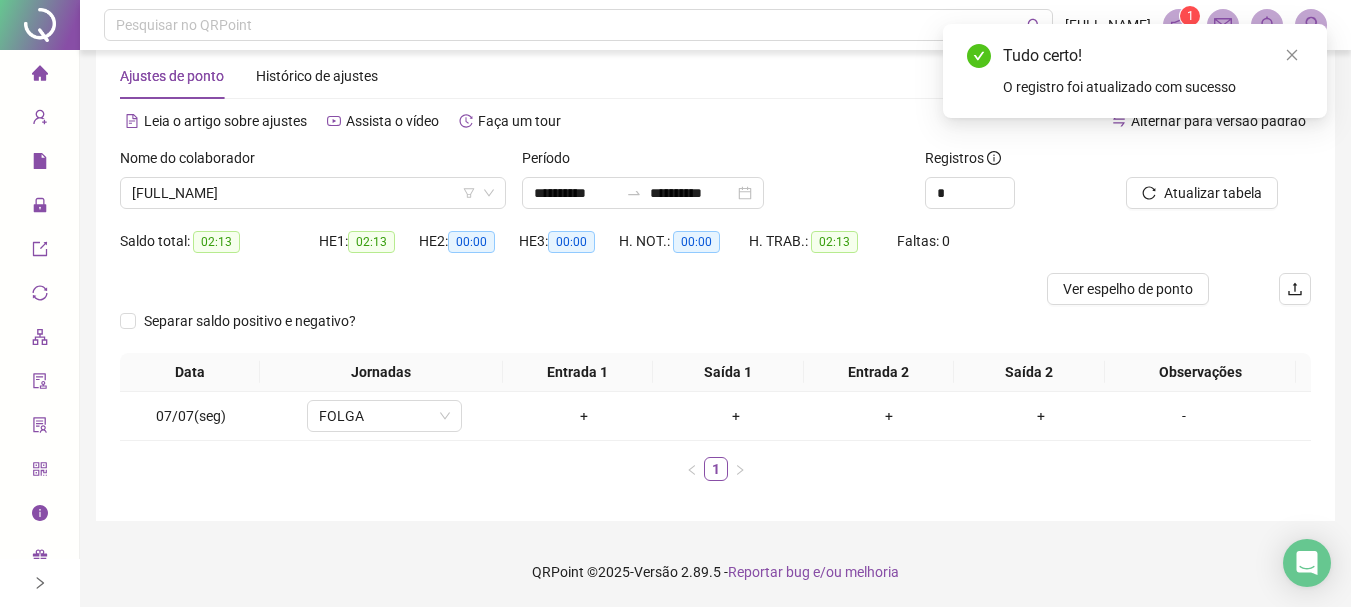 click on "1" at bounding box center [715, 469] 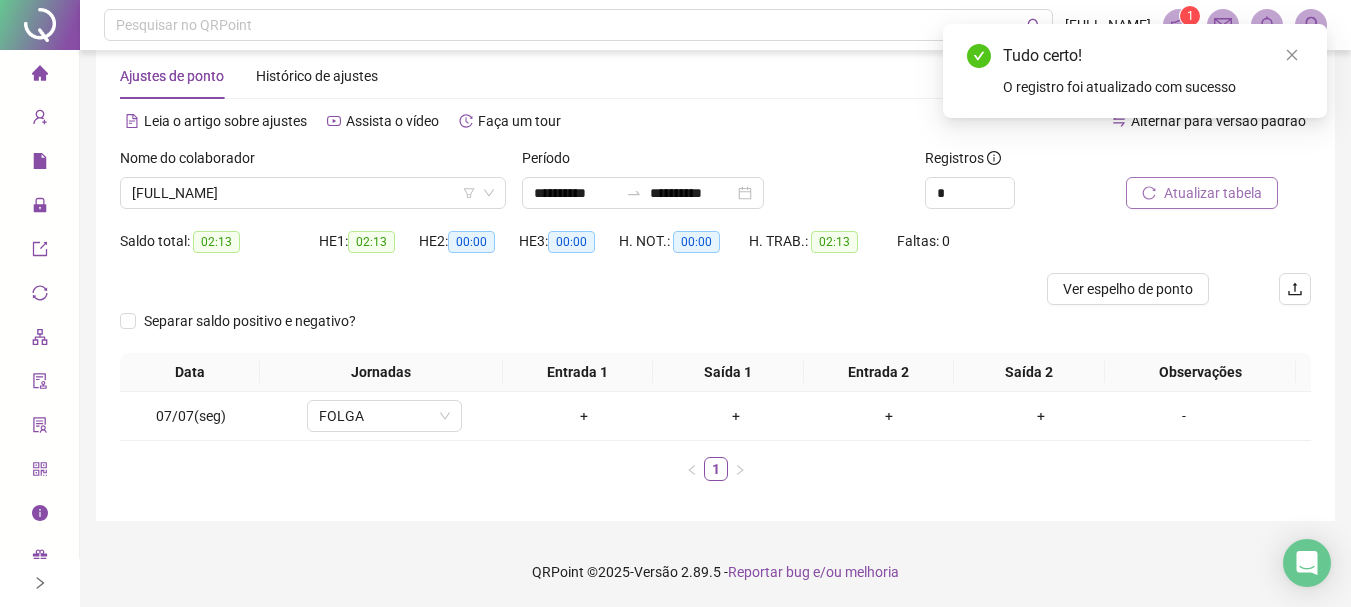 click on "Atualizar tabela" at bounding box center [1213, 193] 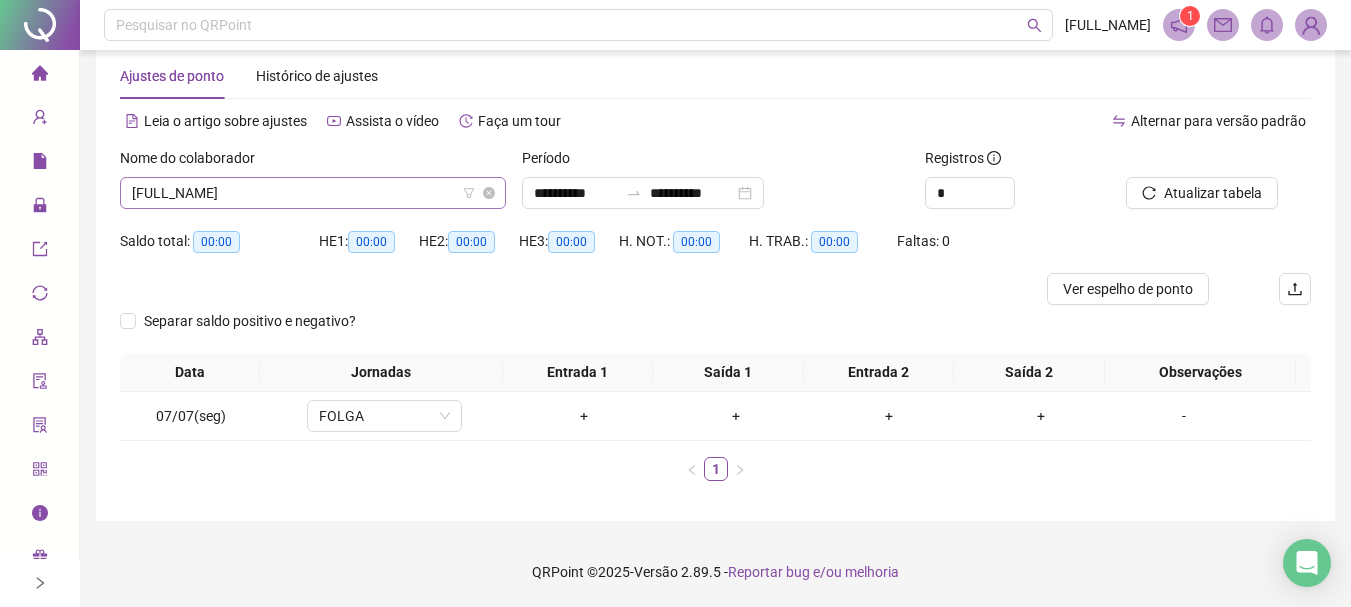 click on "[FULL_NAME]" at bounding box center [313, 193] 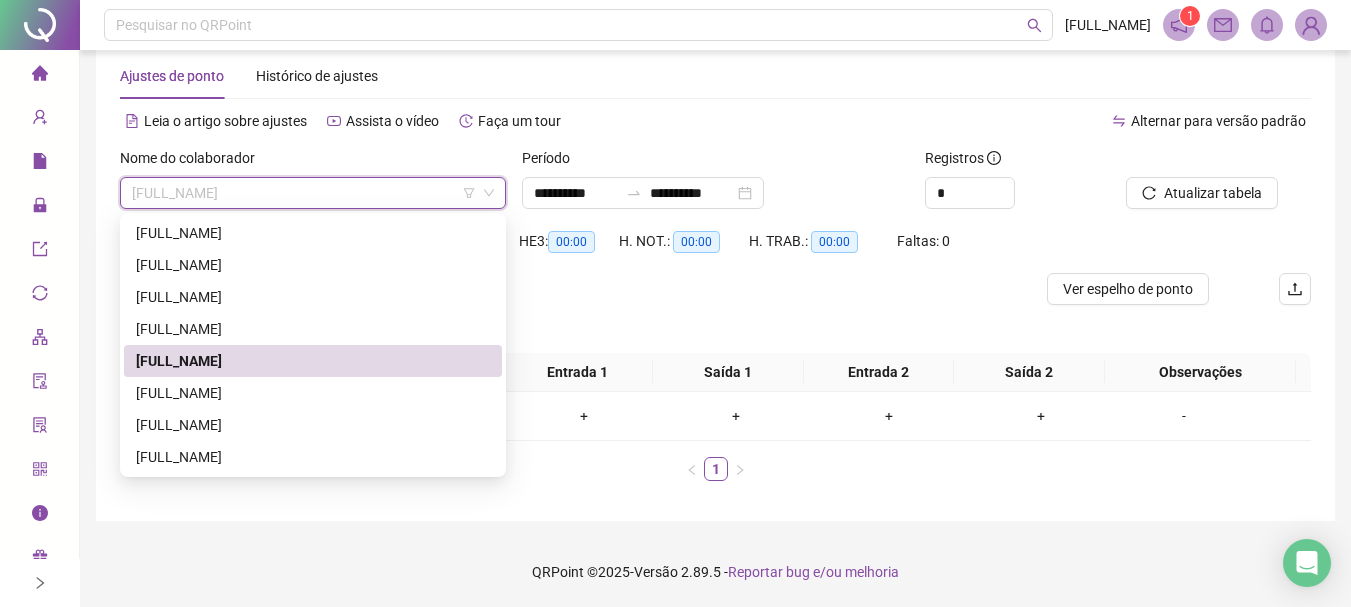 click on "[FULL_NAME]" at bounding box center [313, 361] 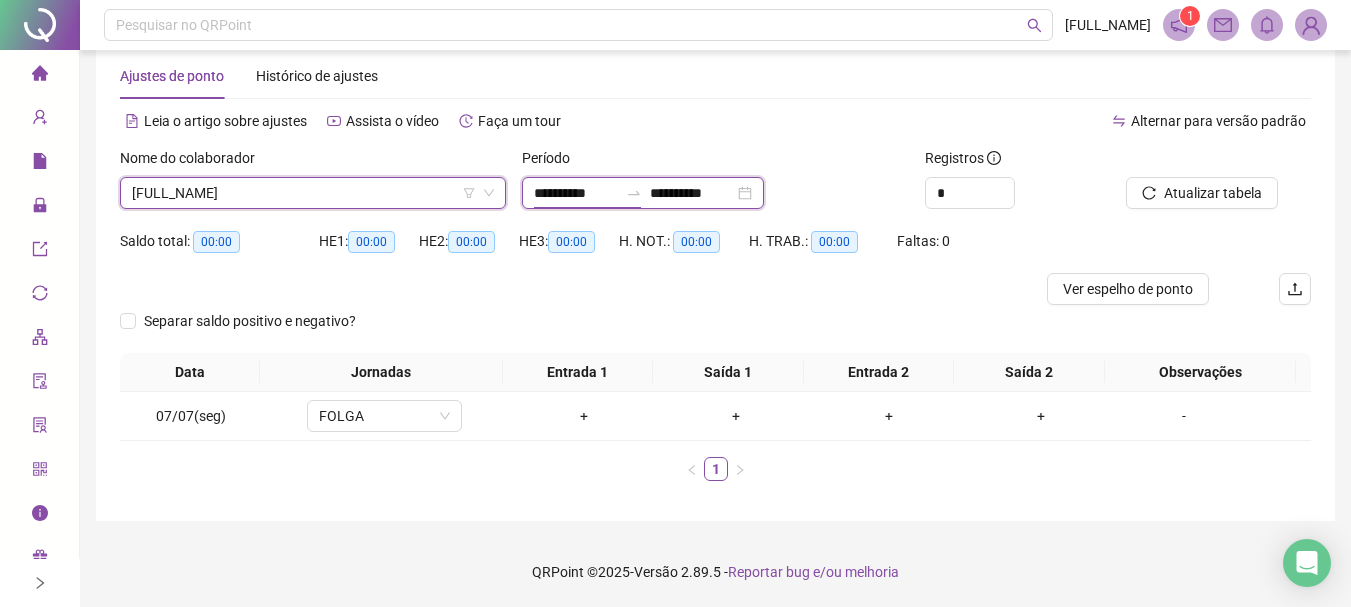 click on "**********" at bounding box center (576, 193) 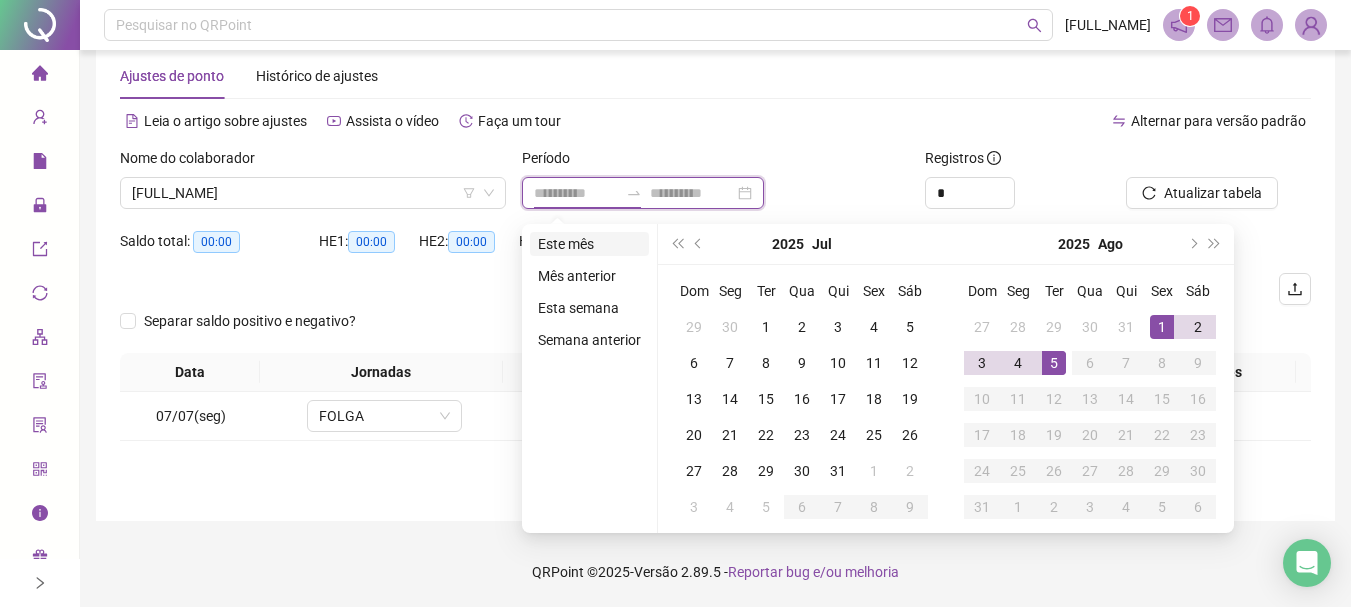 type on "**********" 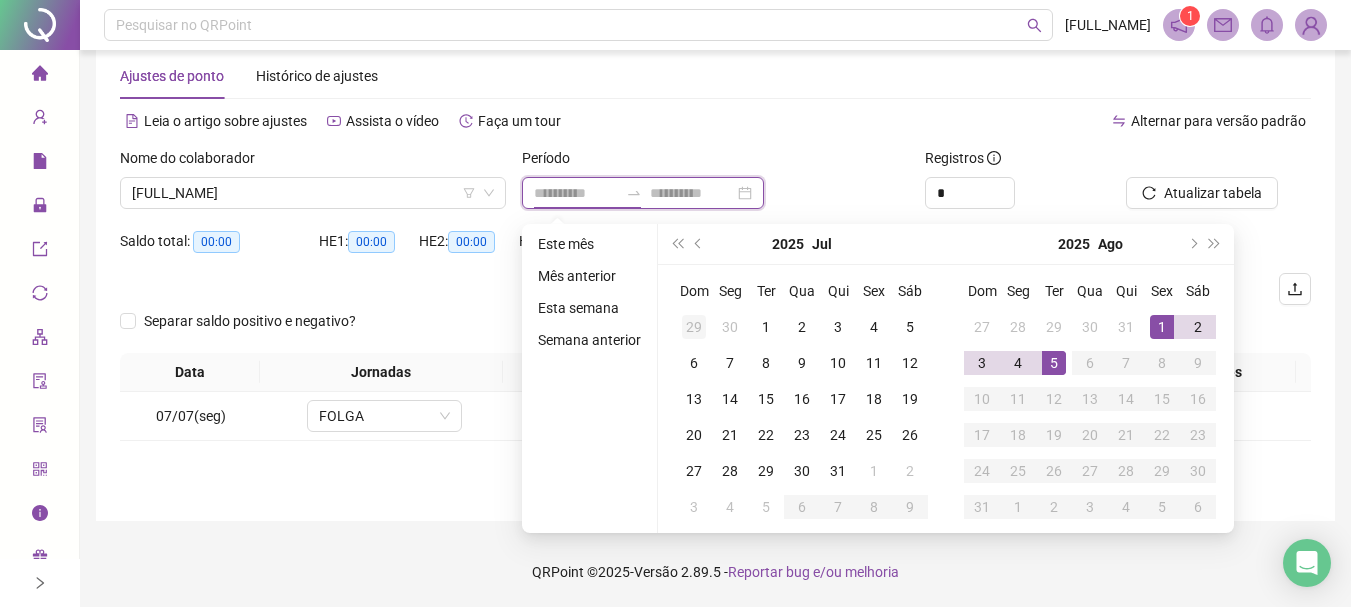 type on "**********" 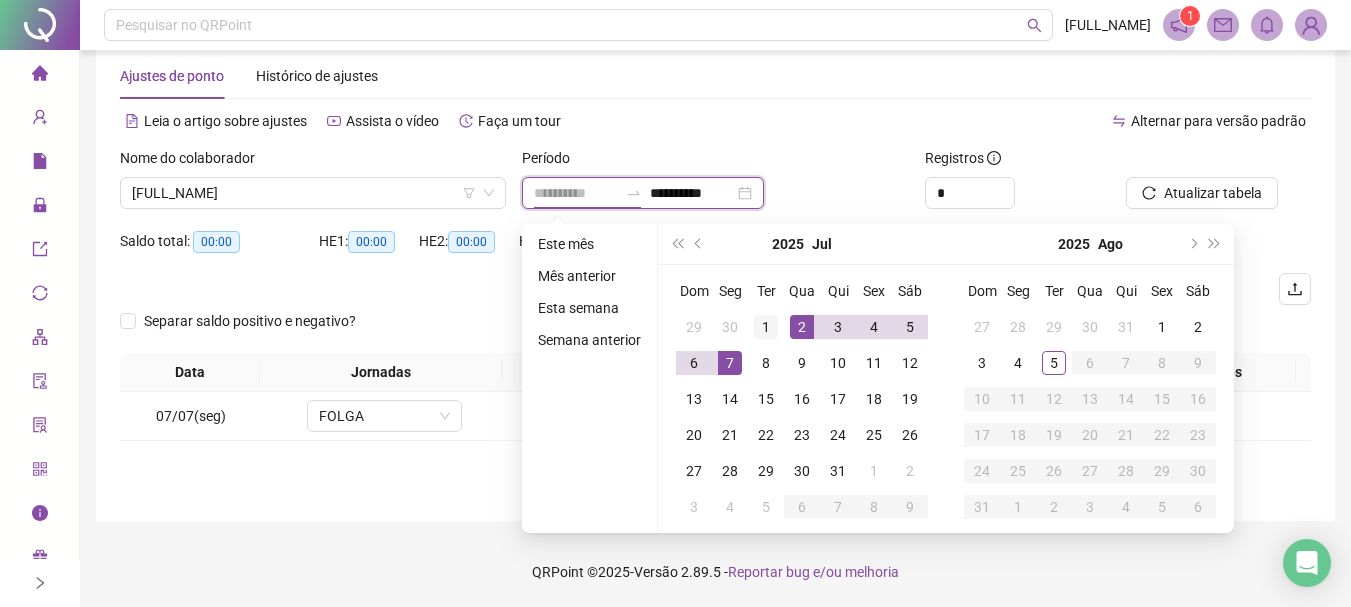 type on "**********" 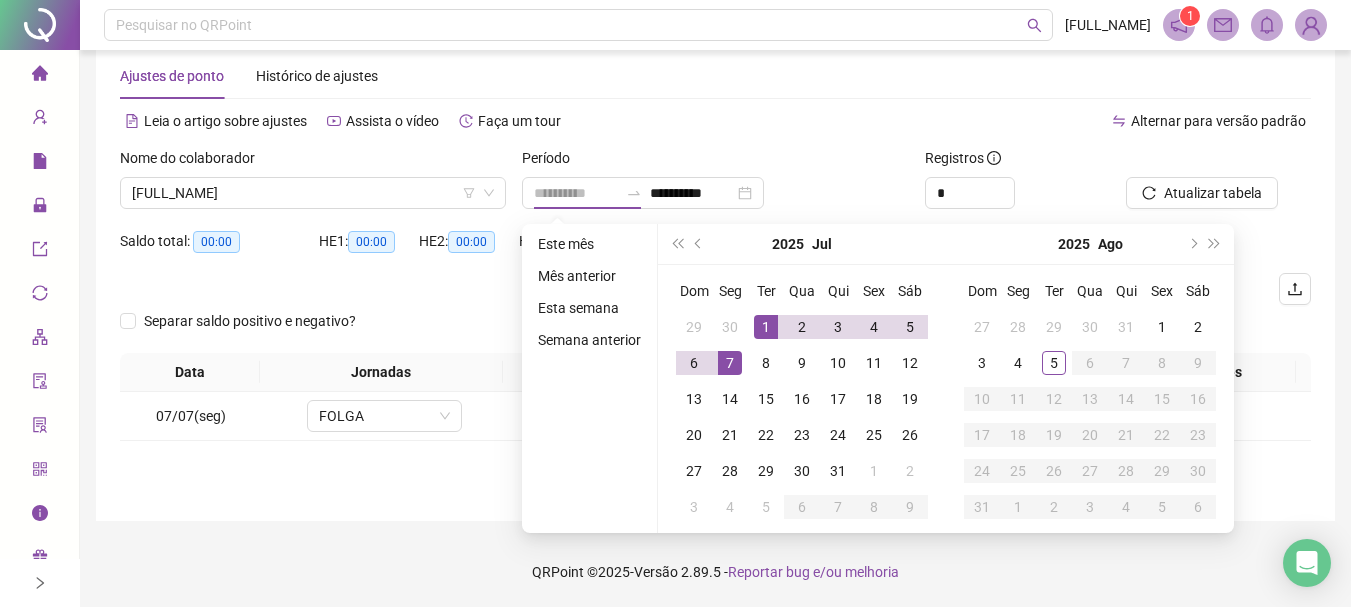 click on "1" at bounding box center [766, 327] 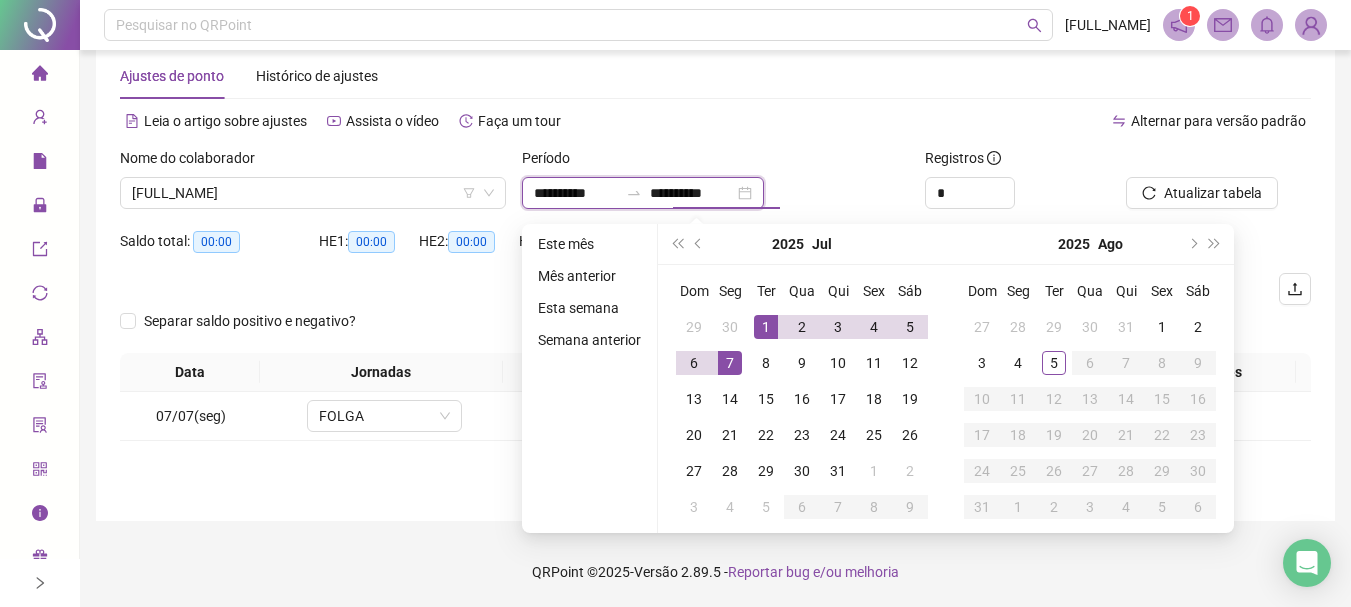 click on "**********" at bounding box center (692, 193) 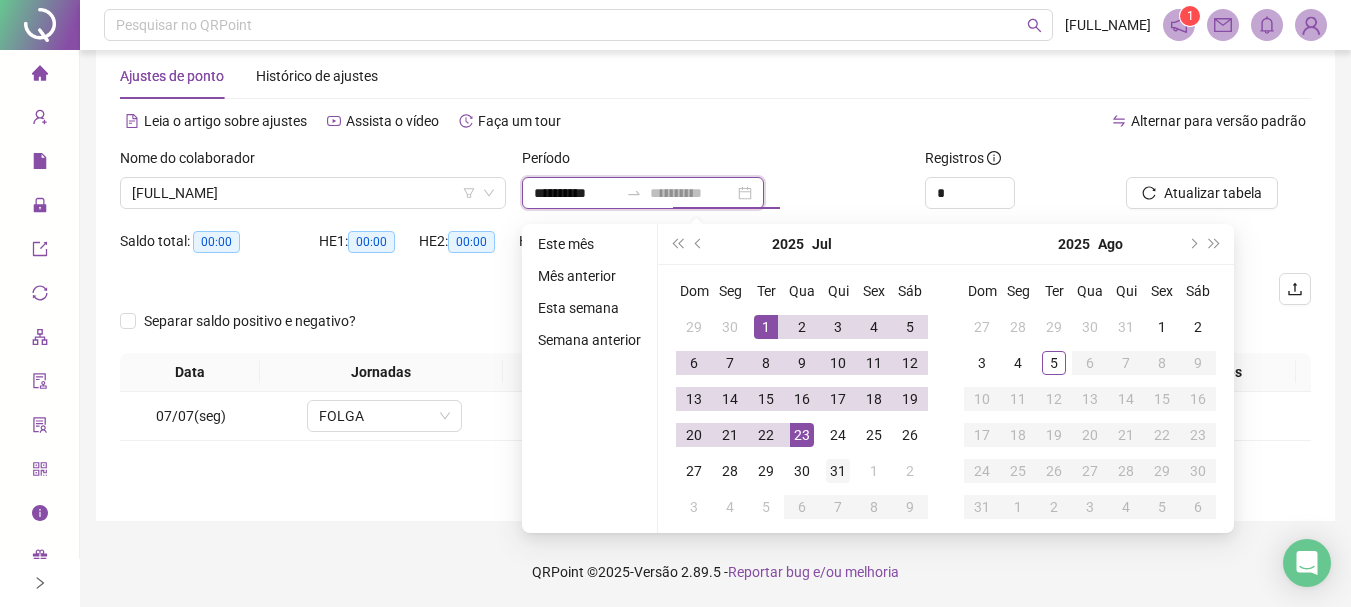 type on "**********" 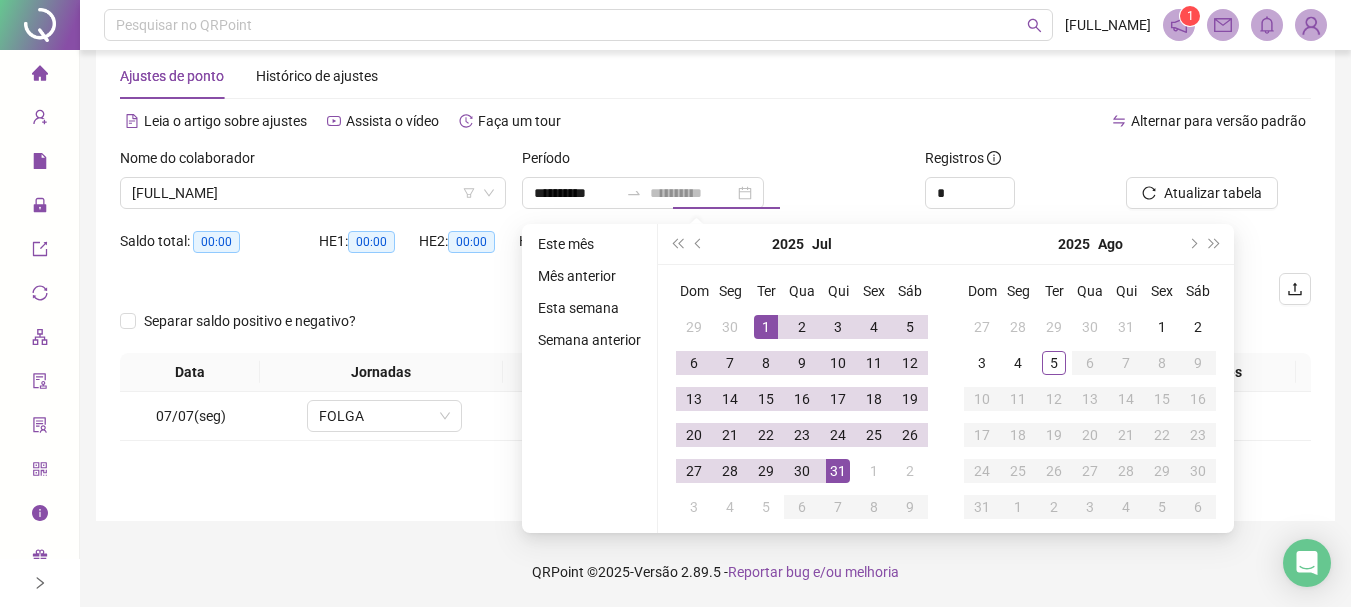 click on "31" at bounding box center [838, 471] 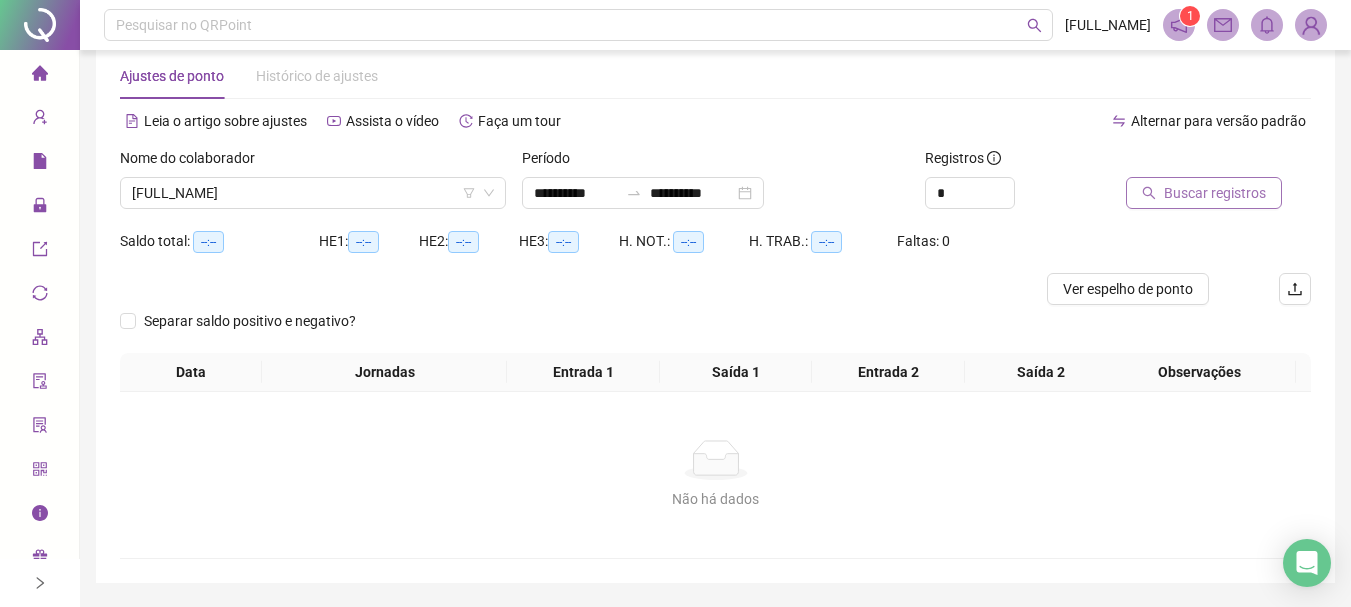 click on "Buscar registros" at bounding box center [1215, 193] 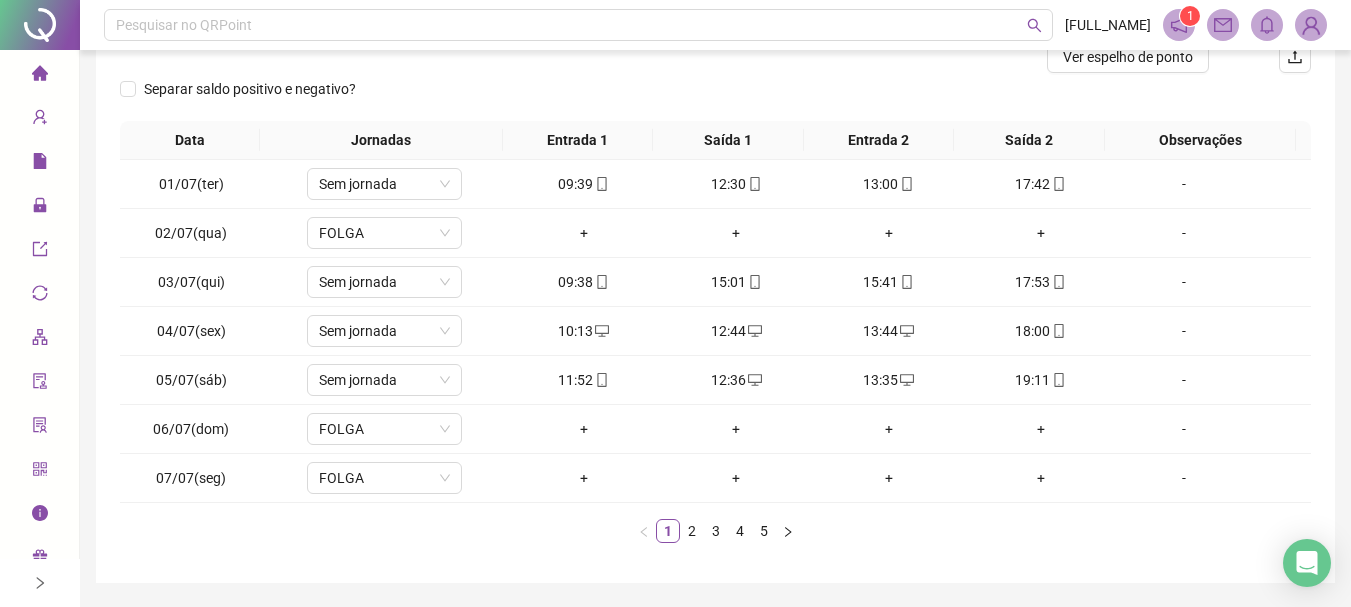 scroll, scrollTop: 271, scrollLeft: 0, axis: vertical 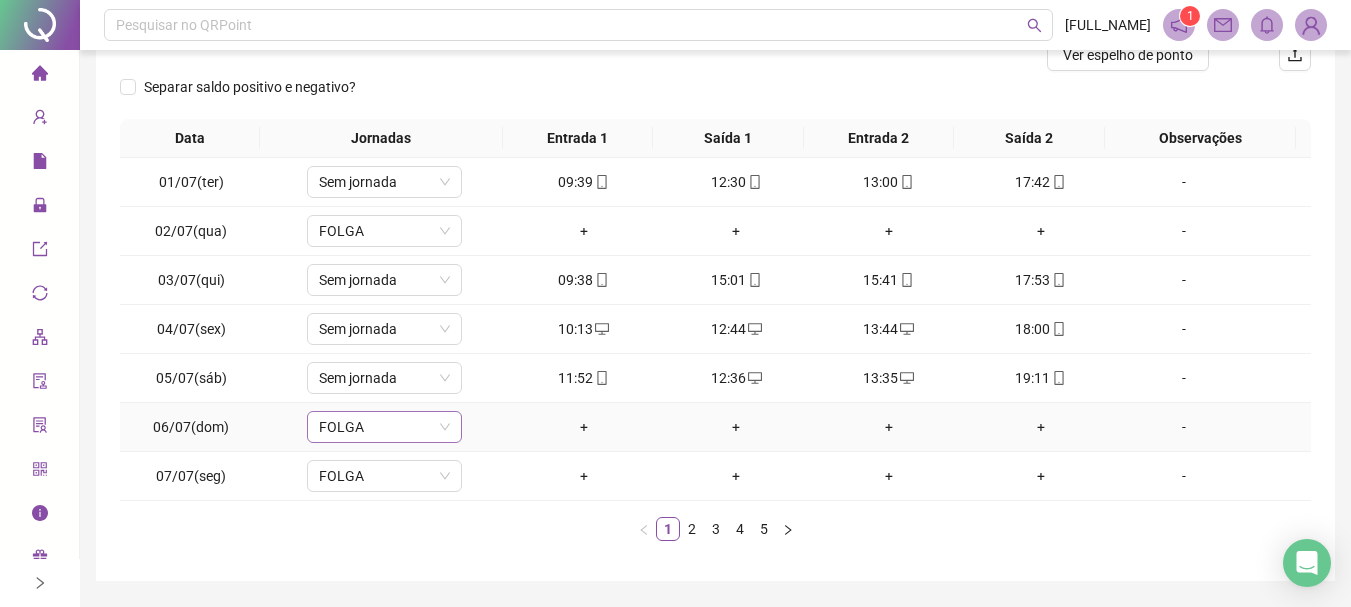 click on "FOLGA" at bounding box center (384, 427) 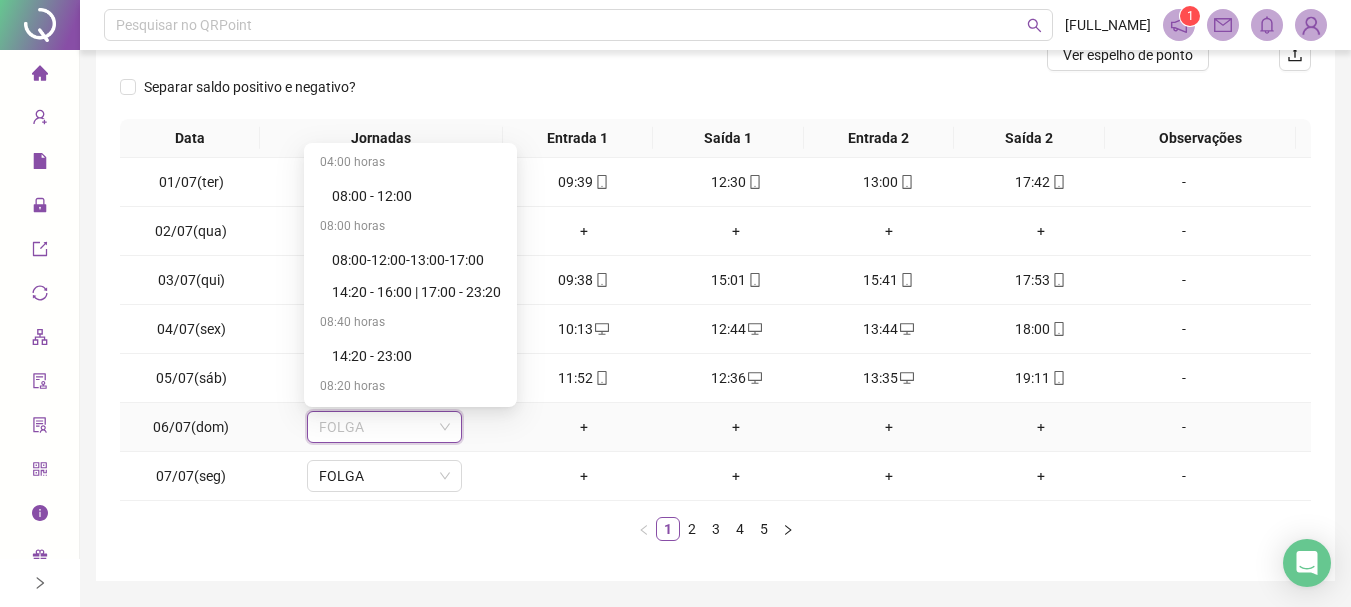 scroll, scrollTop: 589, scrollLeft: 0, axis: vertical 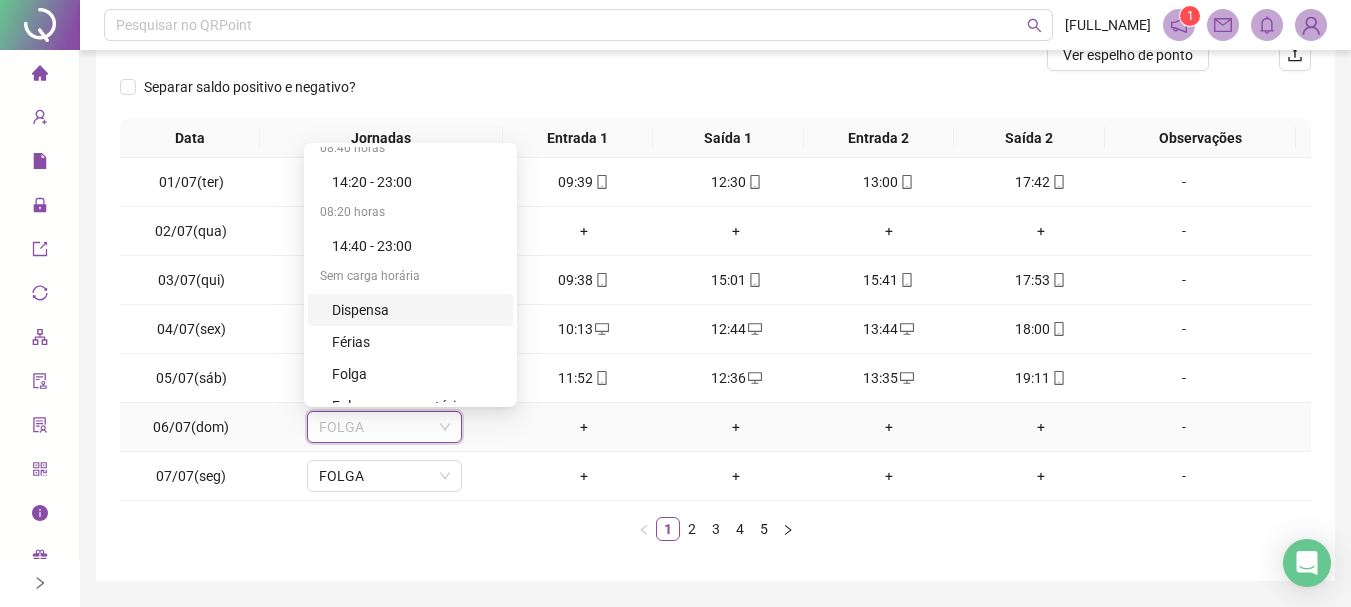click on "Dispensa" at bounding box center (416, 310) 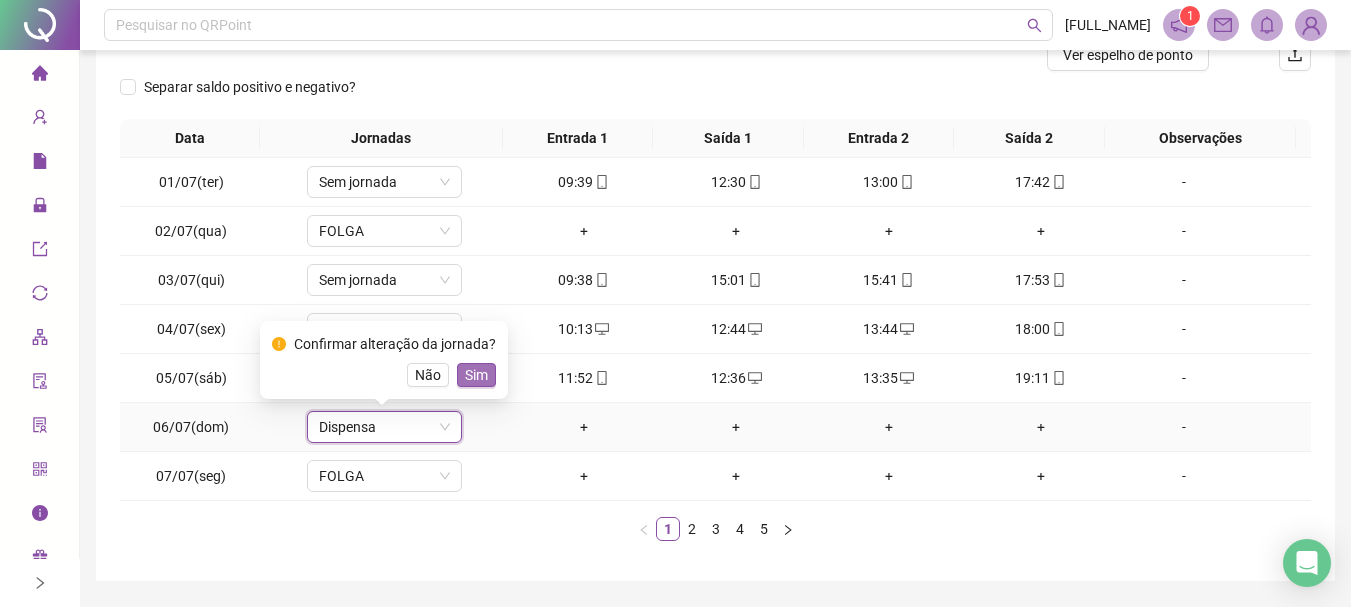 click on "Sim" at bounding box center [476, 375] 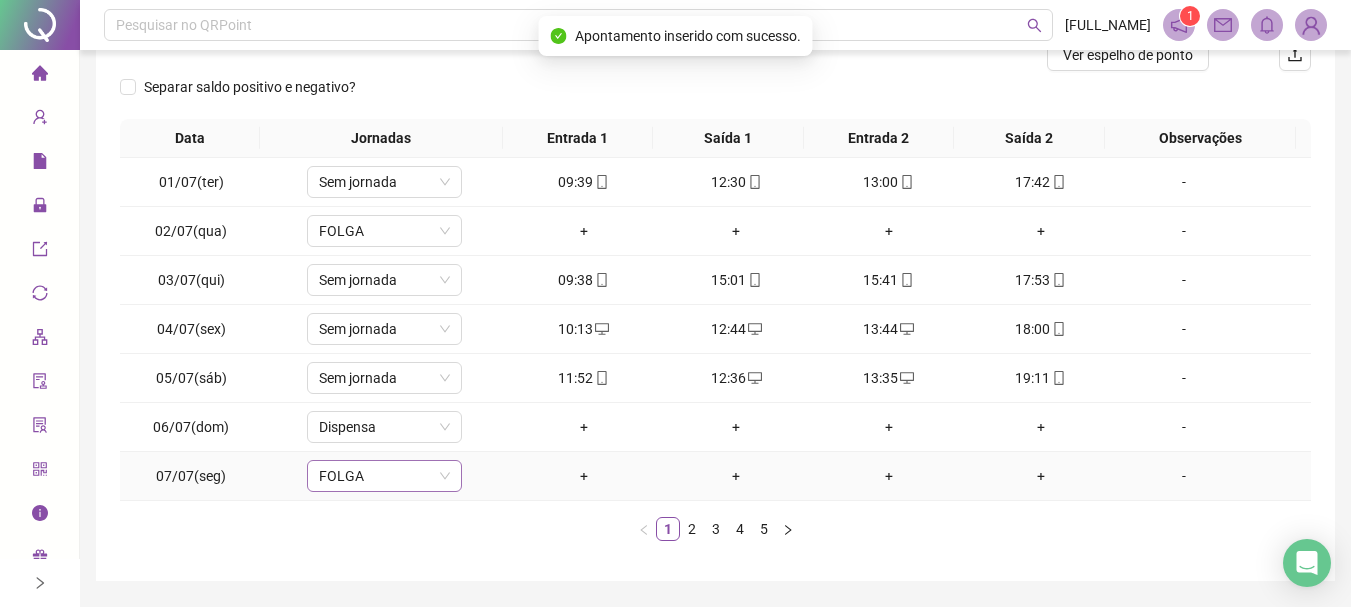 click on "FOLGA" at bounding box center [384, 476] 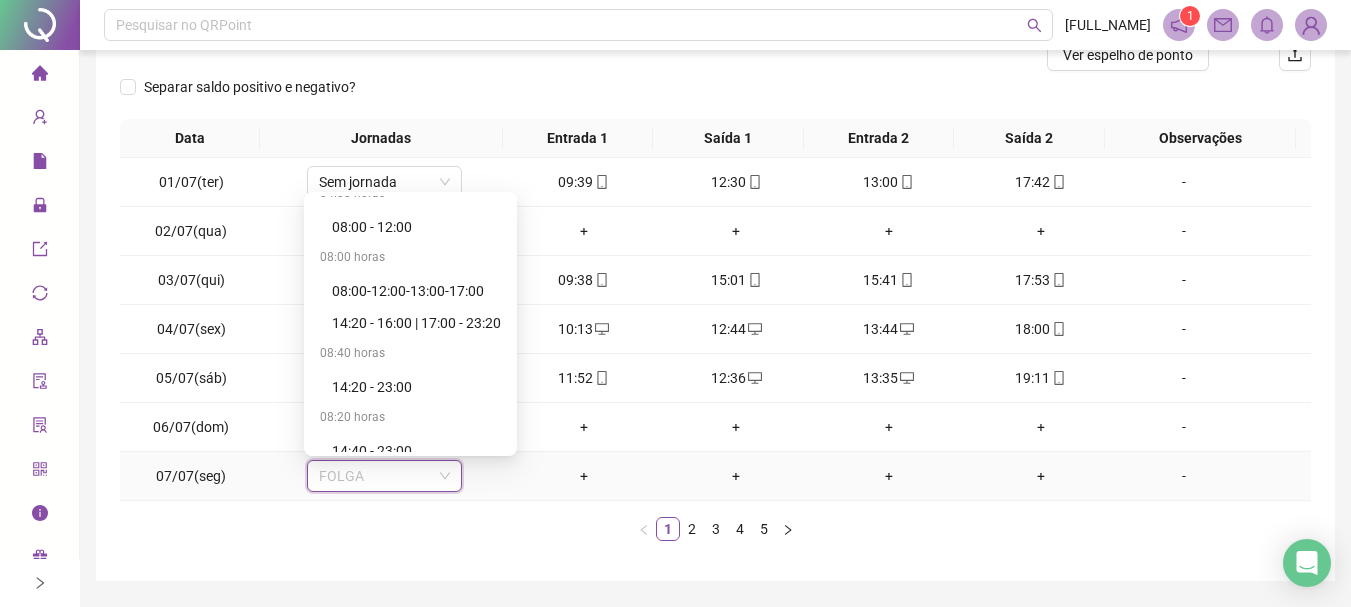 scroll, scrollTop: 410, scrollLeft: 0, axis: vertical 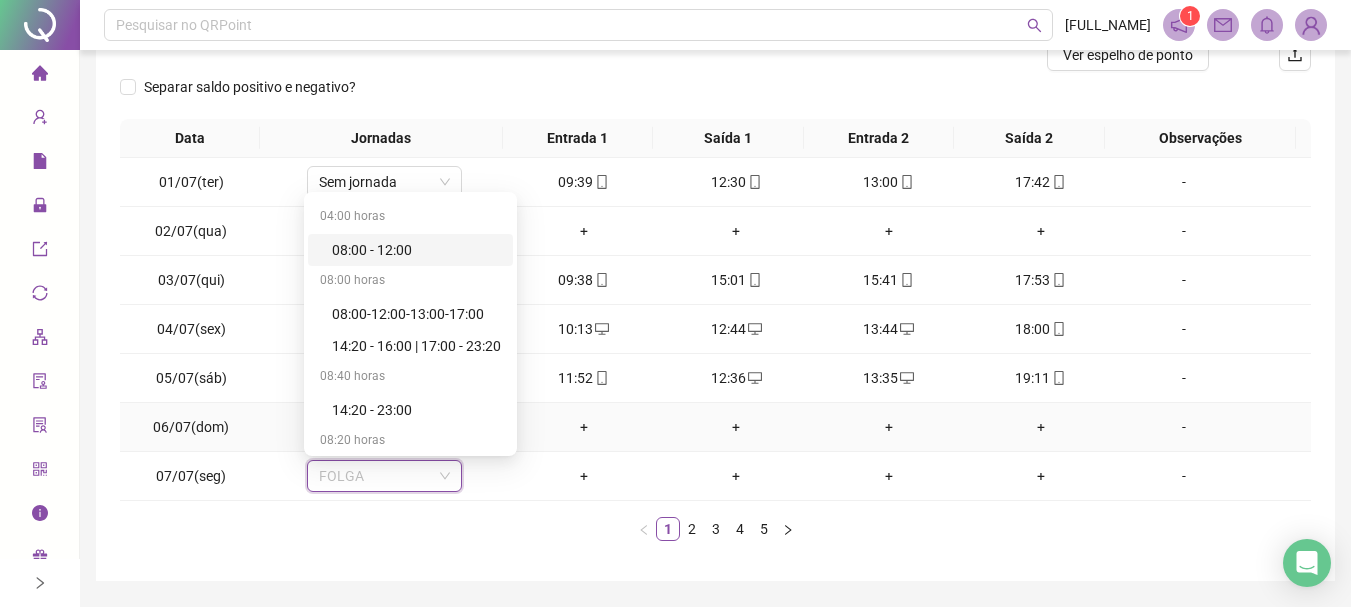 click on "+" at bounding box center [736, 427] 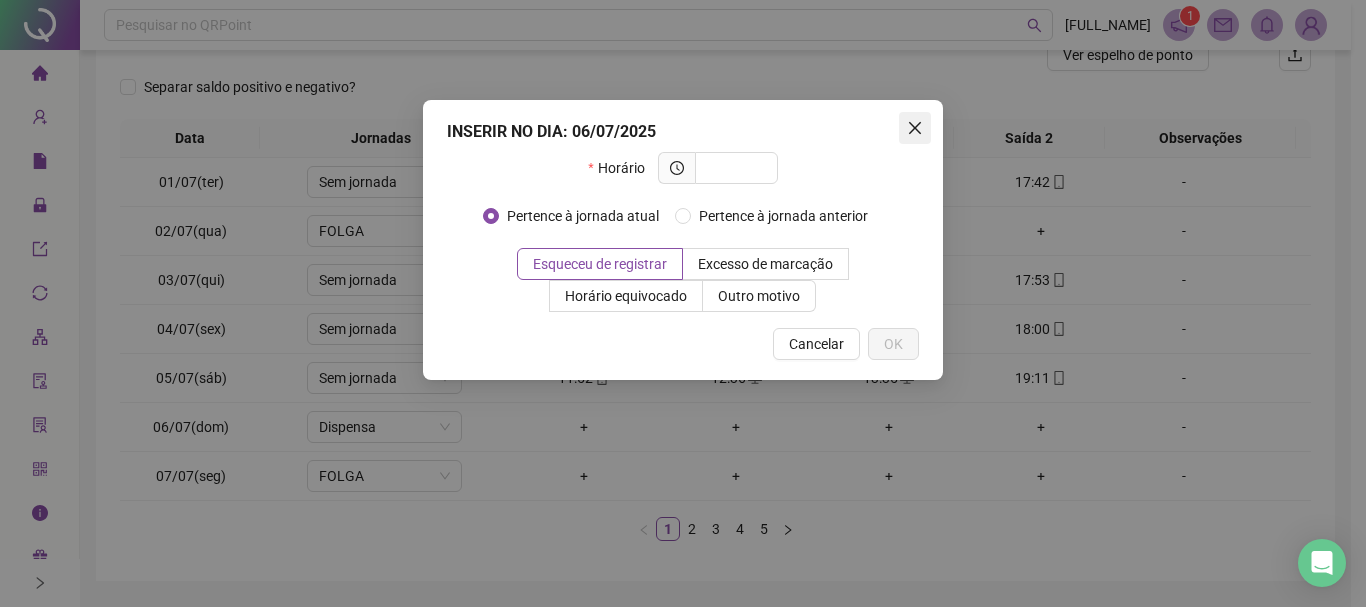 click at bounding box center [915, 128] 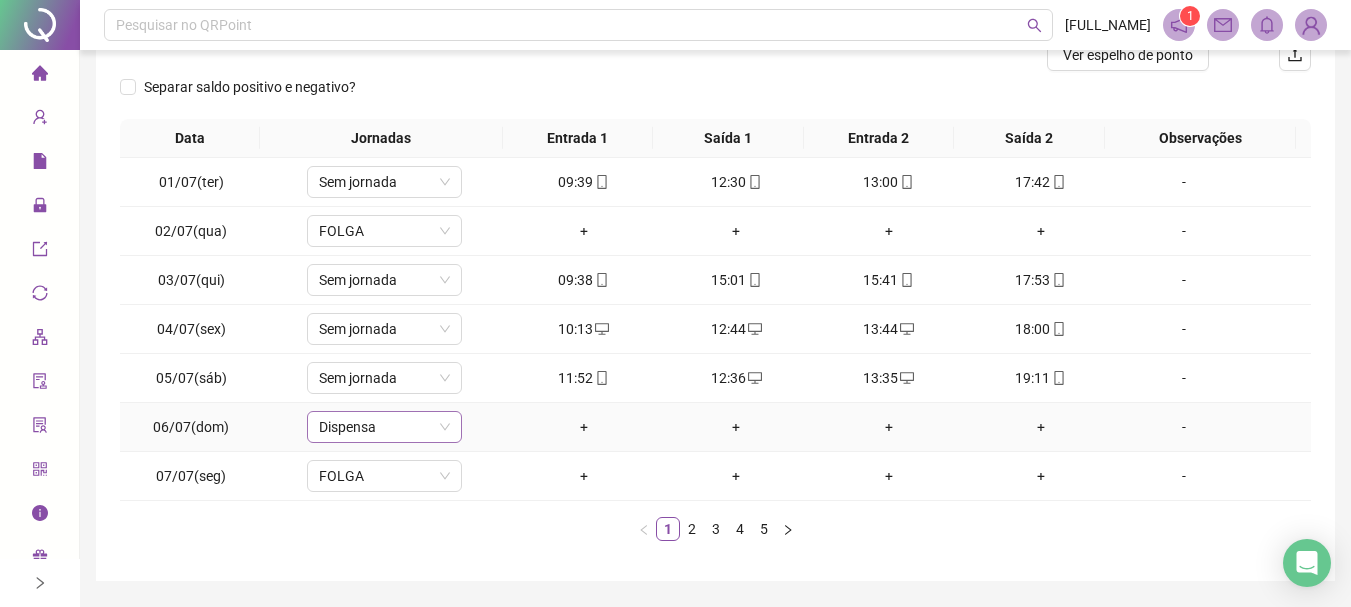 click on "Dispensa" at bounding box center [384, 427] 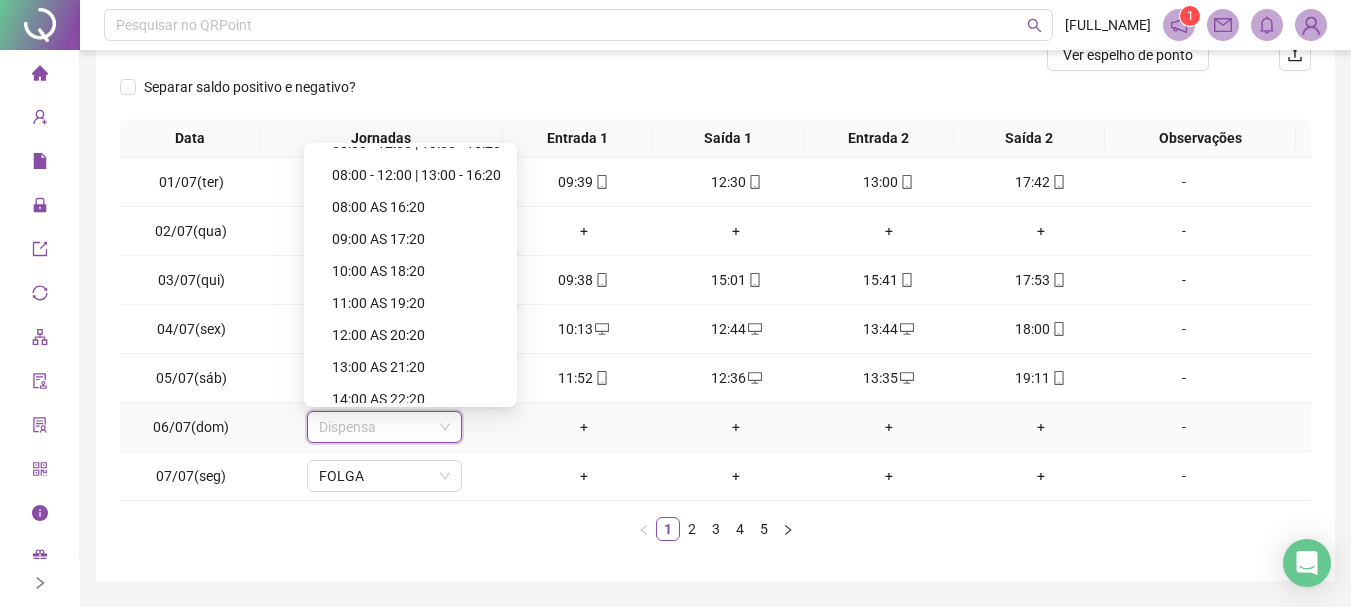 scroll, scrollTop: 0, scrollLeft: 0, axis: both 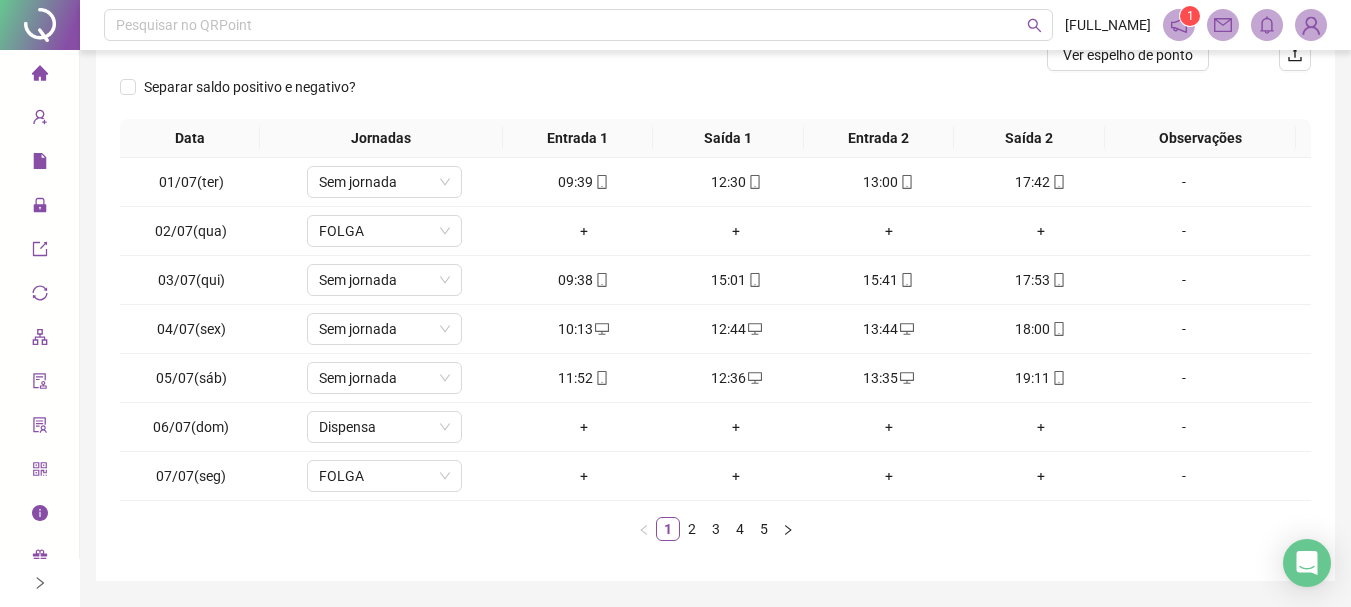 click on "1 2 3 4 5" at bounding box center (715, 529) 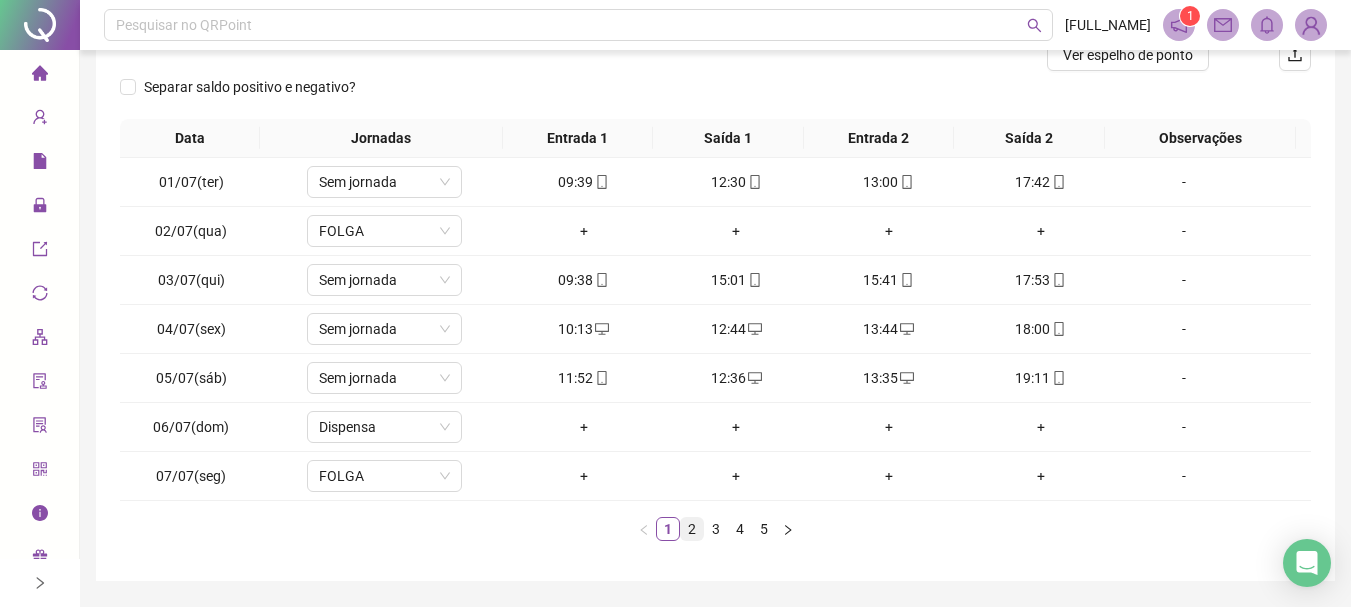 click on "2" at bounding box center (692, 529) 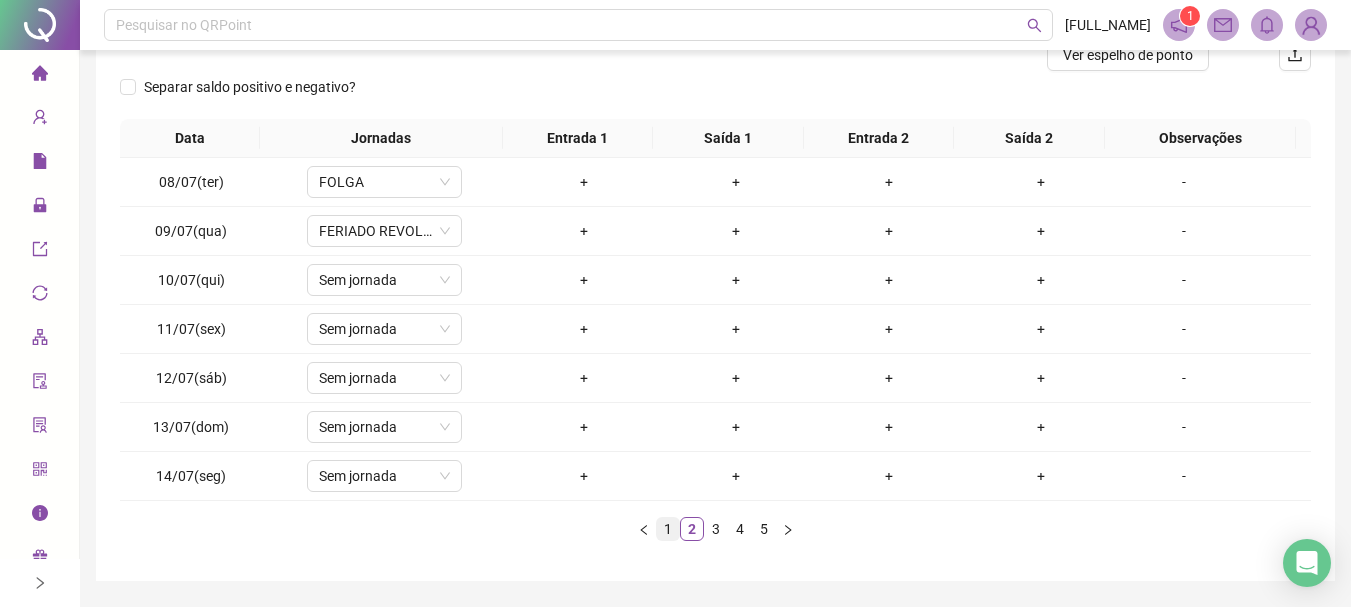 click on "1" at bounding box center (668, 529) 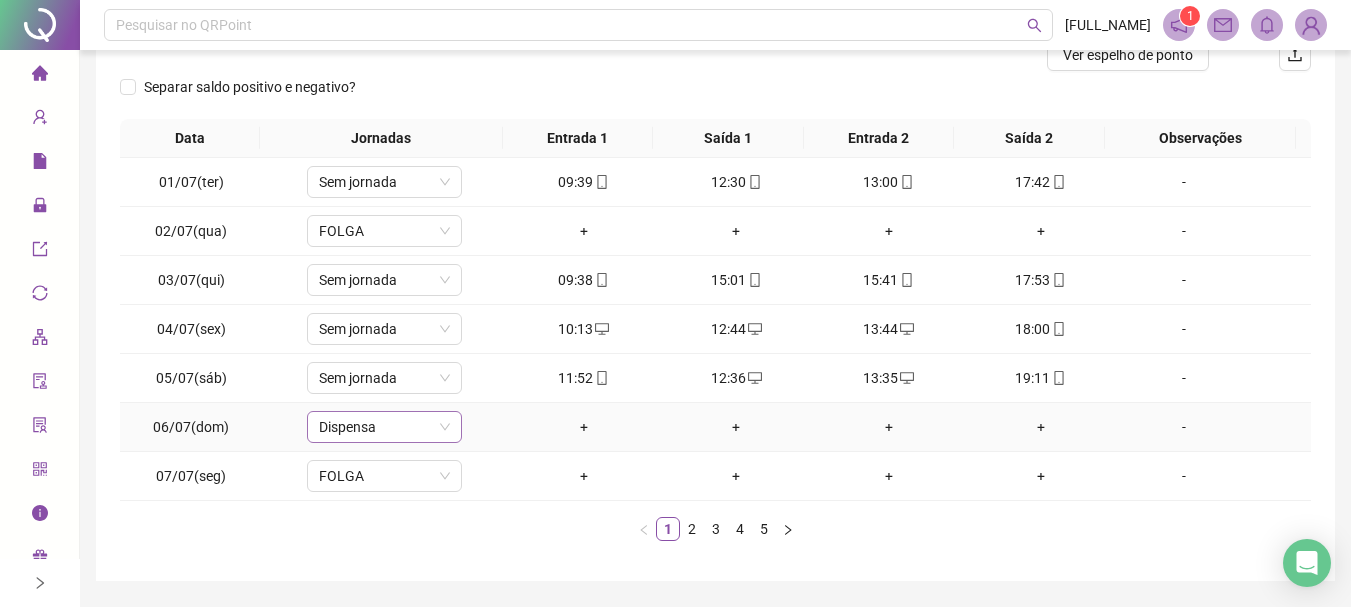 click on "Dispensa" at bounding box center [384, 427] 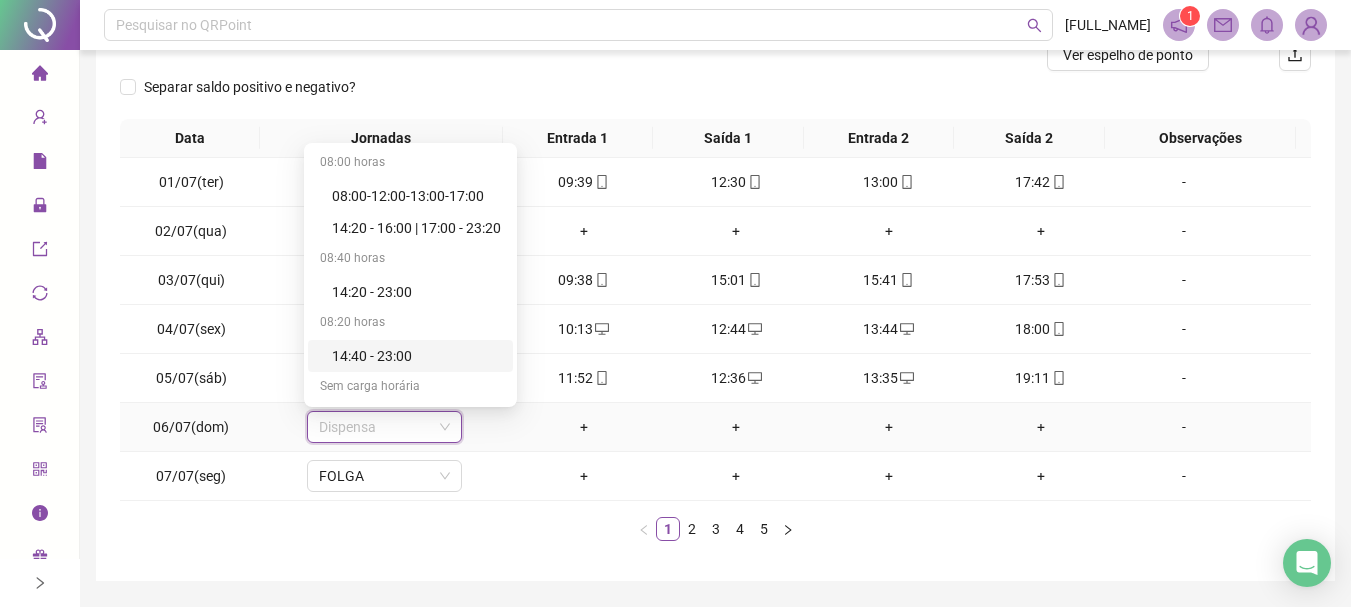 scroll, scrollTop: 475, scrollLeft: 0, axis: vertical 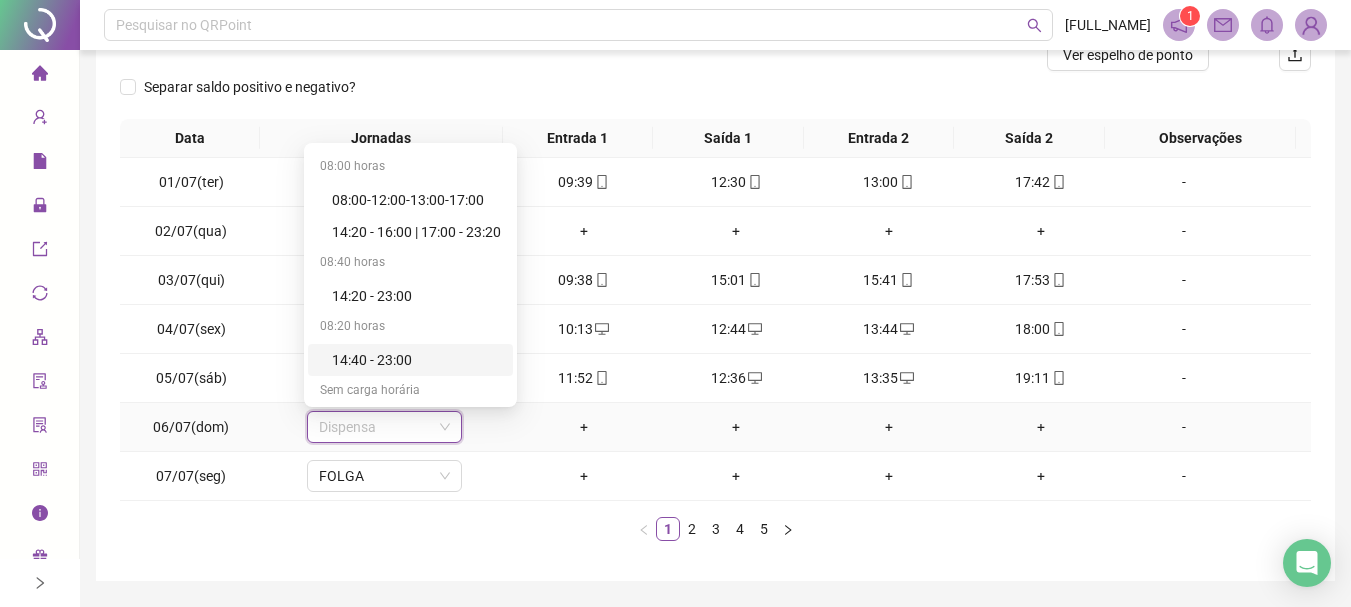 click on "Sem carga horária" at bounding box center [410, 392] 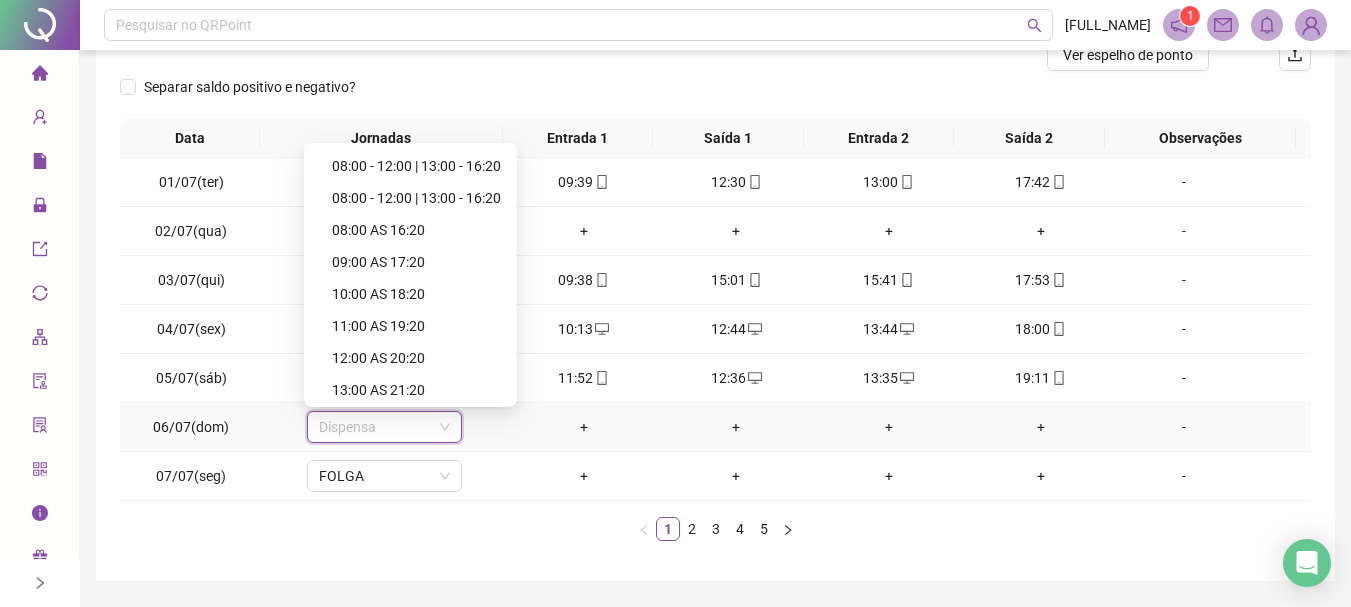 scroll, scrollTop: 0, scrollLeft: 0, axis: both 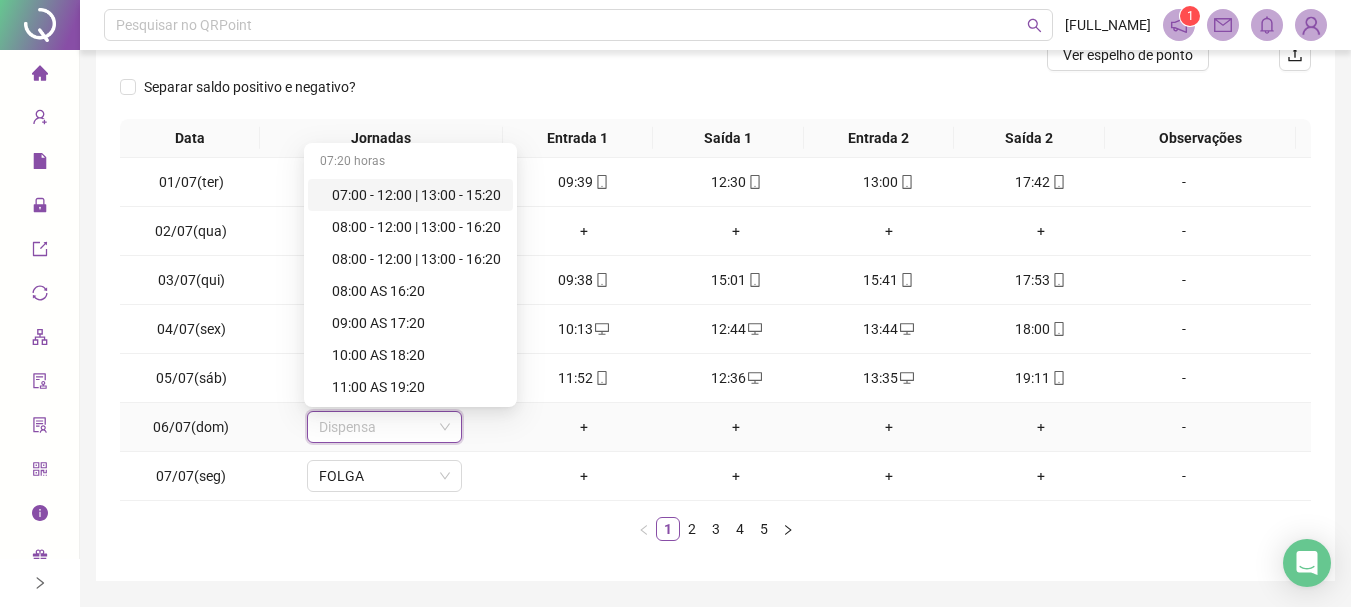 click on "07:00 - 12:00 | 13:00 - 15:20" at bounding box center (410, 195) 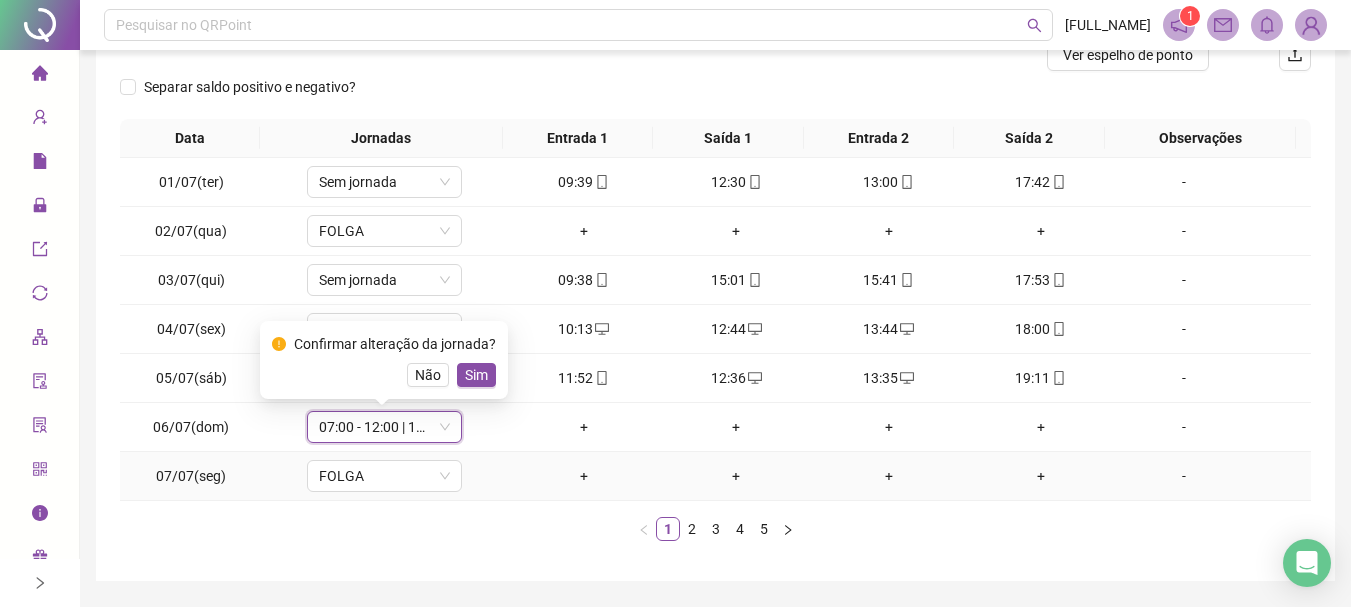 click on "1 2 3 4 5" at bounding box center [715, 529] 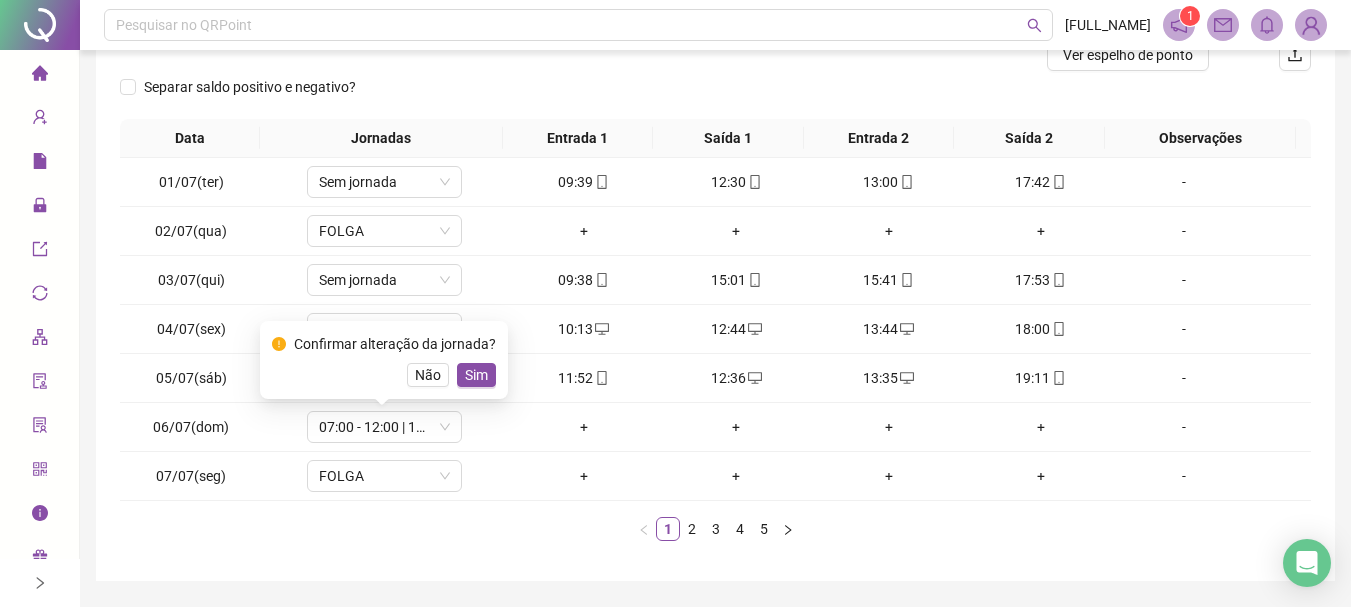 click on "Data Jornadas Entrada 1 Saída 1 Entrada 2 Saída 2 Observações               01/07(ter) Sem jornada [TIME] [TIME] [TIME] [TIME] - 02/07(qua) FOLGA + + + + - 03/07(qui) Sem jornada [TIME] [TIME] [TIME] [TIME] - 04/07(sex) Sem jornada [TIME] [TIME] [TIME] [TIME] - 05/07(sáb) Sem jornada [TIME] [TIME] [TIME] [TIME] - 06/07(dom) [TIME] | [TIME] [TIME] | [TIME] + + + + - 07/07(seg) FOLGA + + + + - 1 2 3 4 5" at bounding box center (715, 338) 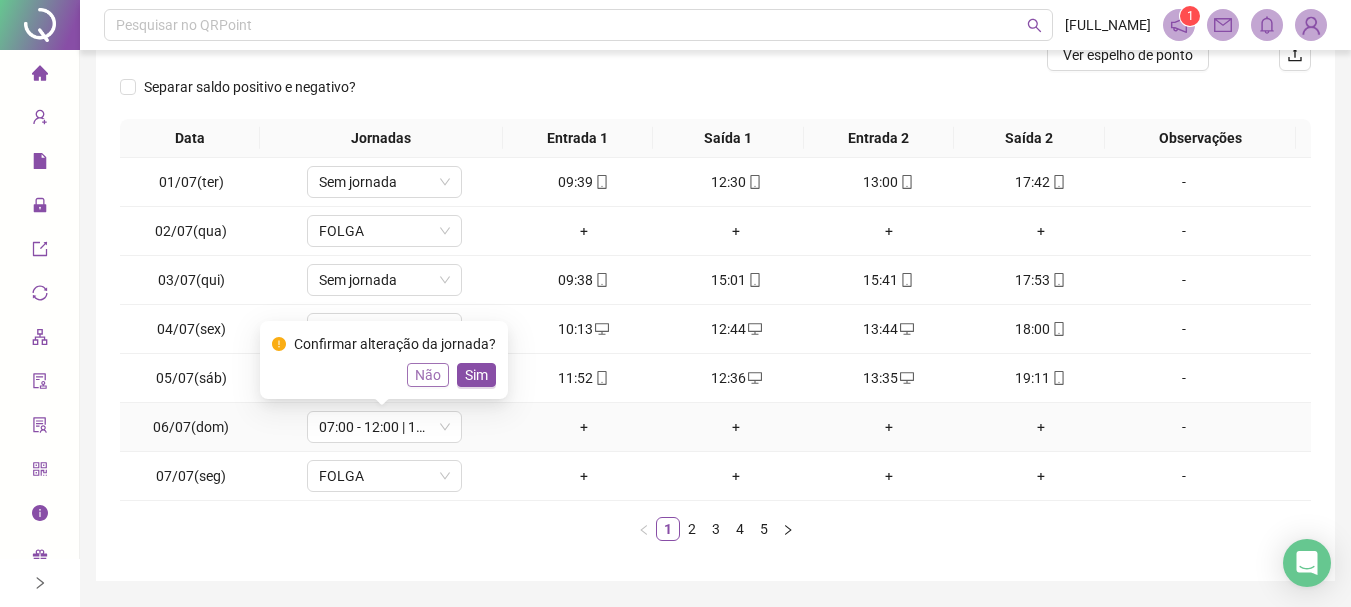 click on "Não" at bounding box center (428, 375) 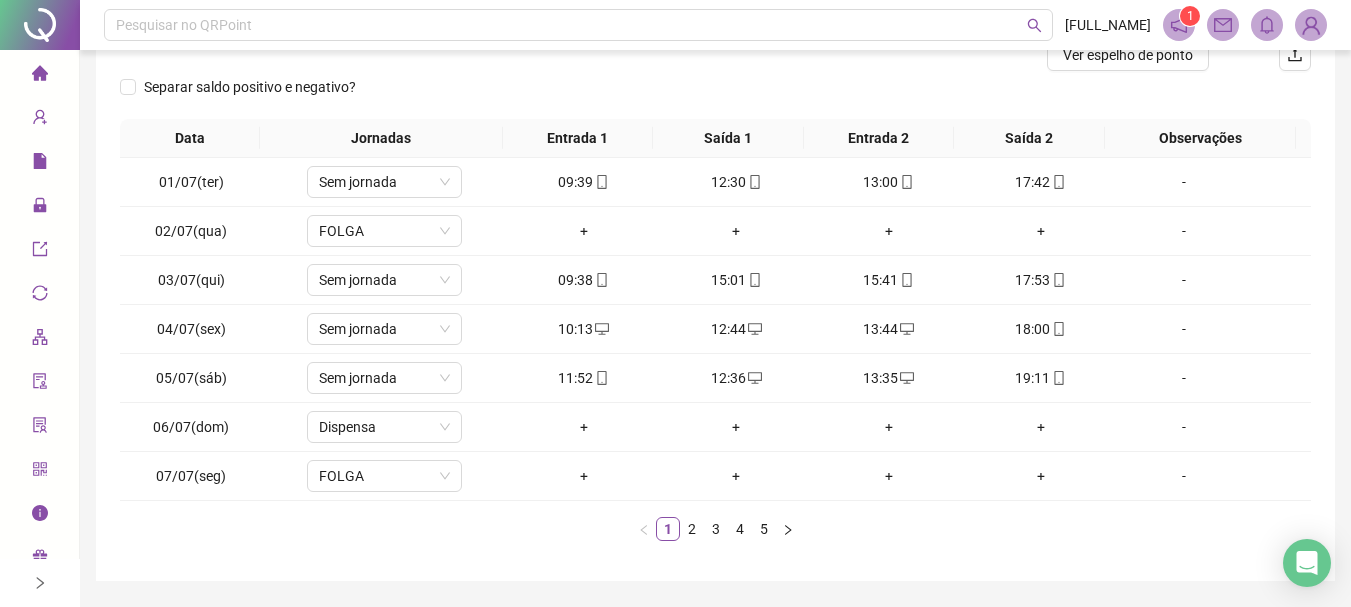 click on "Data Jornadas Entrada 1 Saída 1 Entrada 2 Saída 2 Observações               01/07(ter) Sem jornada [TIME] [TIME] [TIME] [TIME] - 02/07(qua) FOLGA + + + + - 03/07(qui) Sem jornada [TIME] [TIME] [TIME] [TIME] - 04/07(sex) Sem jornada [TIME] [TIME] [TIME] [TIME] - 05/07(sáb) Sem jornada [TIME] [TIME] [TIME] [TIME] - 06/07(dom) Dispensa + + + + - 07/07(seg) FOLGA + + + + - 1 2 3 4 5" at bounding box center (715, 338) 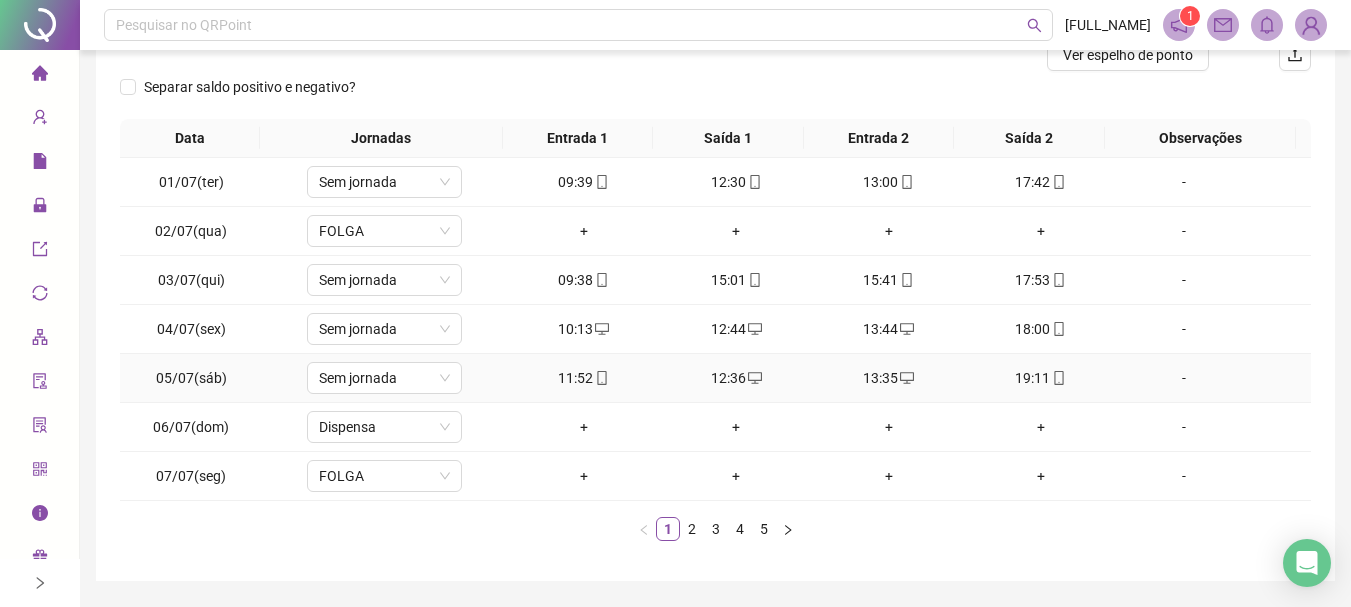 click on "-" at bounding box center [1214, 378] 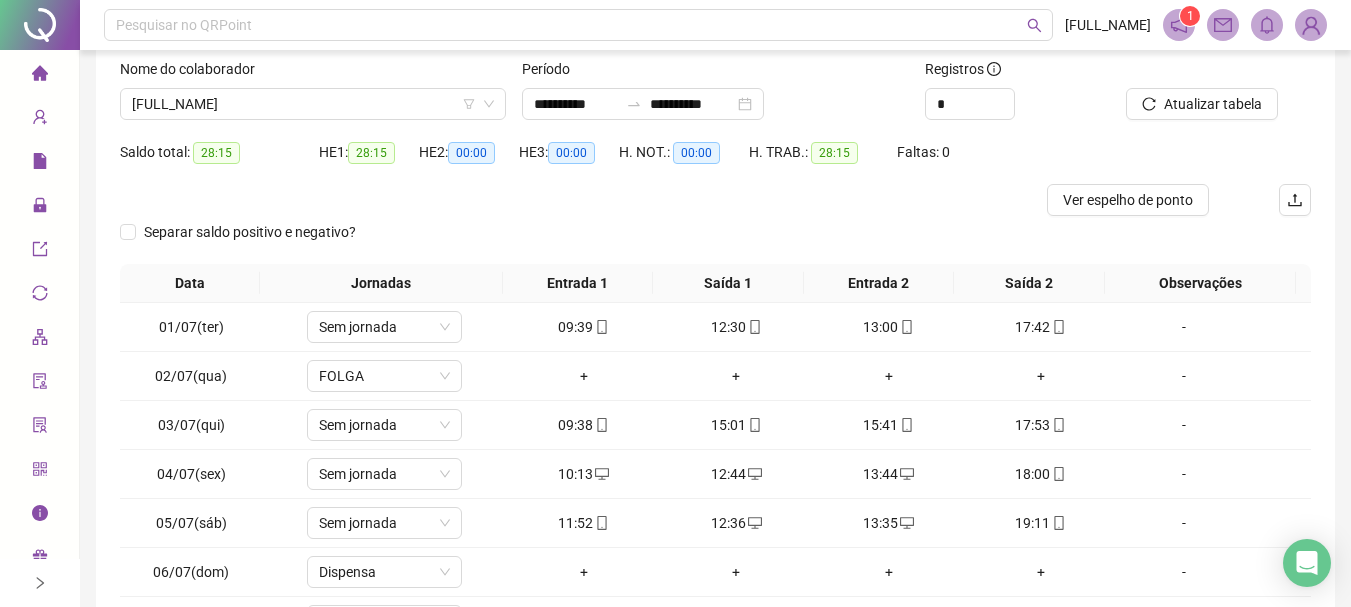 scroll, scrollTop: 124, scrollLeft: 0, axis: vertical 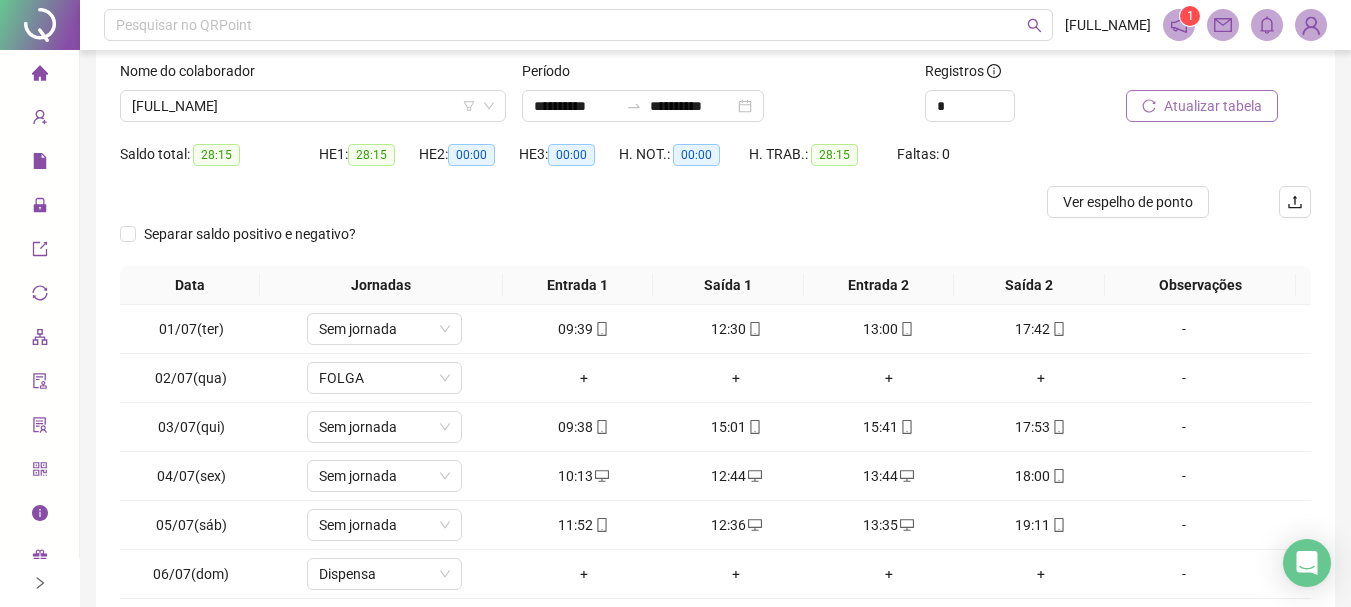 click on "Atualizar tabela" at bounding box center (1213, 106) 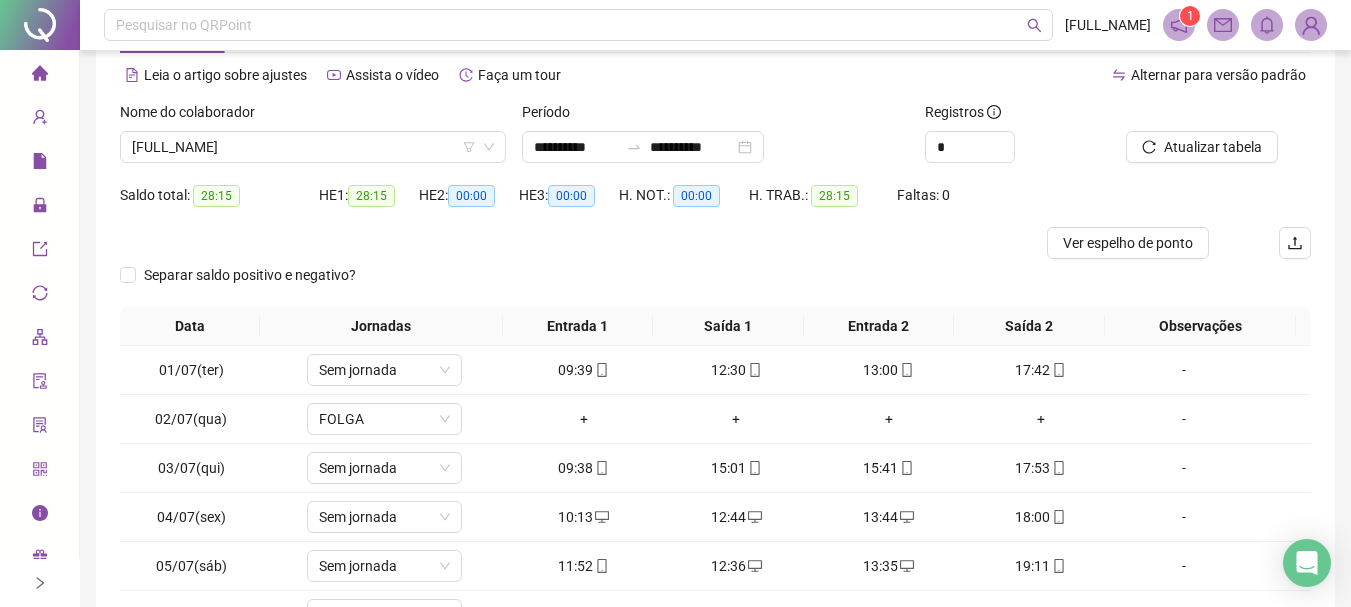 scroll, scrollTop: 80, scrollLeft: 0, axis: vertical 